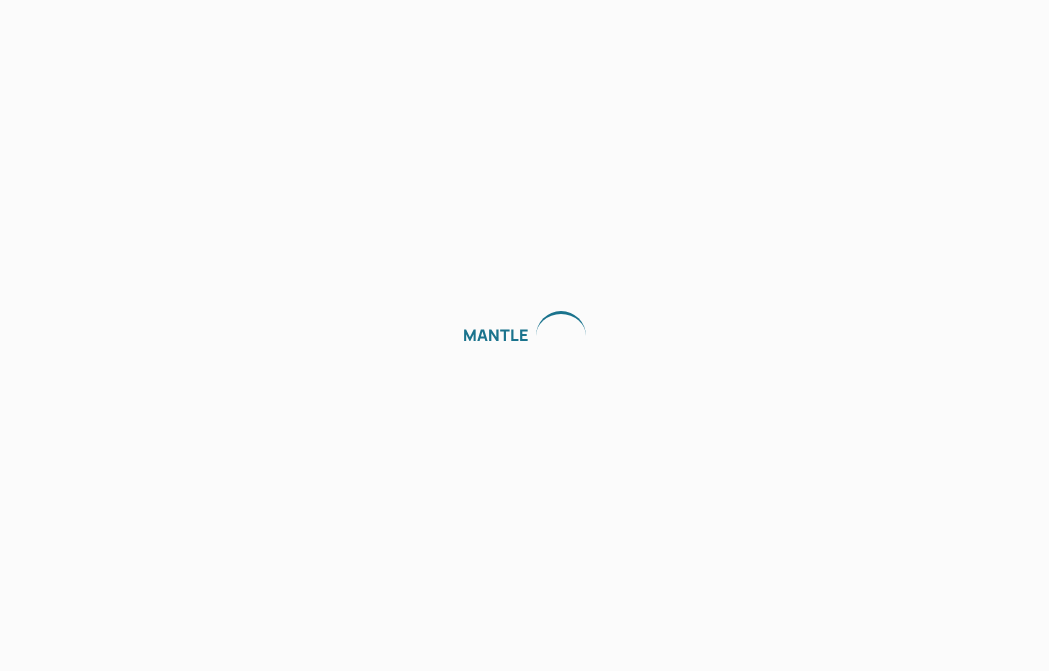 scroll, scrollTop: 0, scrollLeft: 0, axis: both 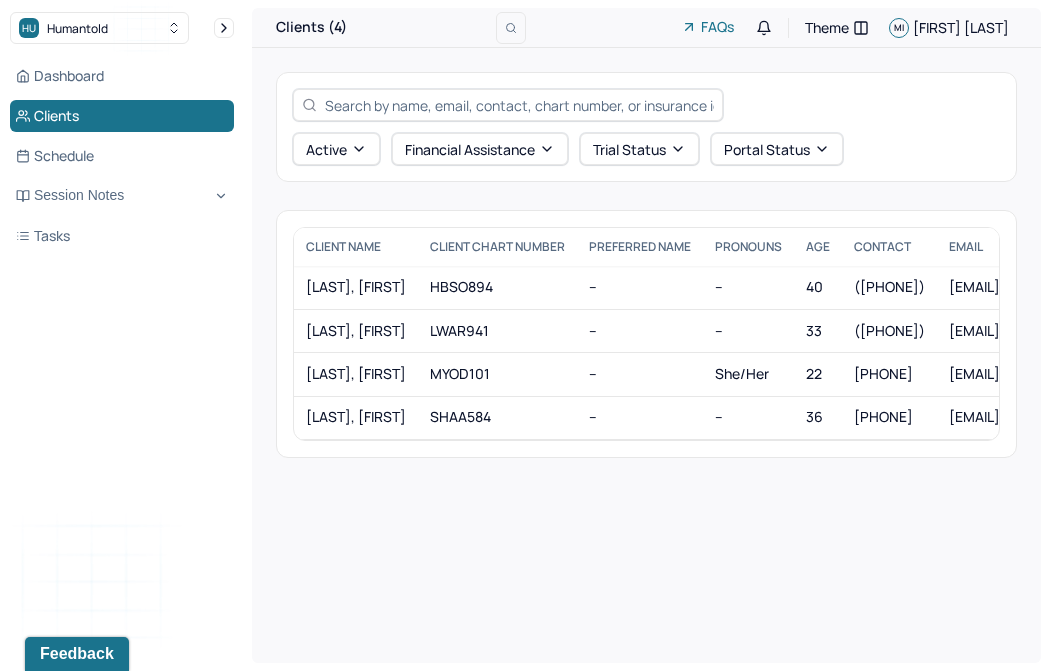 click on "Active Financial assistance Trial Status Portal Status CLIENT NAME Client Chart number PREFERRED NAME PRONOUNS AGE CONTACT EMAIL employer name CLIENT STATUS Client is b2b Insurance Provider Financial assistance status Consent to sms ALT EMAIL SENT [LAST], [FIRST] HBSO894 -- -- [AGE] ([PHONE]) [EMAIL] City of New York - GRP: 1102367 active No Self pay -- Yes No [LAST], [FIRST] LWAR941 -- -- [AGE] ([PHONE]) [EMAIL] -- active No Self pay -- Yes No [LAST], [FIRST] MYOD101 -- she/her [AGE] ([PHONE]) [EMAIL] City of New York active No CARE no Yes No [LAST], [FIRST] SHAA584 -- -- [AGE] ([PHONE]) [EMAIL] -- active No Self pay no -- No" at bounding box center (646, 265) 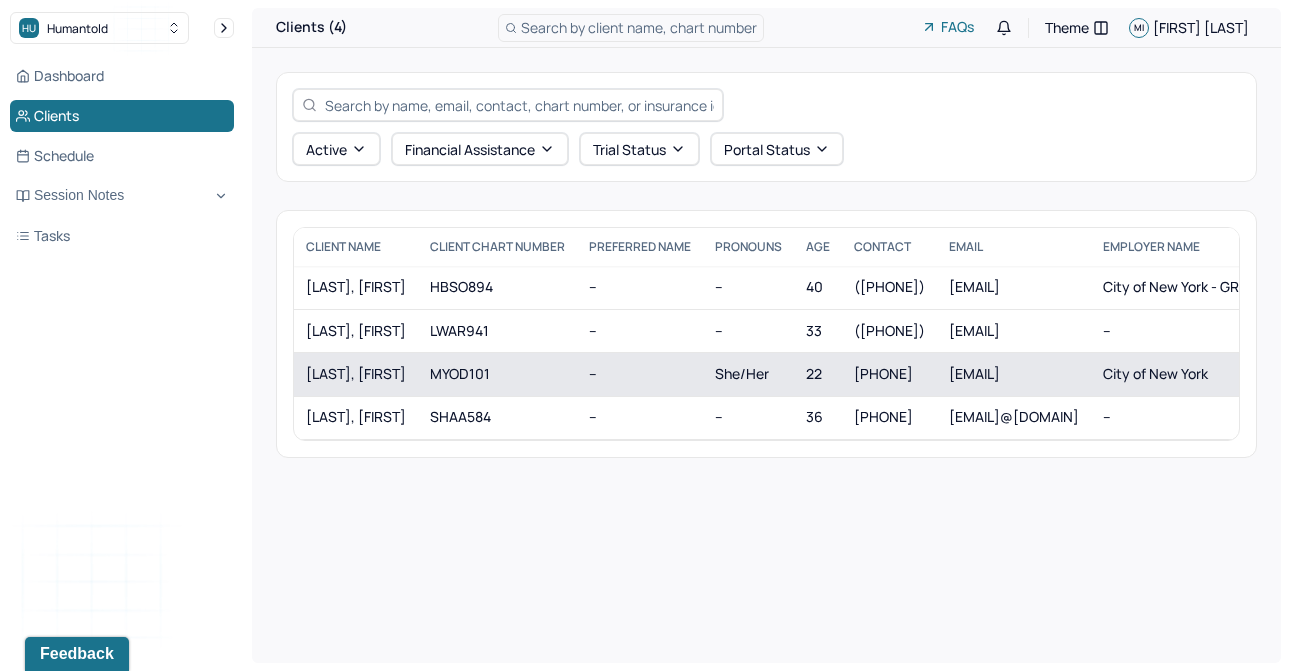 click on "[LAST], [FIRST]" at bounding box center [356, 374] 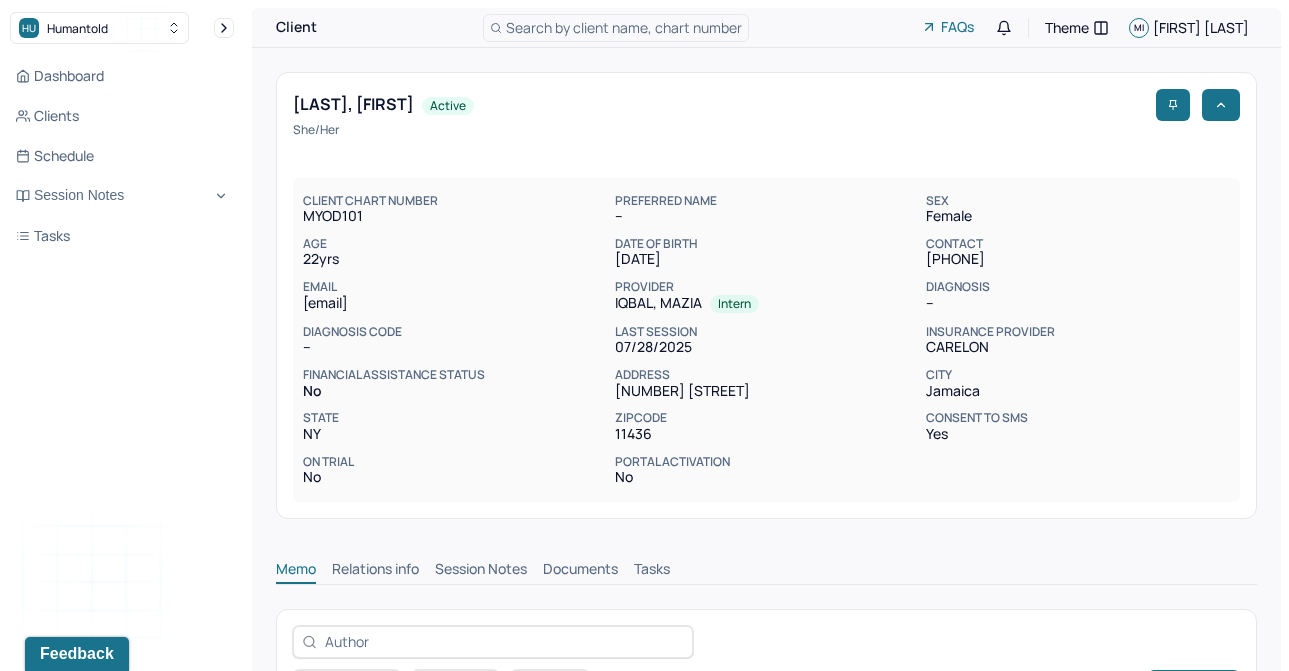 scroll, scrollTop: 0, scrollLeft: 0, axis: both 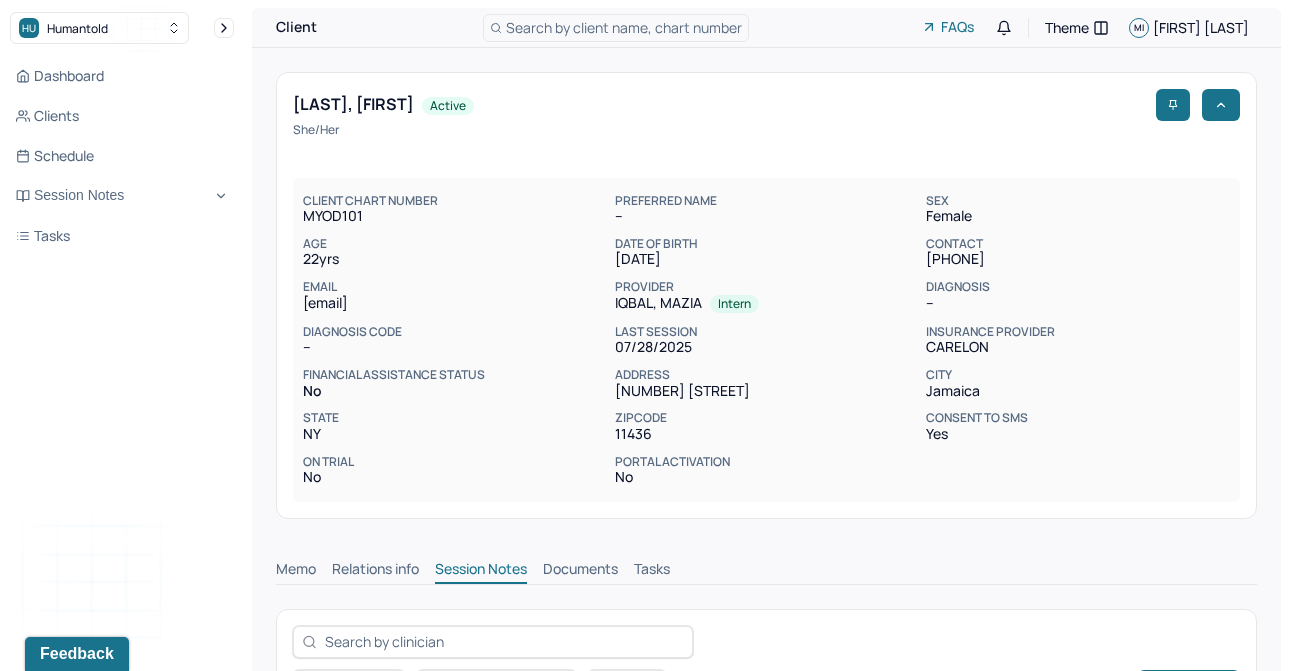 click on "Session Notes" at bounding box center [481, 571] 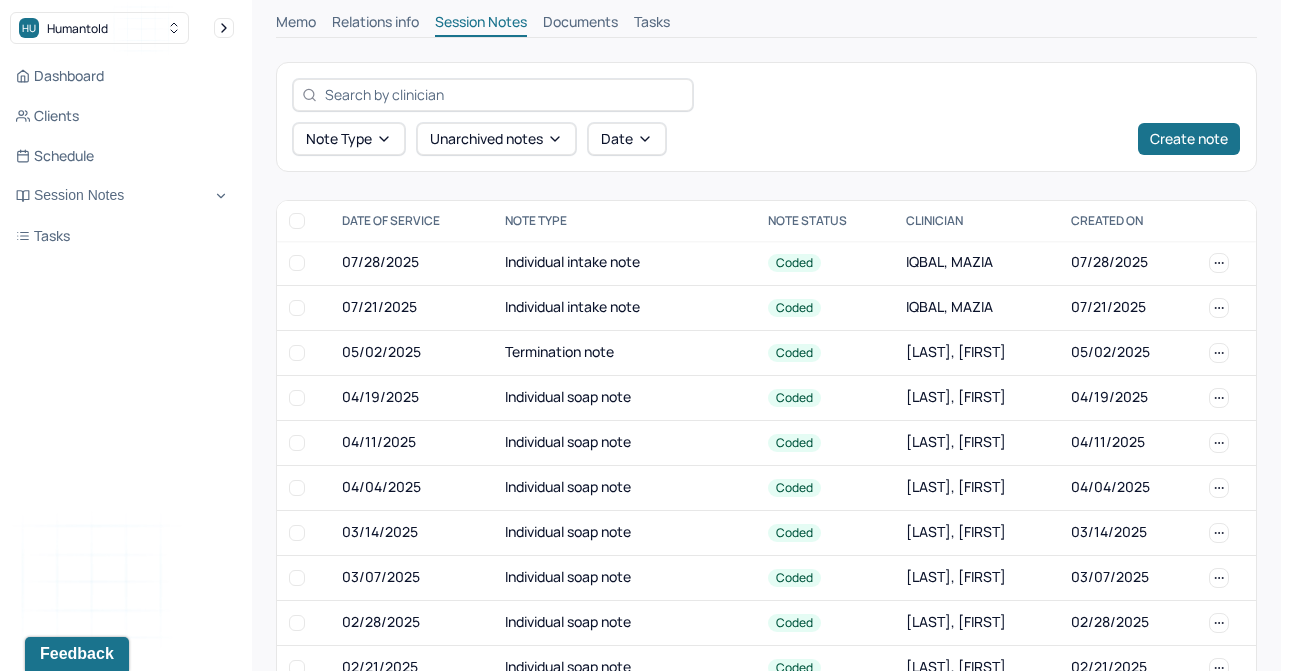 scroll, scrollTop: 642, scrollLeft: 0, axis: vertical 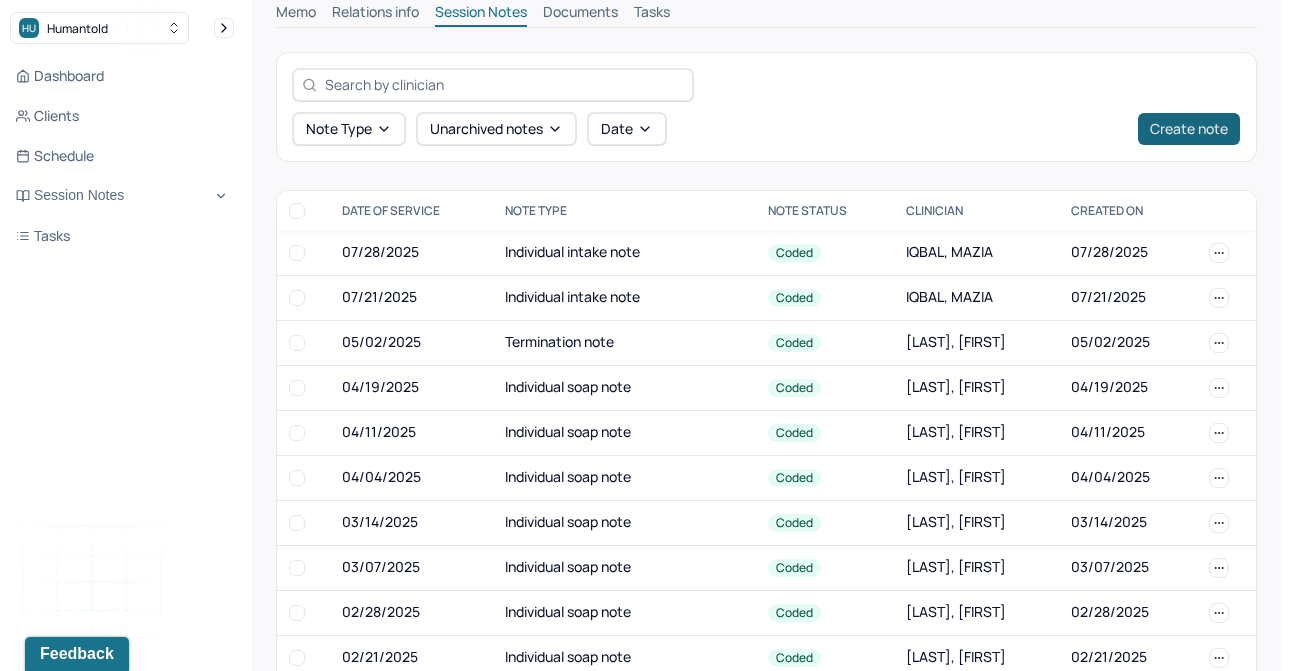 click on "Create note" at bounding box center [1189, 129] 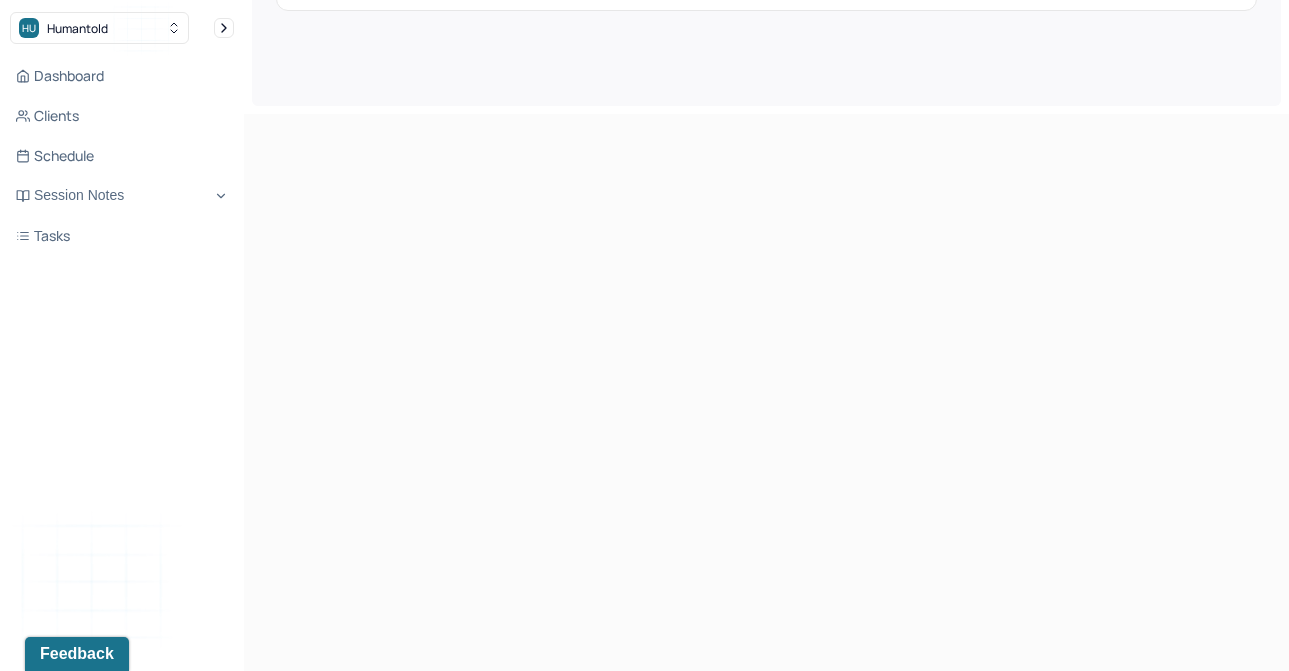 scroll, scrollTop: 0, scrollLeft: 0, axis: both 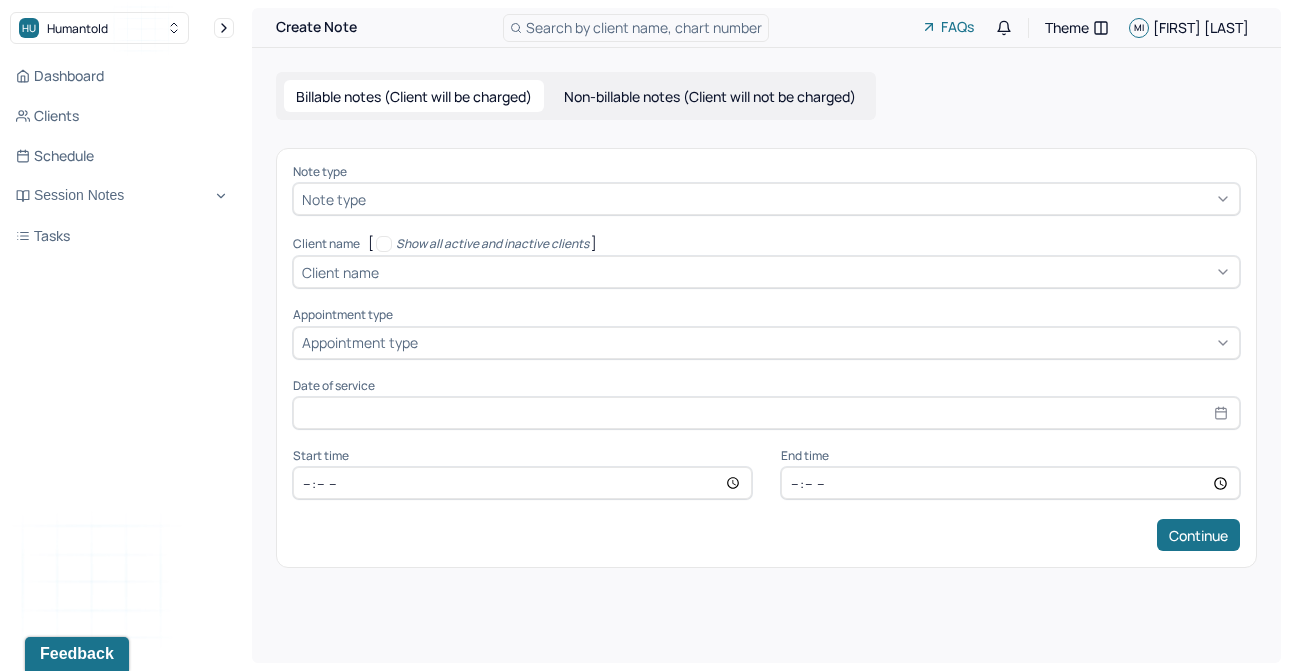 click on "Note type" at bounding box center [766, 199] 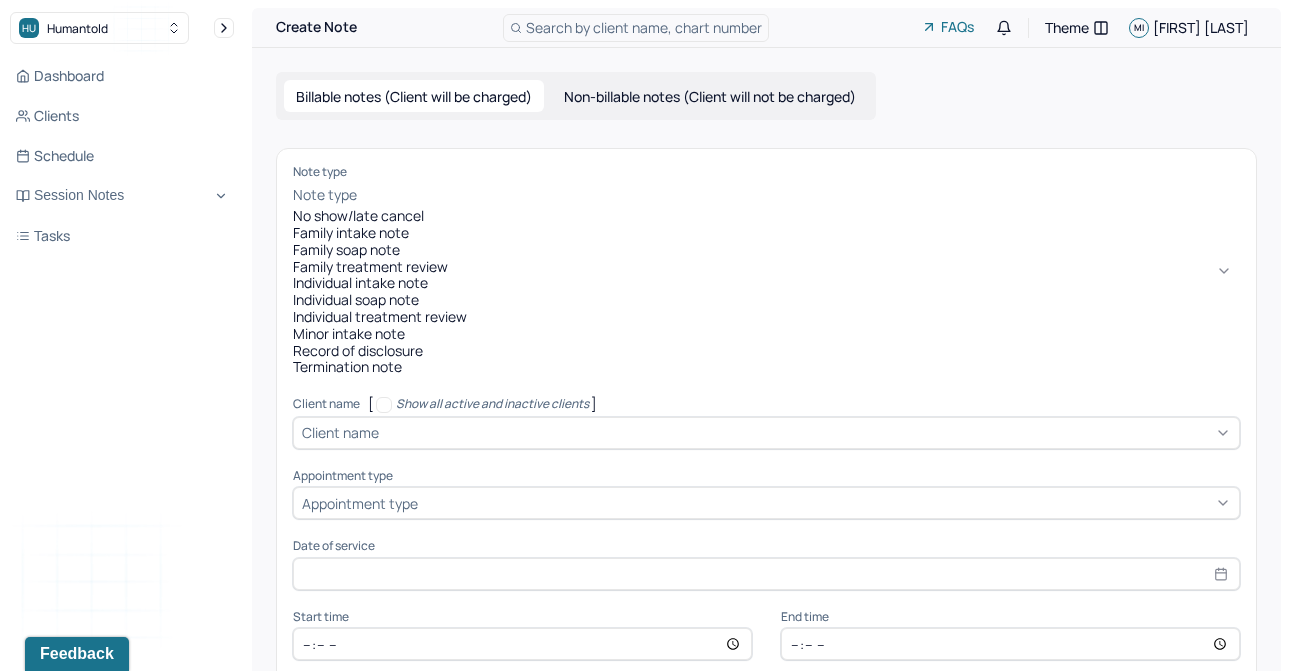 click on "Individual soap note" at bounding box center (766, 300) 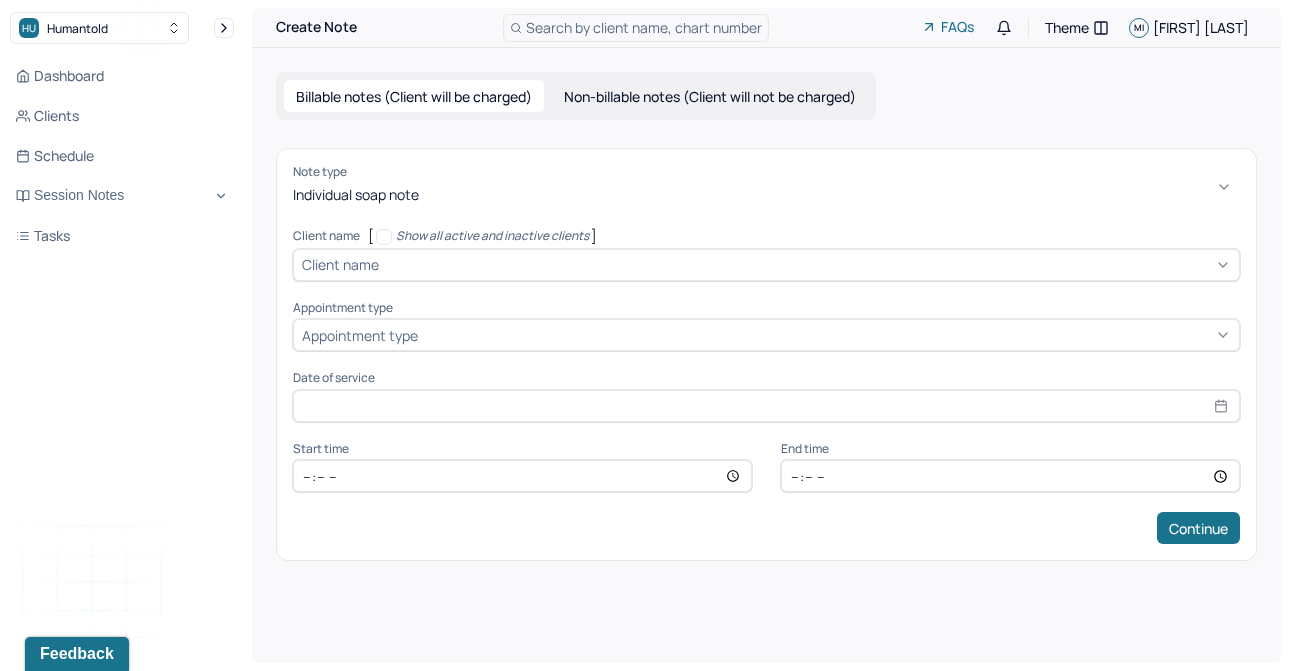 click at bounding box center (807, 264) 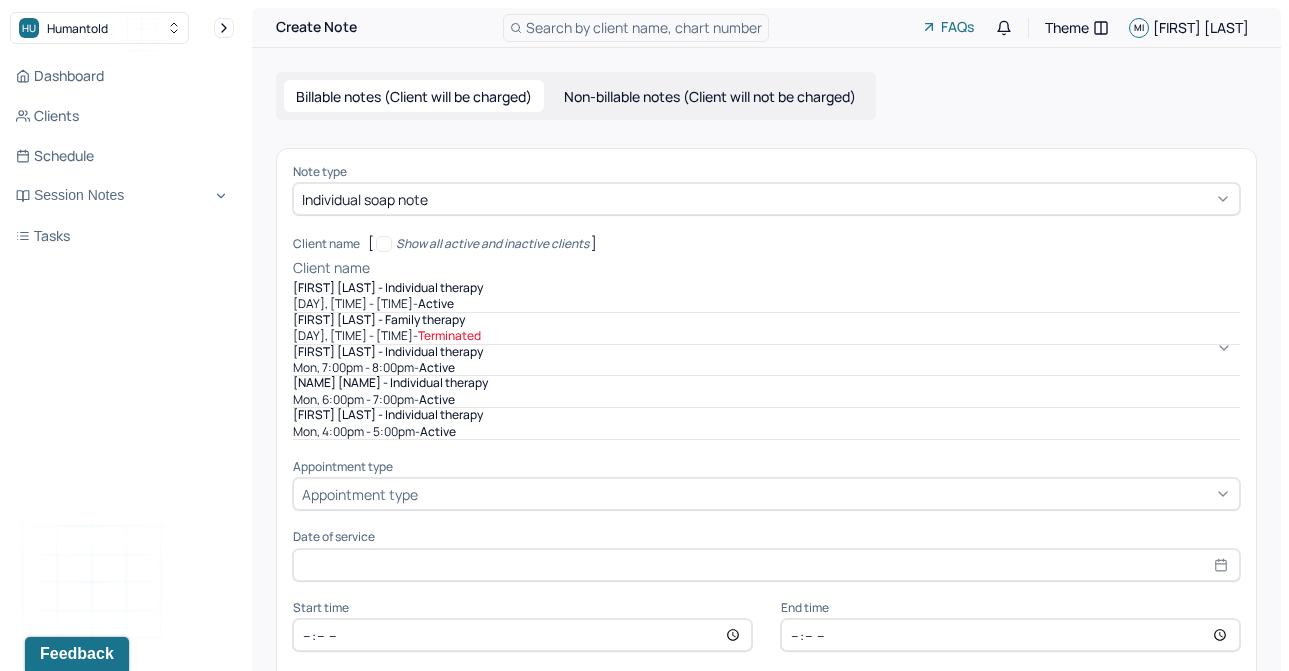 click on "active" at bounding box center (437, 368) 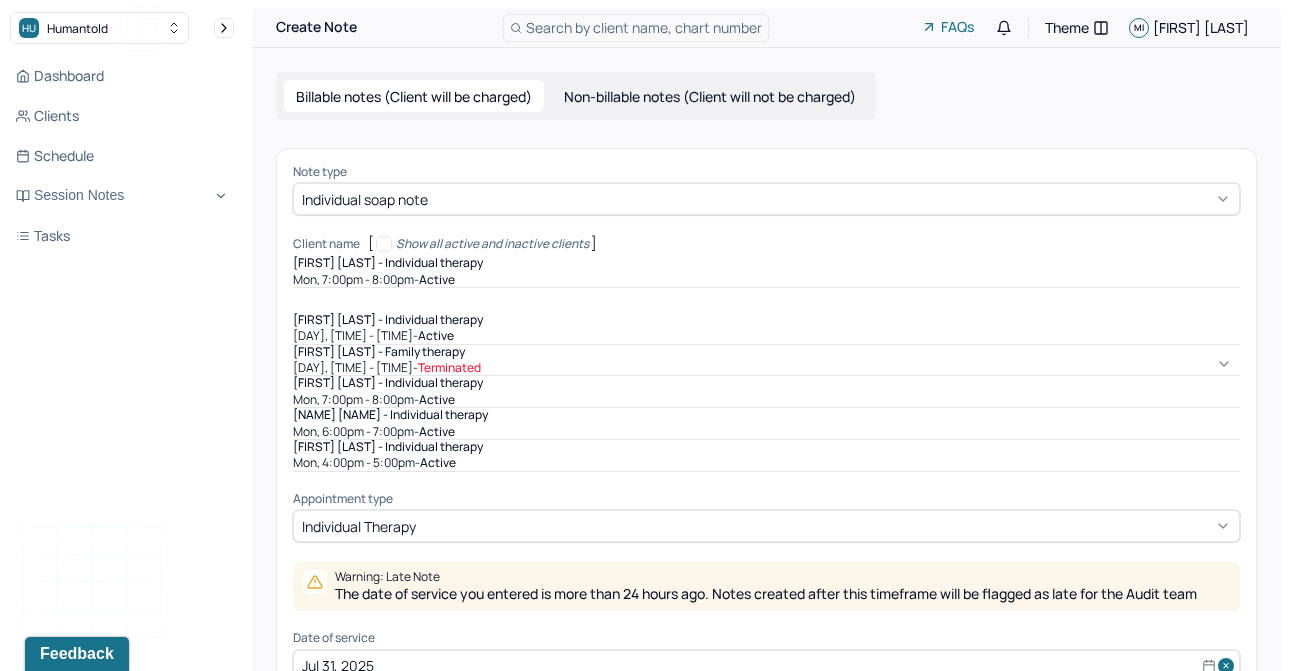 click on "[FIRST] [LAST] - Individual therapy" at bounding box center [388, 263] 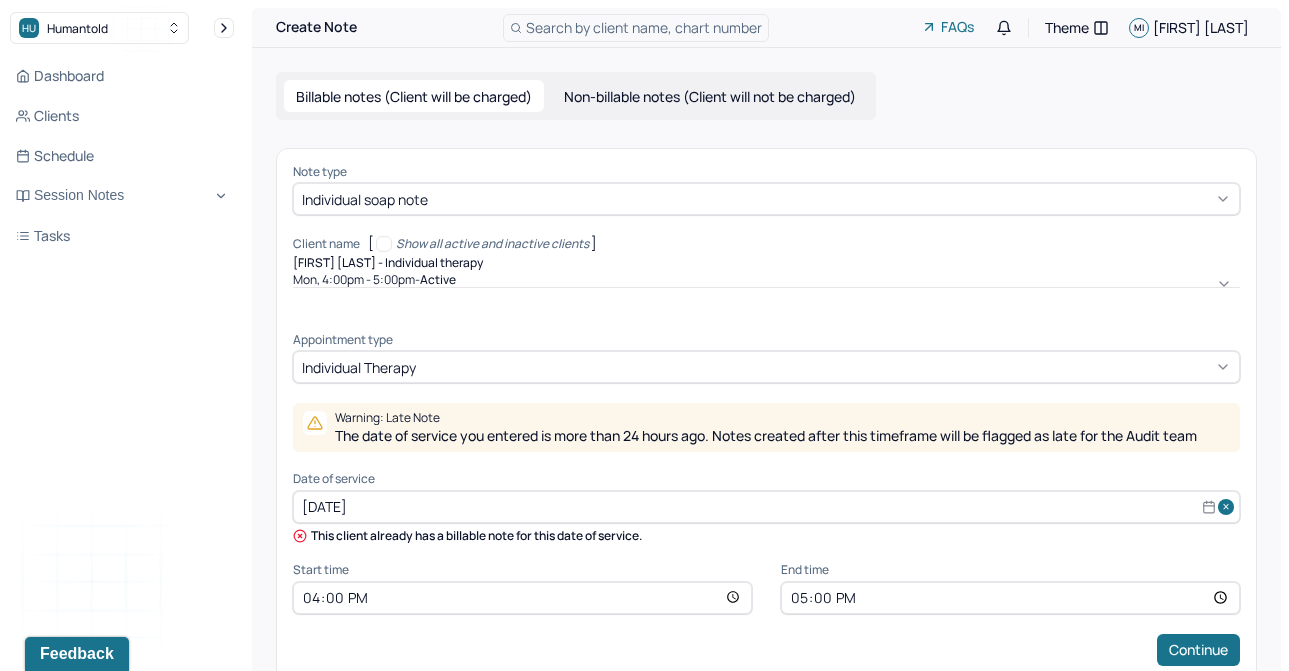 select on "6" 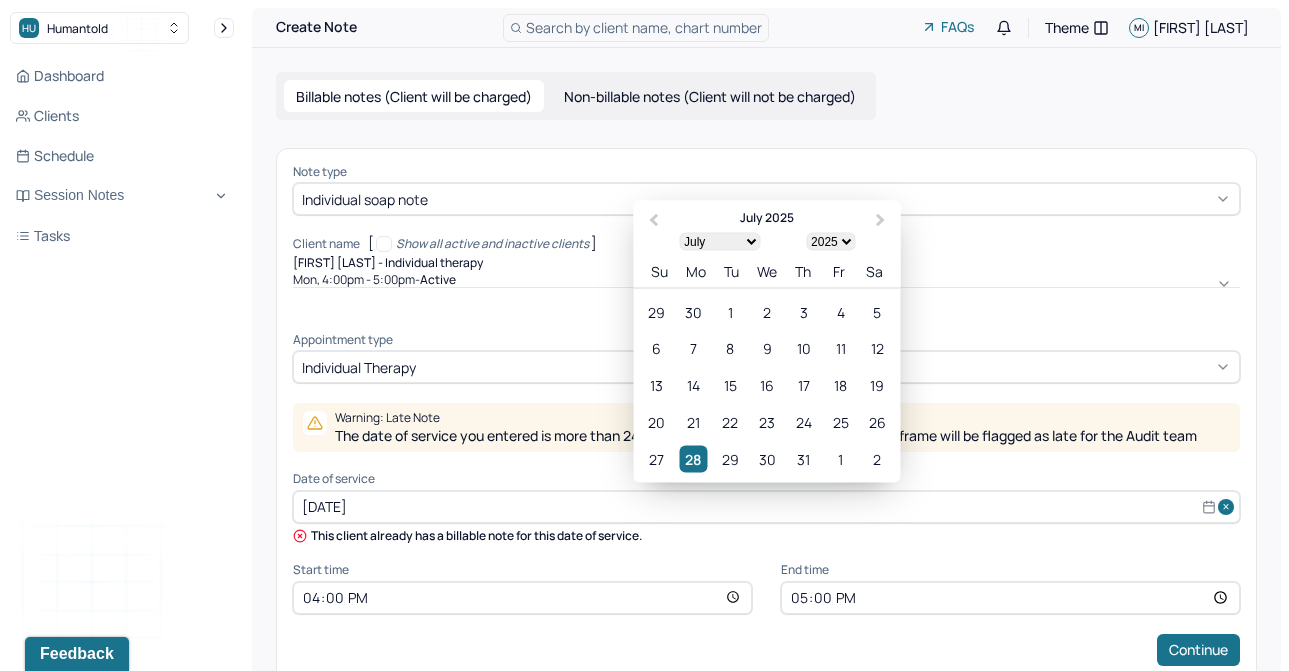 click on "[DATE]" at bounding box center (766, 507) 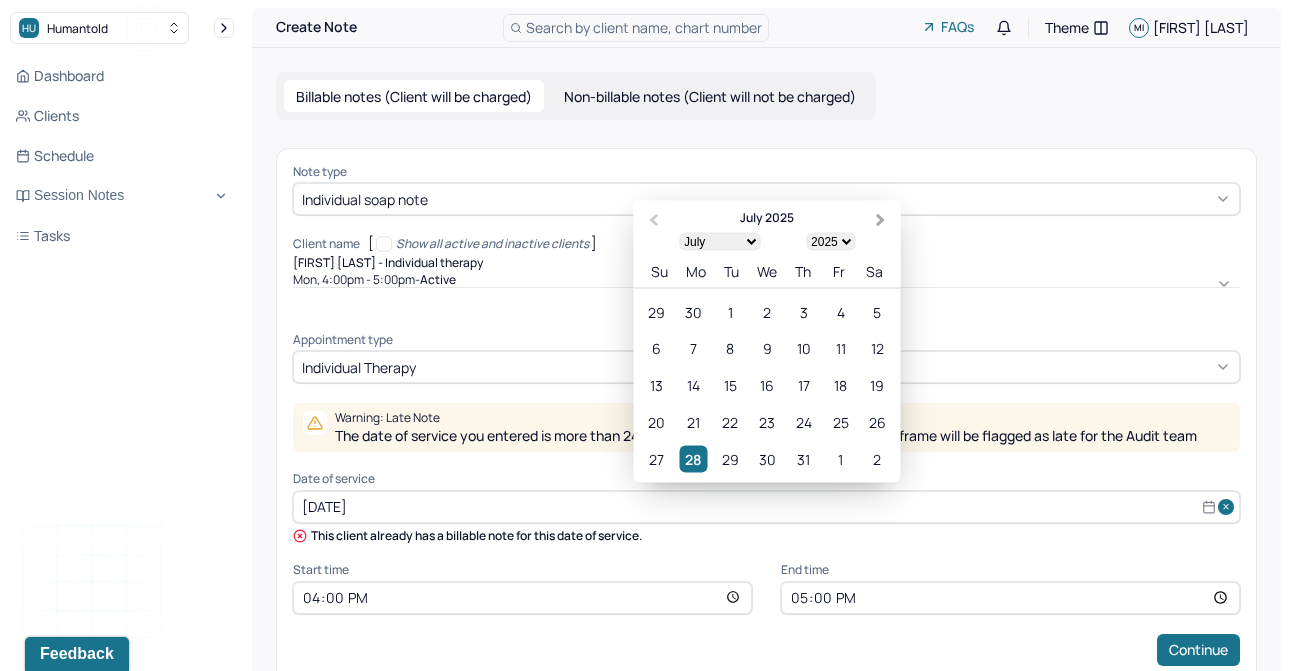 click on "Next Month" at bounding box center [881, 220] 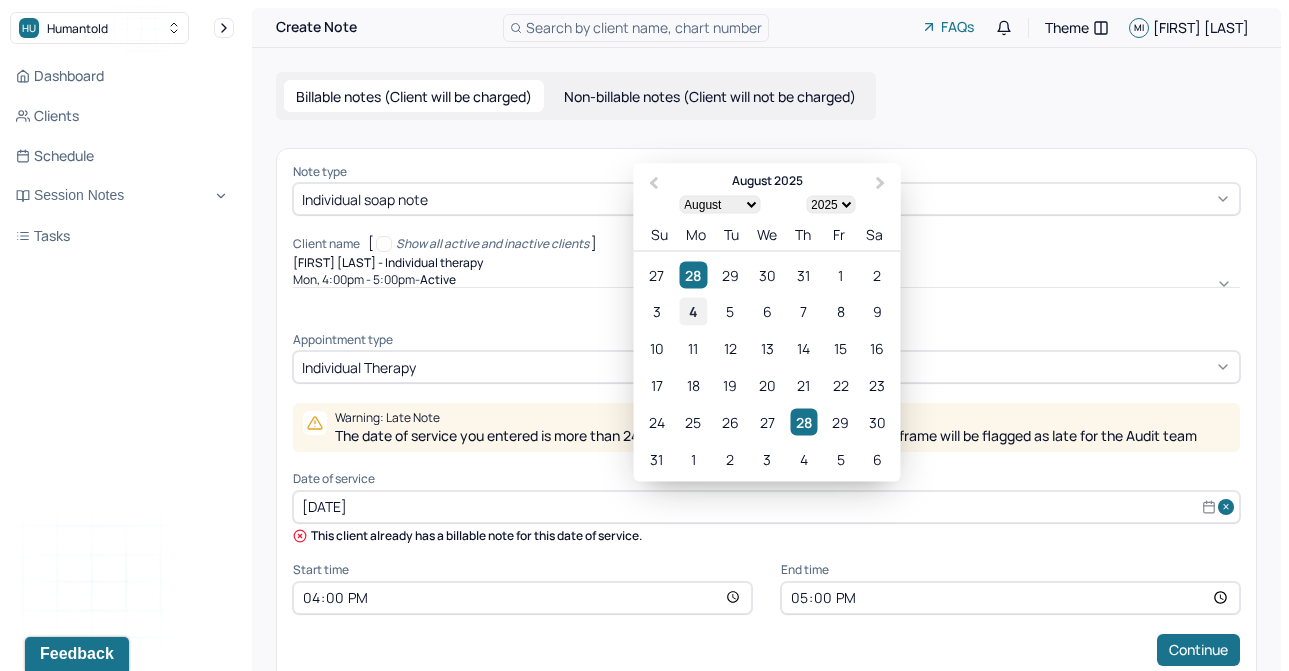 click on "4" at bounding box center [693, 311] 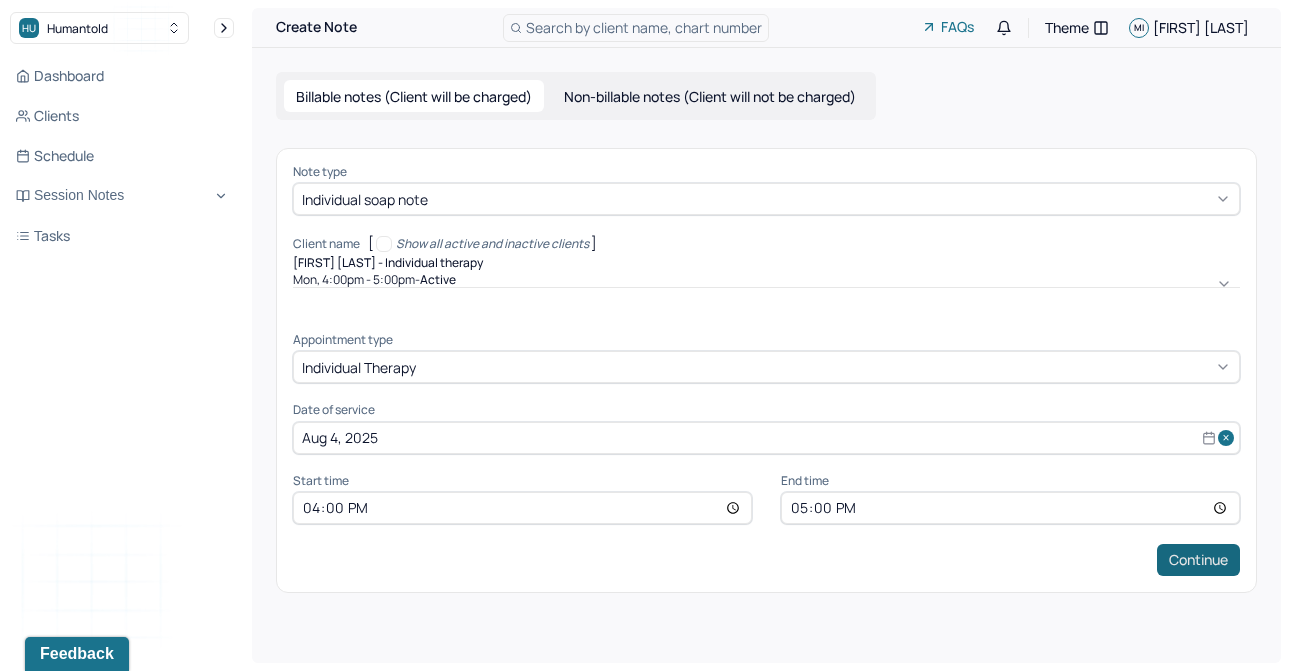 click on "Continue" at bounding box center [1198, 560] 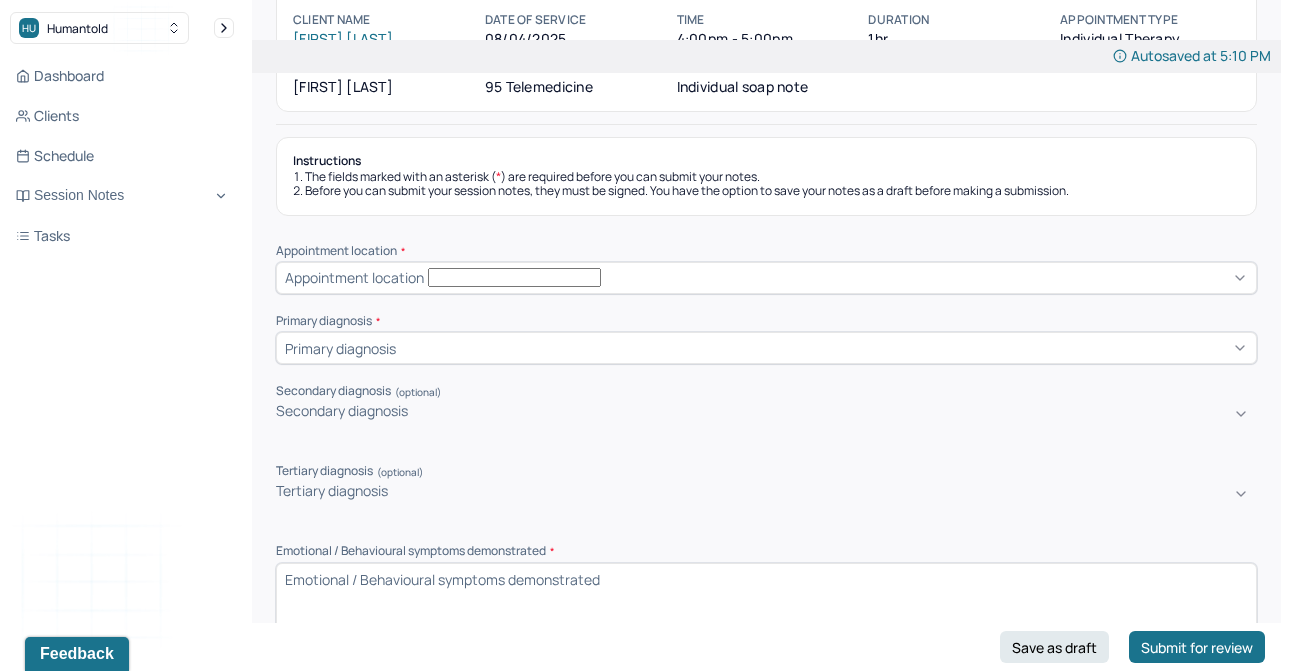 scroll, scrollTop: 170, scrollLeft: 0, axis: vertical 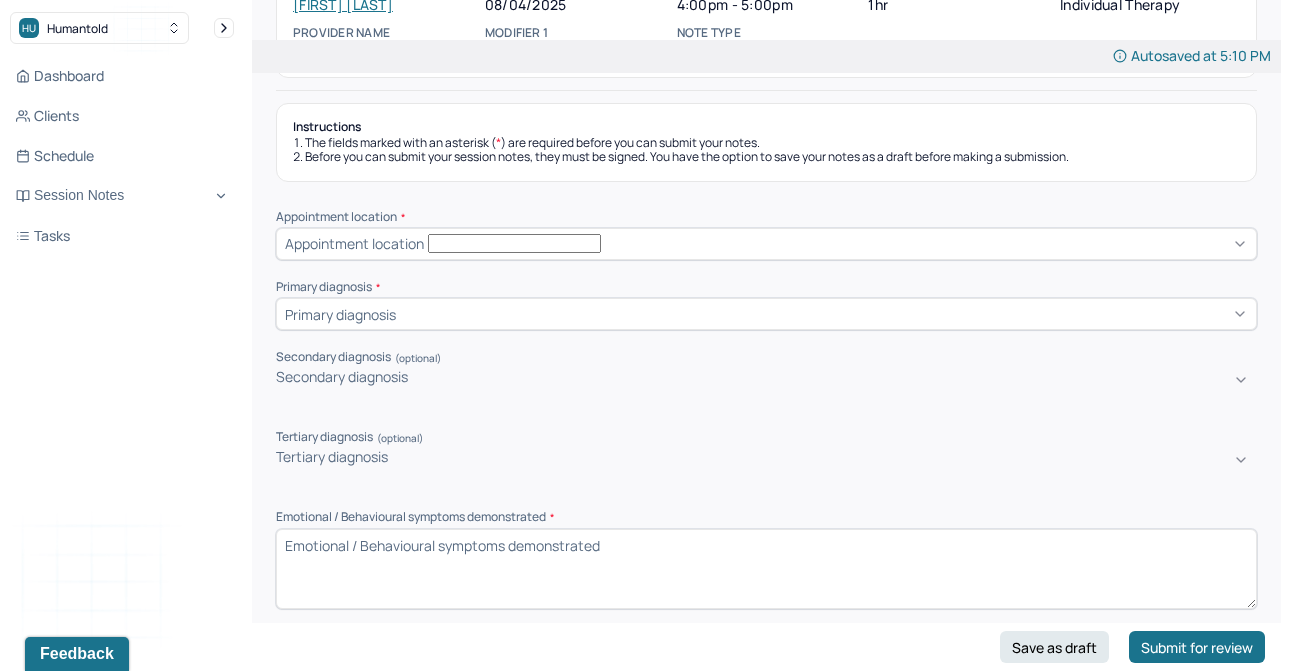 click on "Appointment location" at bounding box center (766, 244) 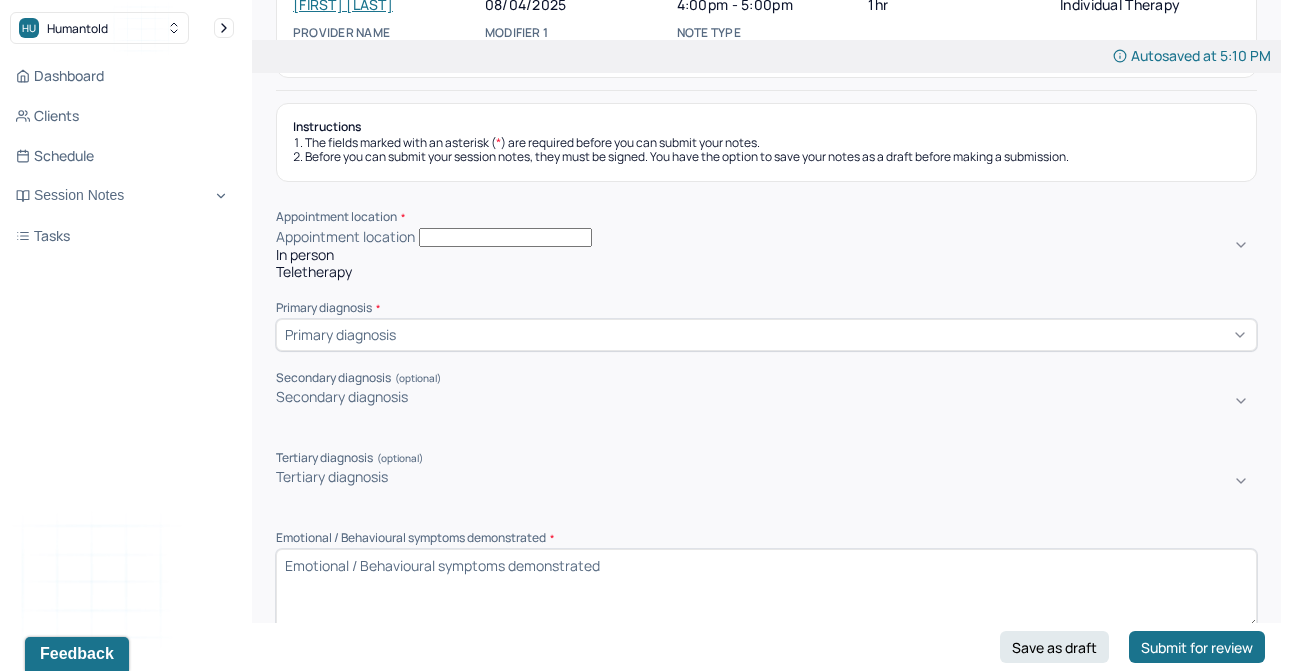 click on "Teletherapy" at bounding box center [766, 272] 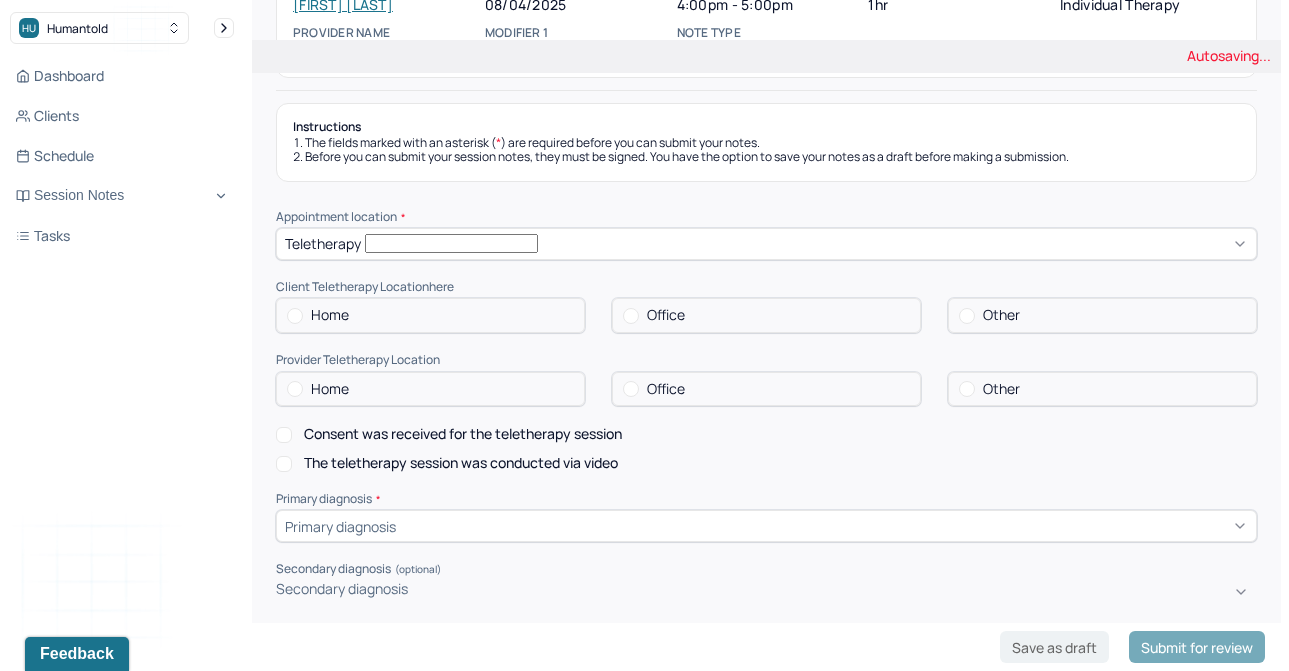 click on "Home" at bounding box center (430, 315) 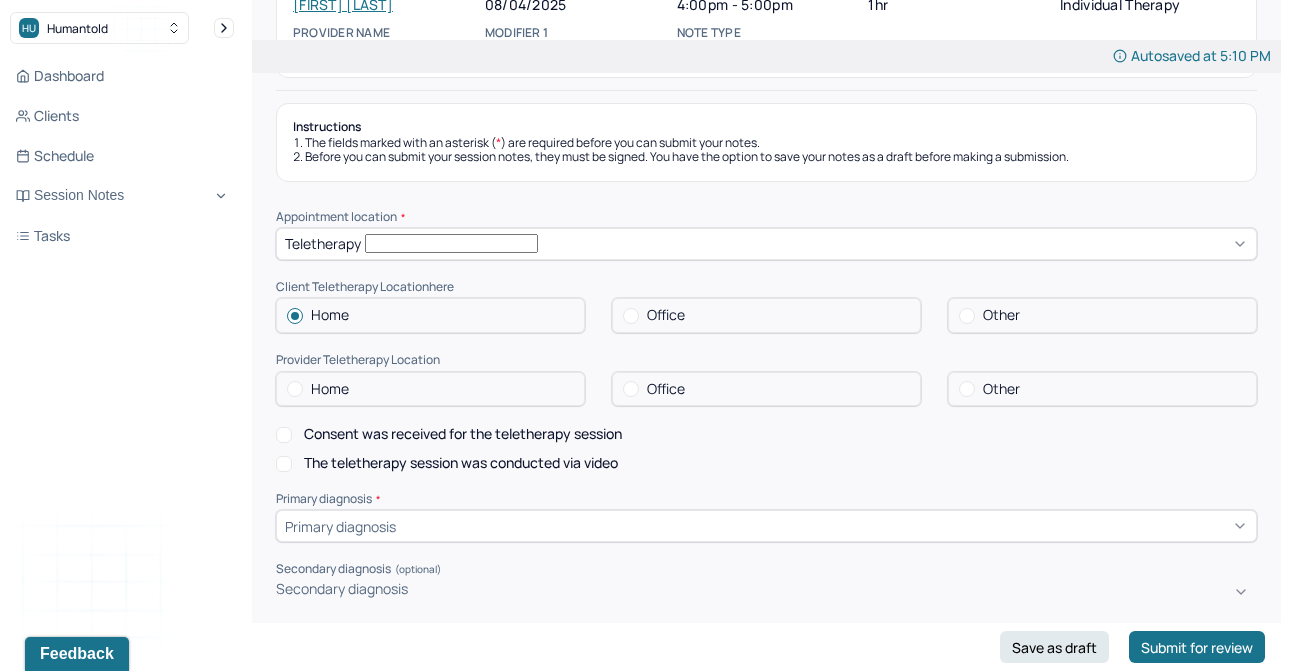 click on "Office" at bounding box center (666, 389) 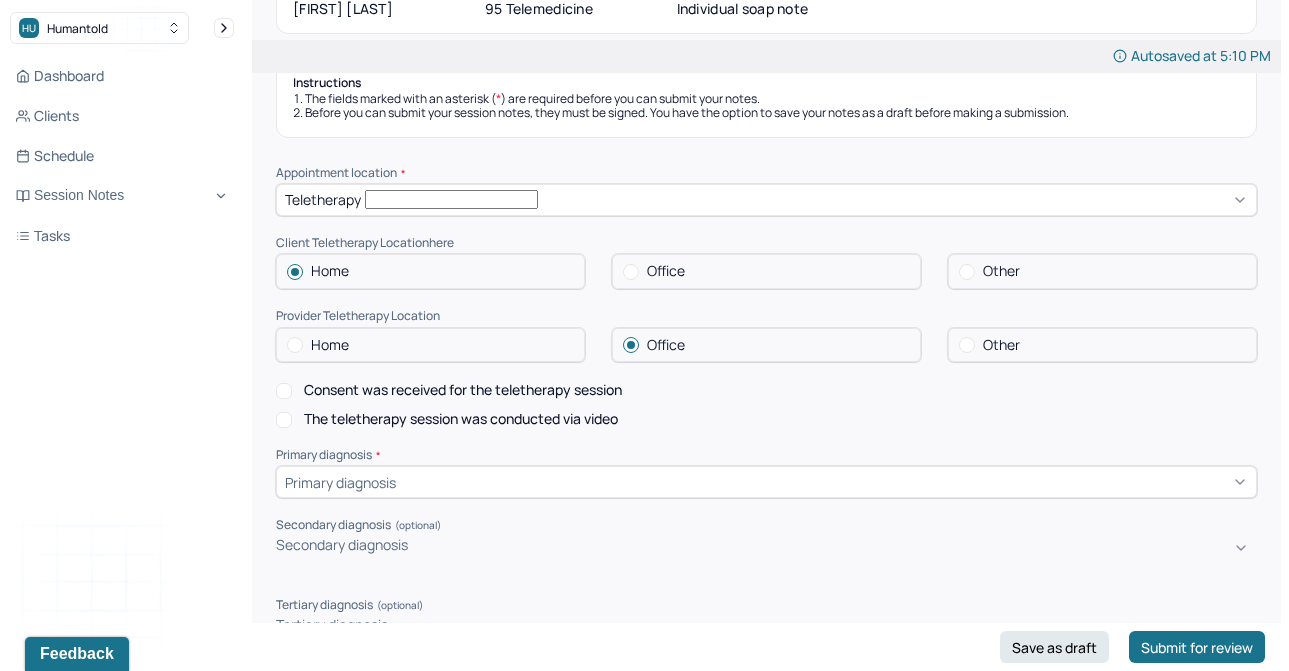 scroll, scrollTop: 224, scrollLeft: 0, axis: vertical 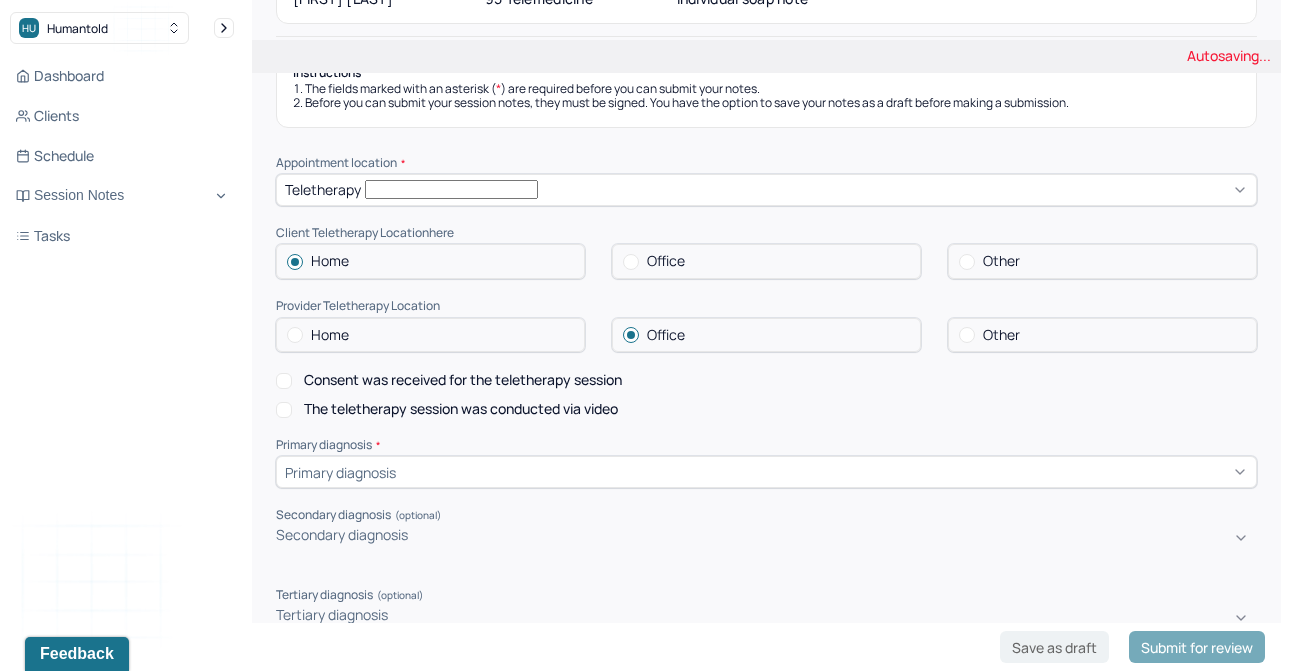 click on "Consent was received for the teletherapy session" at bounding box center [463, 380] 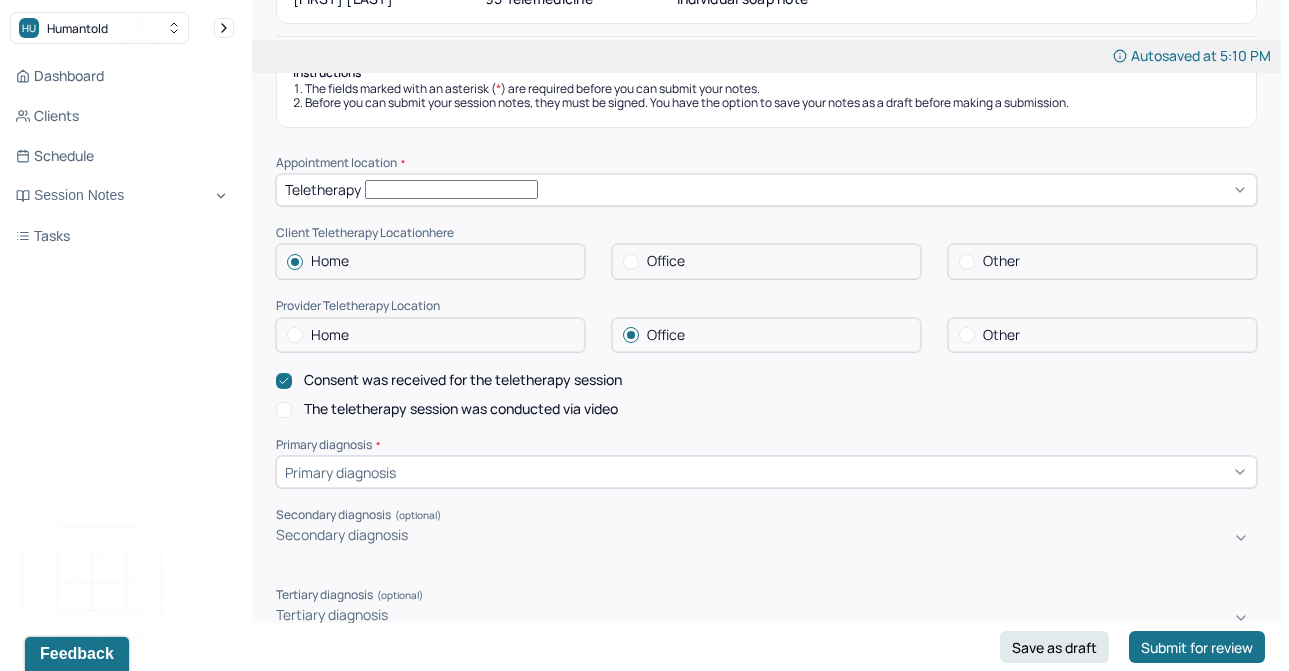 click on "The teletherapy session was conducted via video" at bounding box center (461, 409) 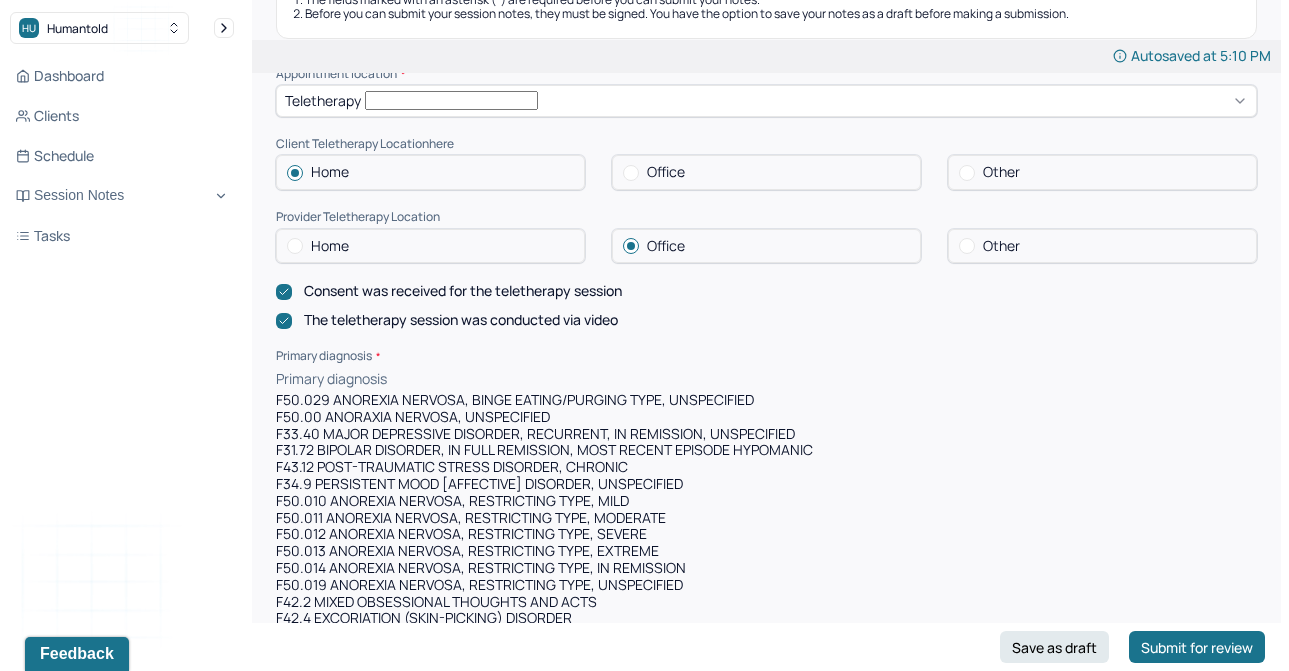 click on "[DIAGNOSIS CODE] ANOREXIA NERVOSA, BINGE EATING/PURGING TYPE, UNSPECIFIED, 1 of 473. 473 results available. Use Up and Down to choose options, press Enter to select the currently focused option, press Escape to exit the menu, press Tab to select the option and exit the menu. Primary diagnosis [DIAGNOSIS CODE] ANOREXIA NERVOSA, BINGE EATING/PURGING TYPE, UNSPECIFIED [DIAGNOSIS CODE] ANORAXIA NERVOSA, UNSPECIFIED [DIAGNOSIS CODE] MAJOR DEPRESSIVE DISORDER, RECURRENT, IN REMISSION, UNSPECIFIED [DIAGNOSIS CODE] BIPOLAR DISORDER, IN FULL REMISSION, MOST RECENT EPISODE HYPOMANIC [DIAGNOSIS CODE] POST-TRAUMATIC STRESS DISORDER, CHRONIC [DIAGNOSIS CODE] PERSISTENT MOOD [AFFECTIVE] DISORDER, UNSPECIFIED [DIAGNOSIS CODE] ANOREXIA NERVOSA, RESTRICTING TYPE, MILD [DIAGNOSIS CODE] ANOREXIA NERVOSA, RESTRICTING TYPE, MODERATE [DIAGNOSIS CODE] ANOREXIA NERVOSA, RESTRICTING TYPE, SEVERE [DIAGNOSIS CODE] ANOREXIA NERVOSA, RESTRICTING TYPE, EXTREME [DIAGNOSIS CODE] ANOREXIA NERVOSA, RESTRICTING TYPE, IN REMISSION [DIAGNOSIS CODE] ANOREXIA NERVOSA, RESTRICTING TYPE, UNSPECIFIED [DIAGNOSIS CODE] MIXED OBSESSIONAL THOUGHTS AND ACTS [DIAGNOSIS CODE] BULIMIA NERVOSA, MILD" at bounding box center [766, 4360] 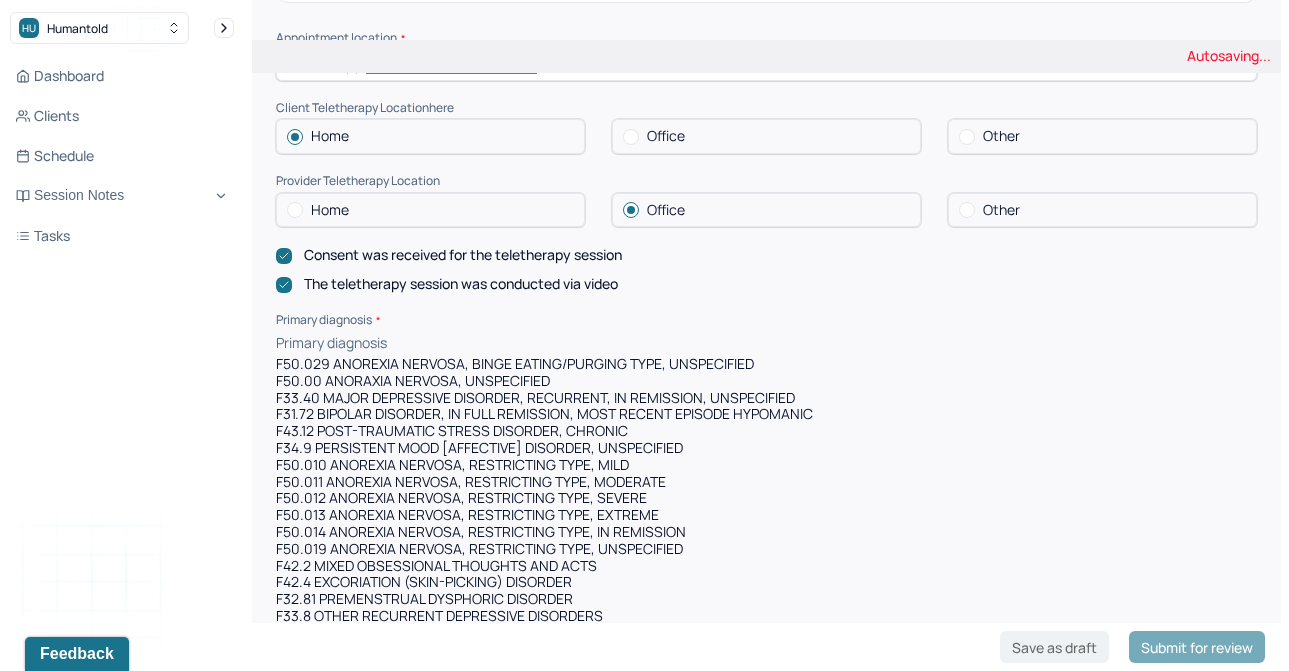 scroll, scrollTop: 349, scrollLeft: 0, axis: vertical 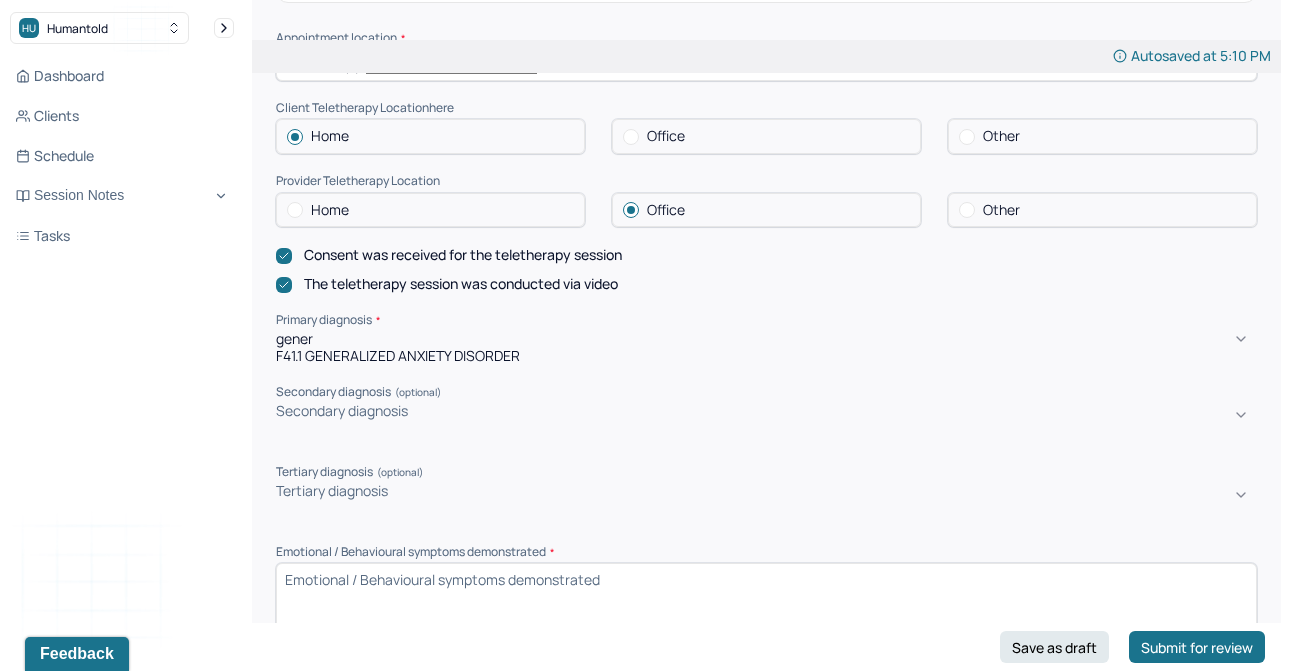 type on "genera" 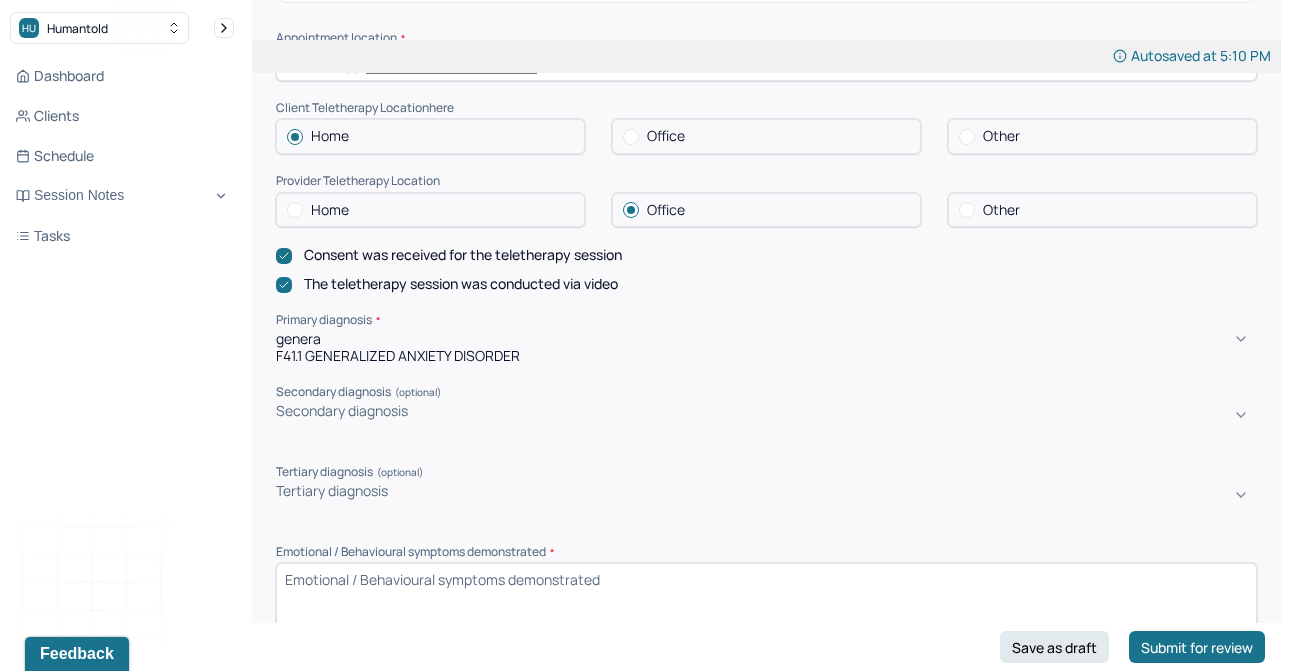 click on "F41.1 GENERALIZED ANXIETY DISORDER" at bounding box center (766, 356) 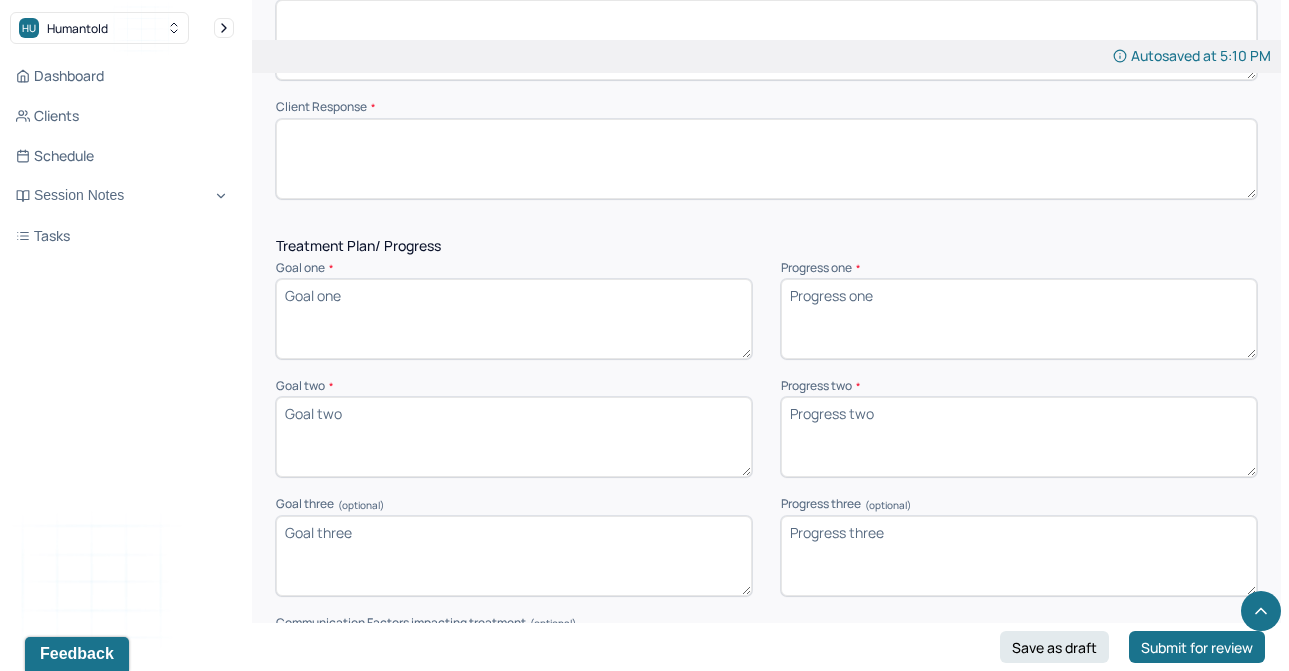 scroll, scrollTop: 2873, scrollLeft: 0, axis: vertical 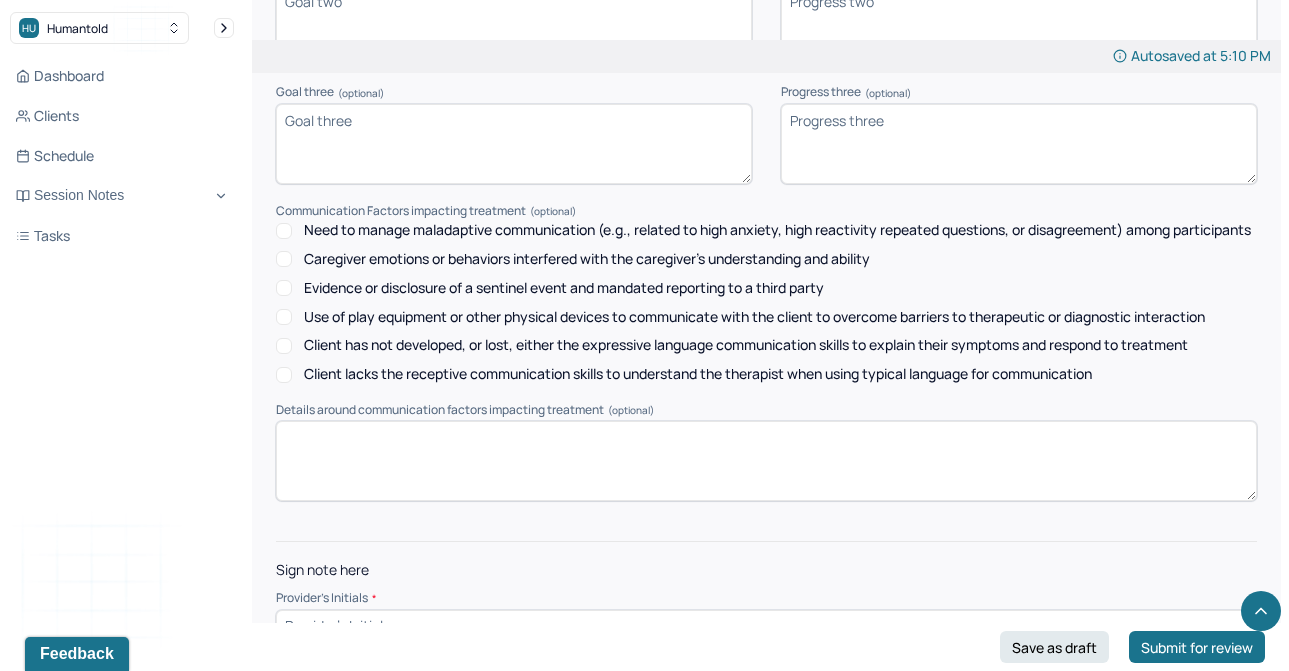 click at bounding box center (766, 461) 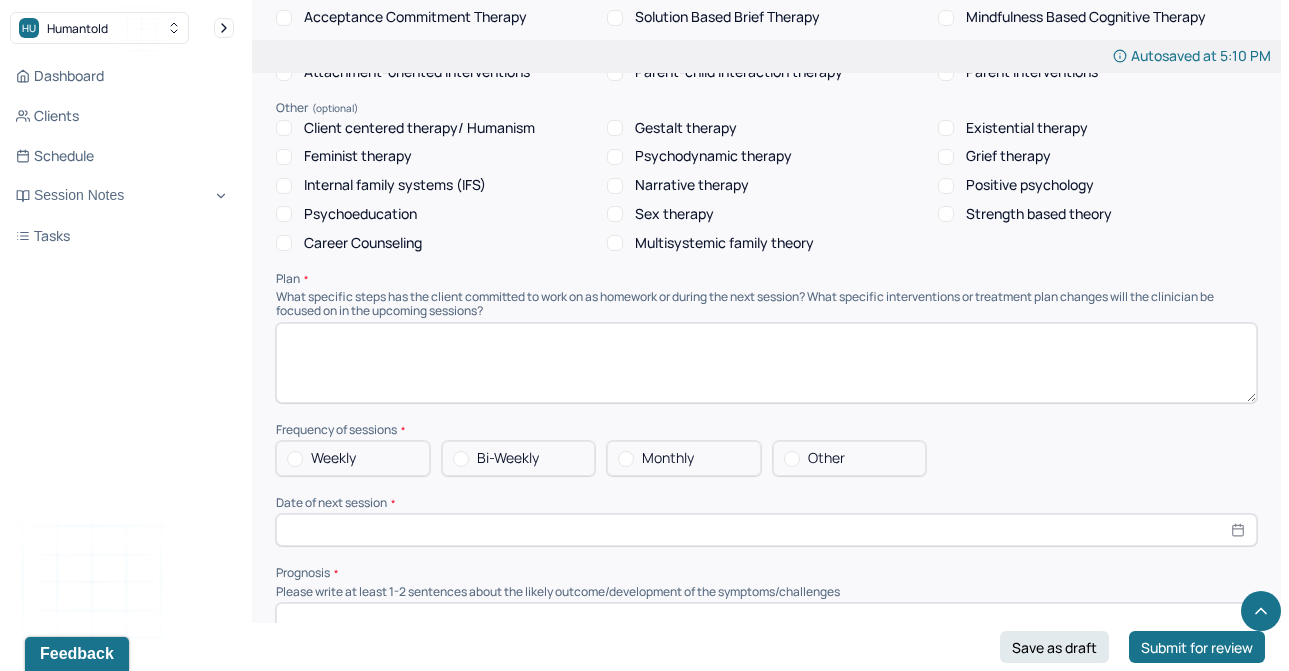 scroll, scrollTop: 1841, scrollLeft: 0, axis: vertical 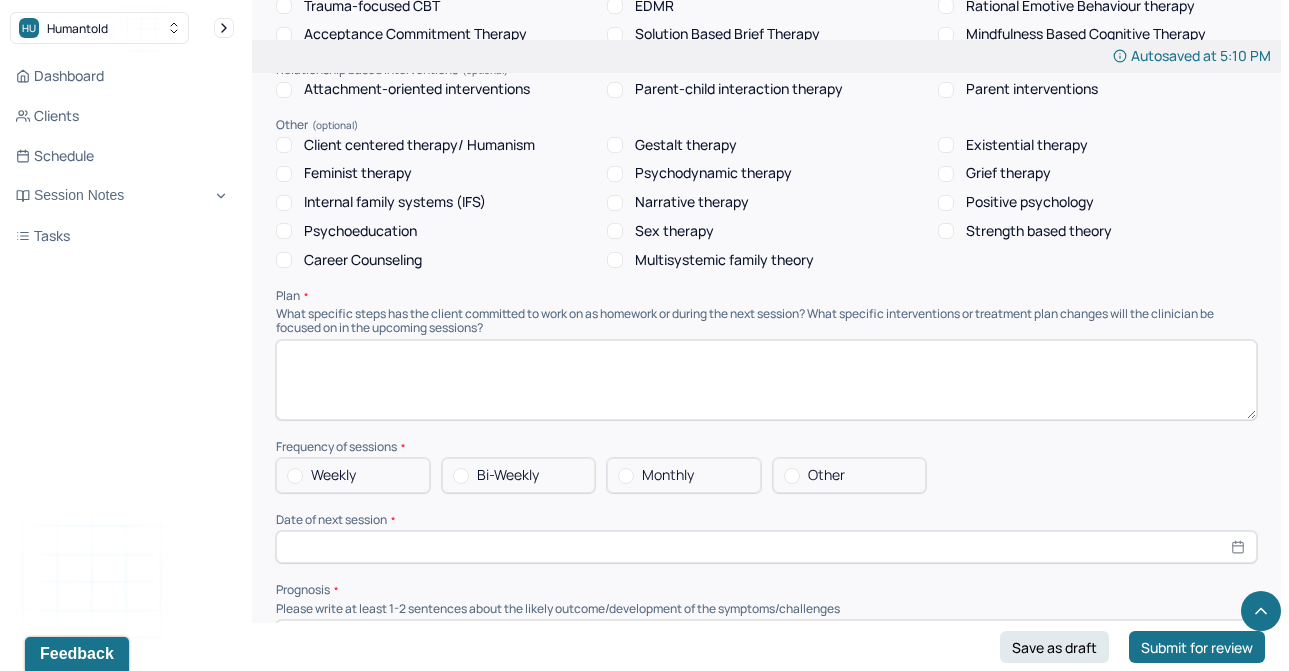 type on "MI" 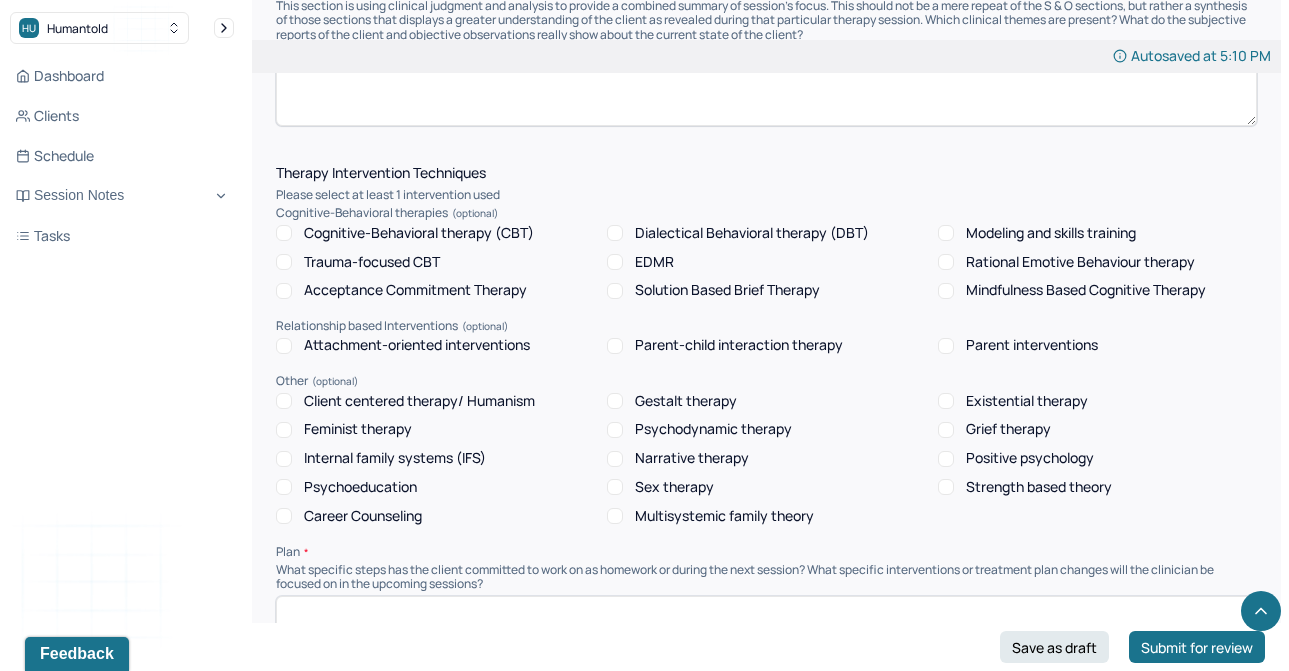 scroll, scrollTop: 1579, scrollLeft: 0, axis: vertical 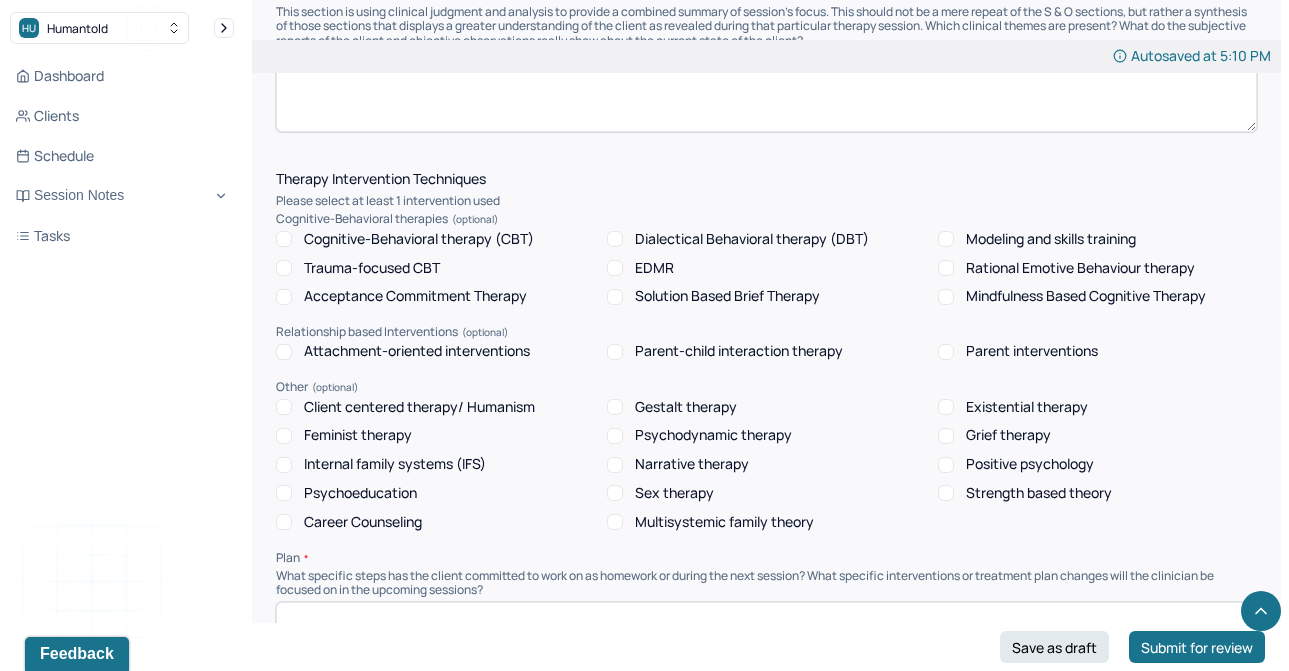 click on "Client centered therapy/ Humanism" at bounding box center (419, 407) 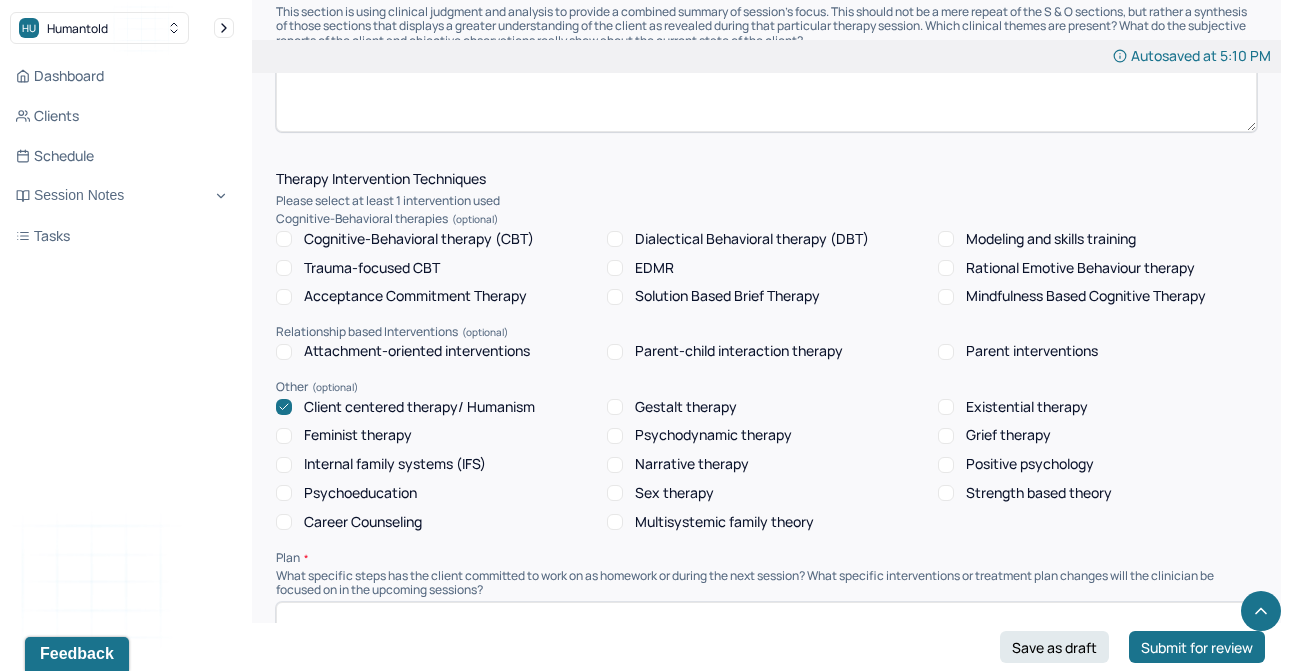 click on "Positive psychology" at bounding box center (1030, 464) 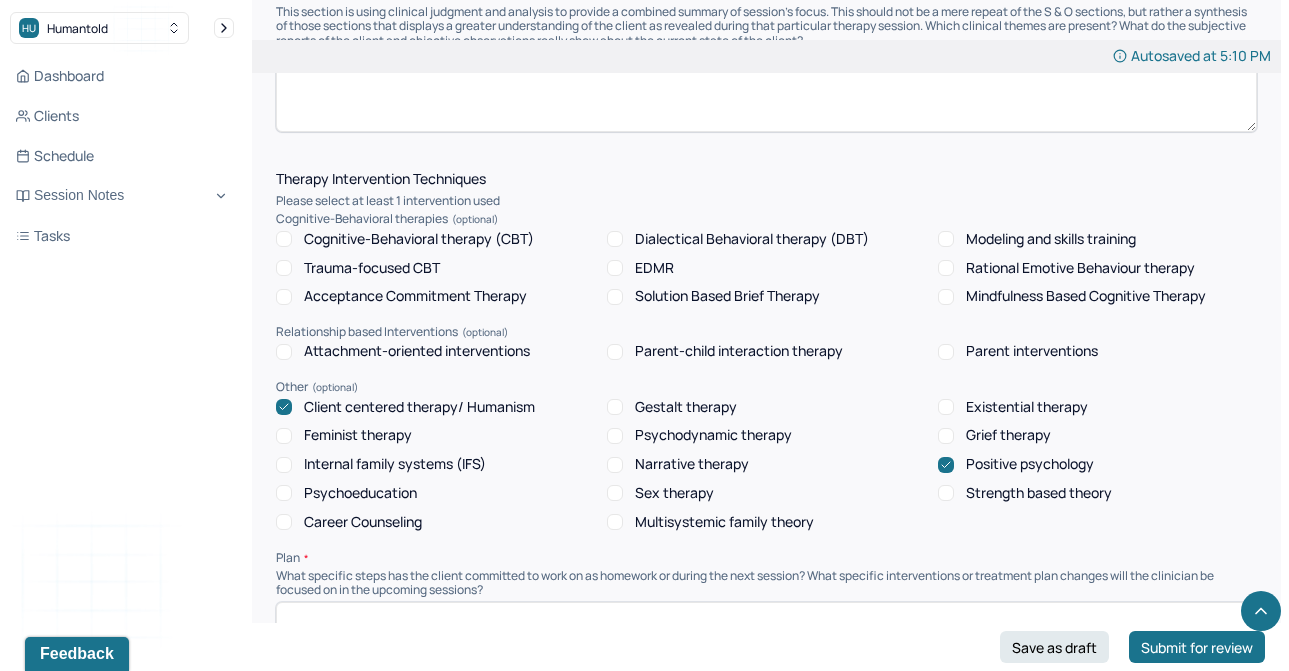 click on "Positive psychology" at bounding box center [1030, 464] 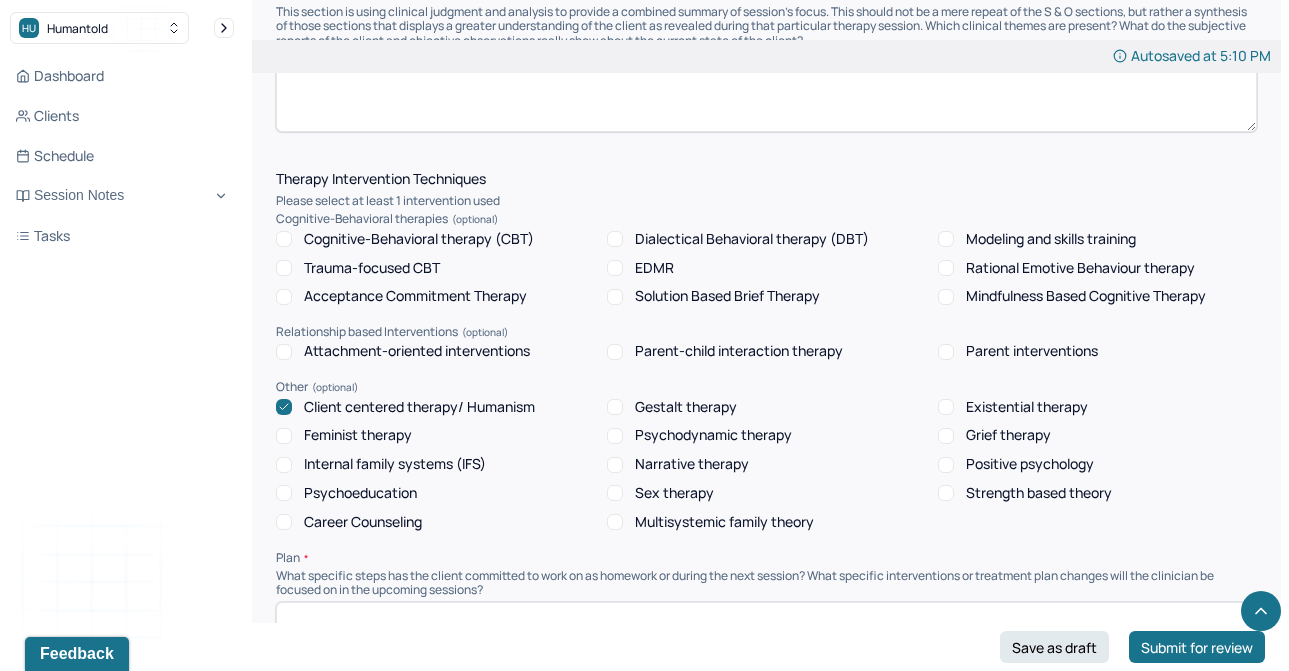 click on "Strength based theory" at bounding box center (1039, 493) 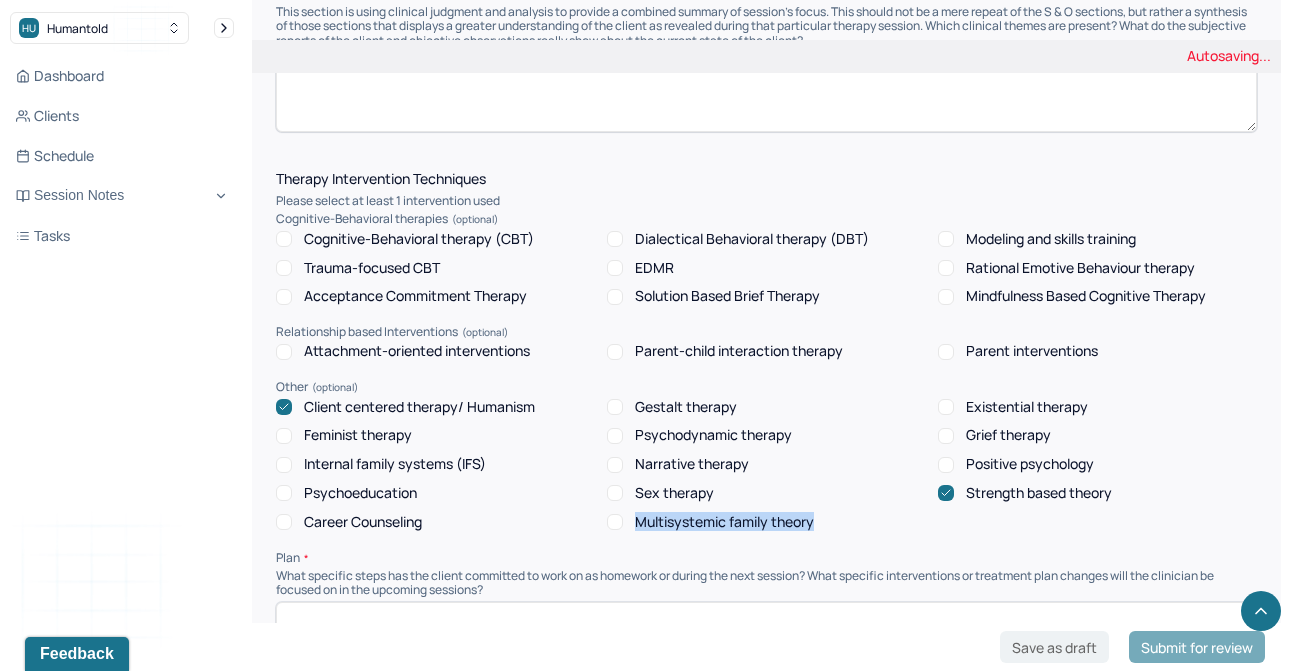 drag, startPoint x: 834, startPoint y: 464, endPoint x: 633, endPoint y: 464, distance: 201 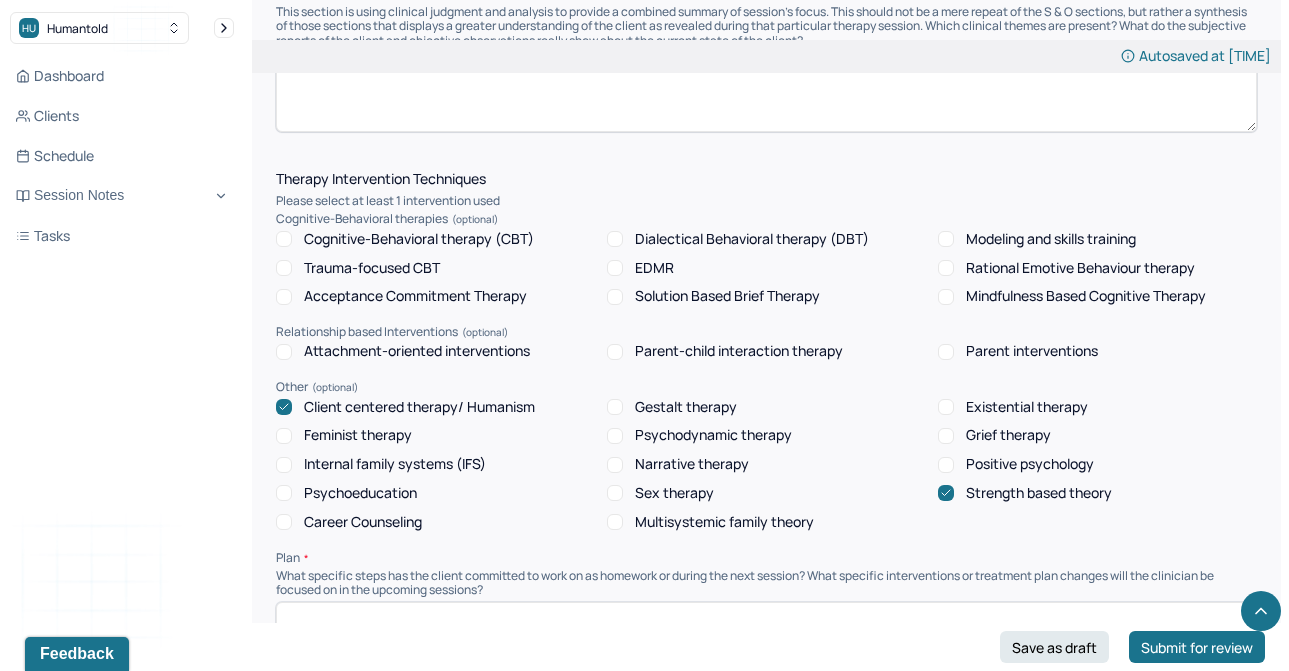 click on "Other" at bounding box center (766, 387) 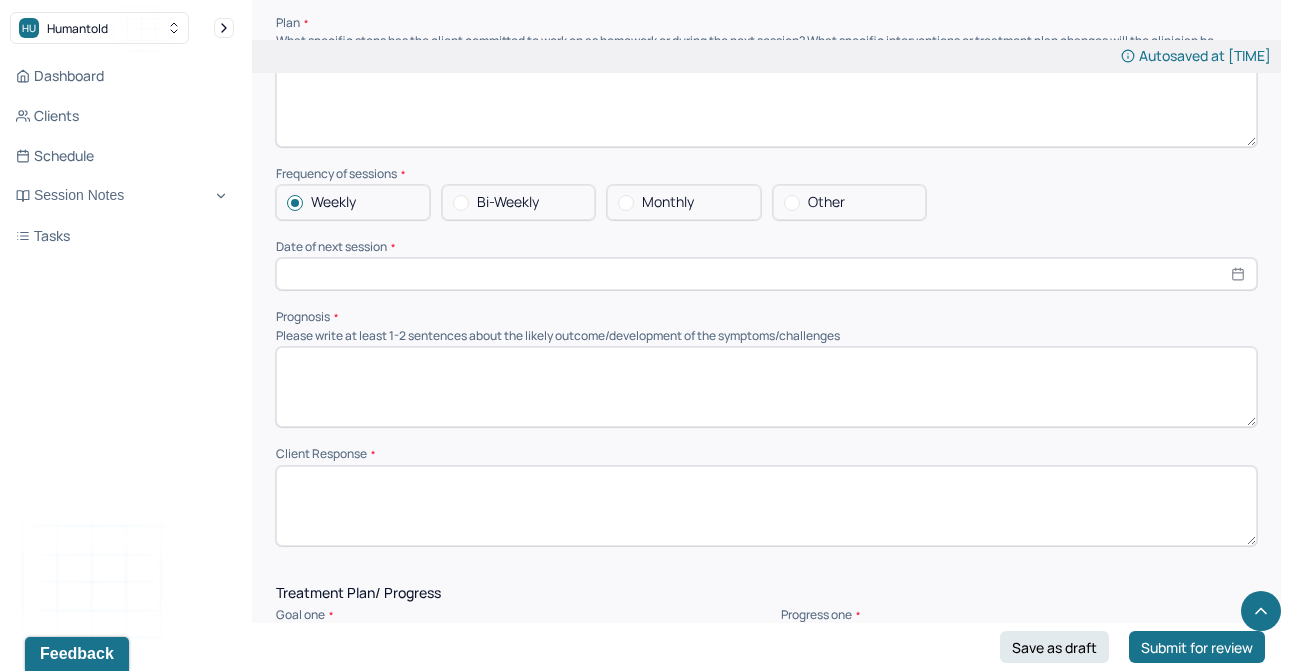 scroll, scrollTop: 2115, scrollLeft: 0, axis: vertical 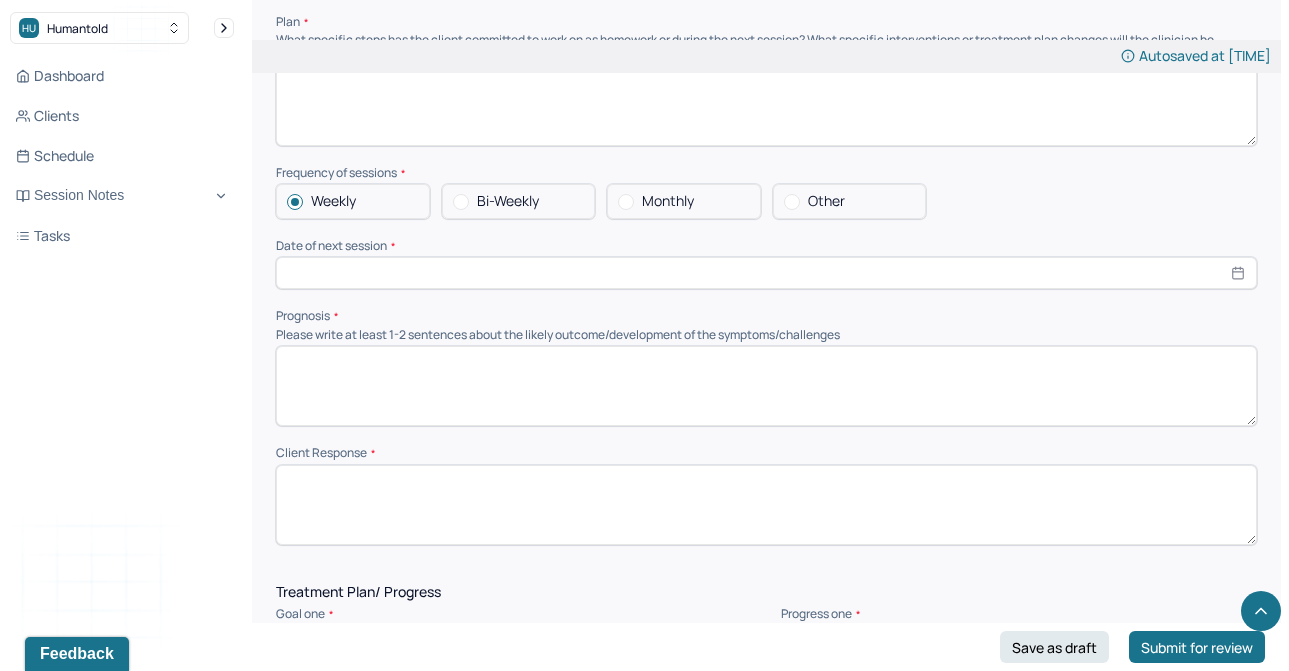 select on "7" 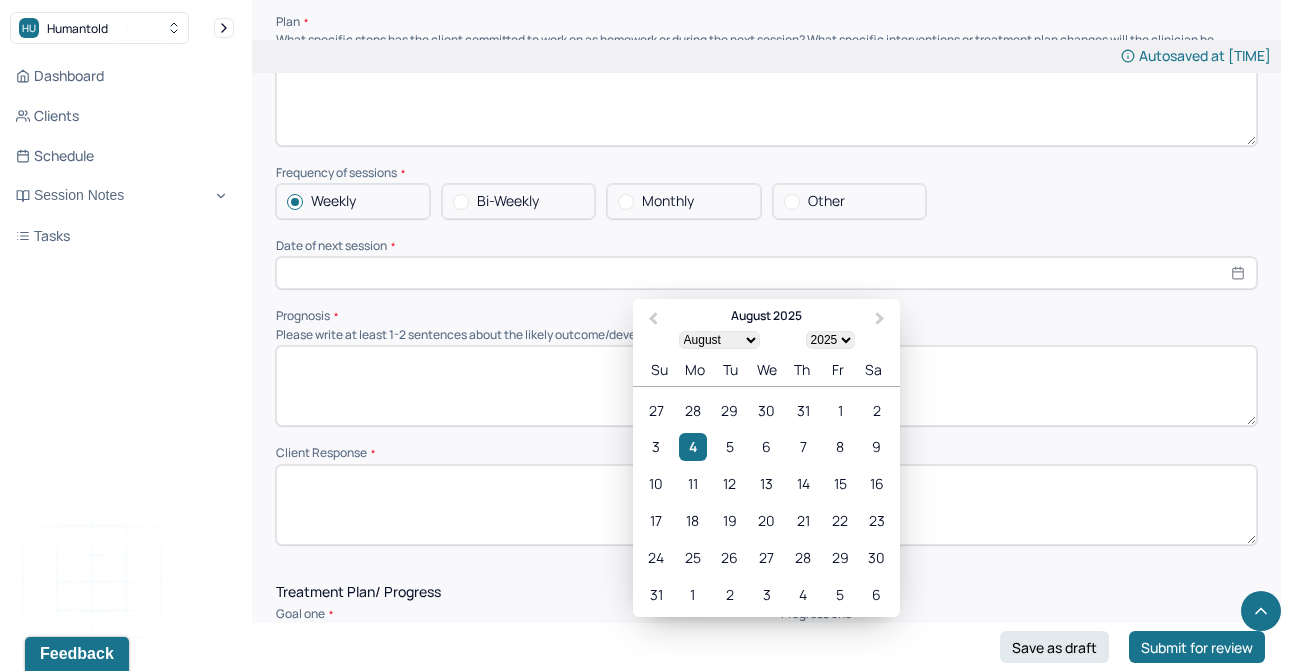 click at bounding box center [766, 273] 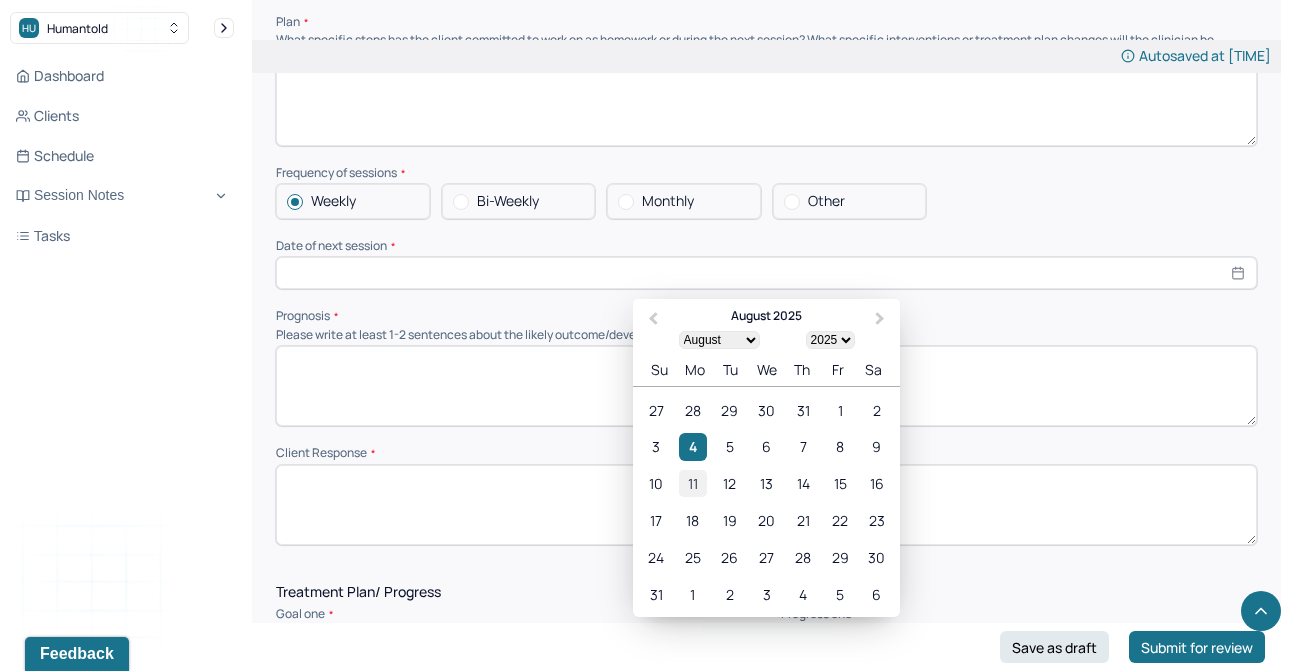 click on "11" at bounding box center [692, 484] 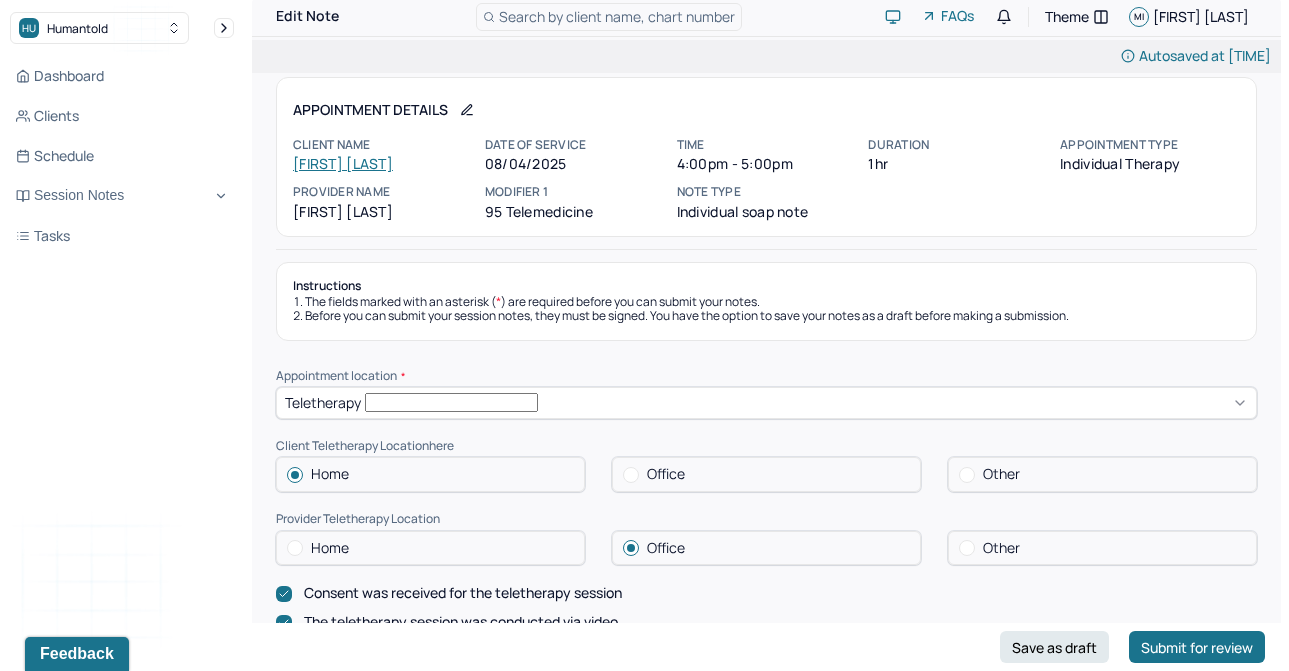 scroll, scrollTop: 12, scrollLeft: 0, axis: vertical 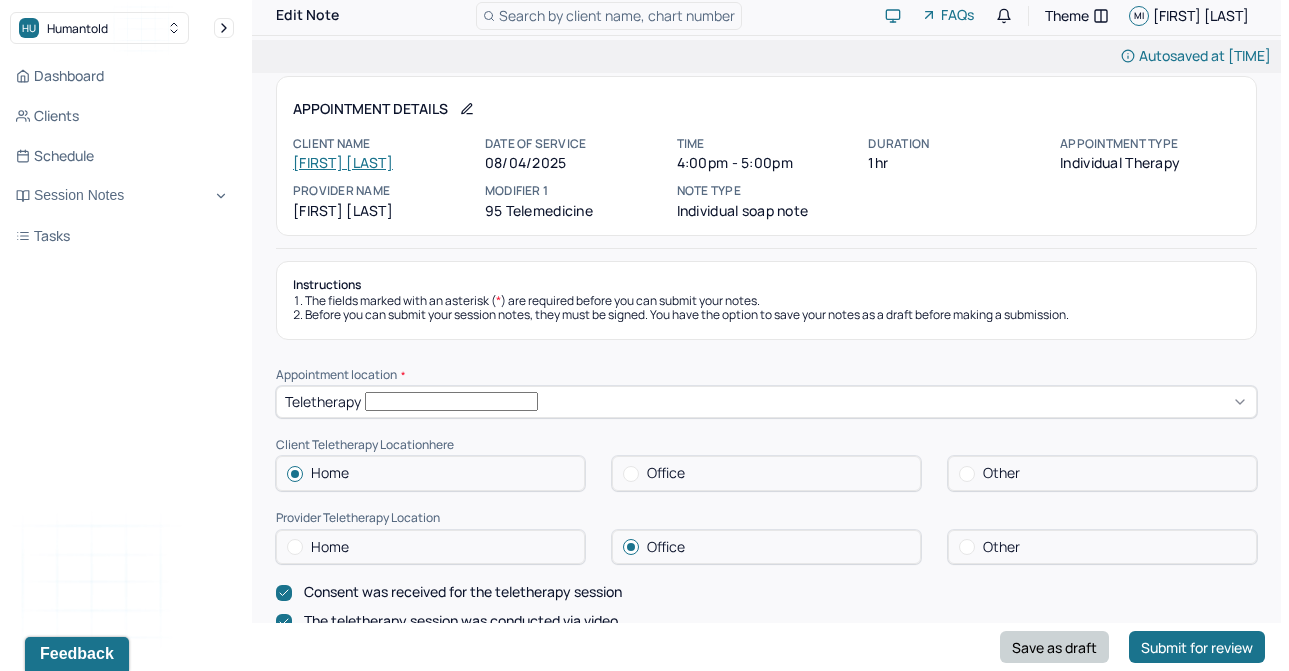 click on "Save as draft" at bounding box center (1054, 647) 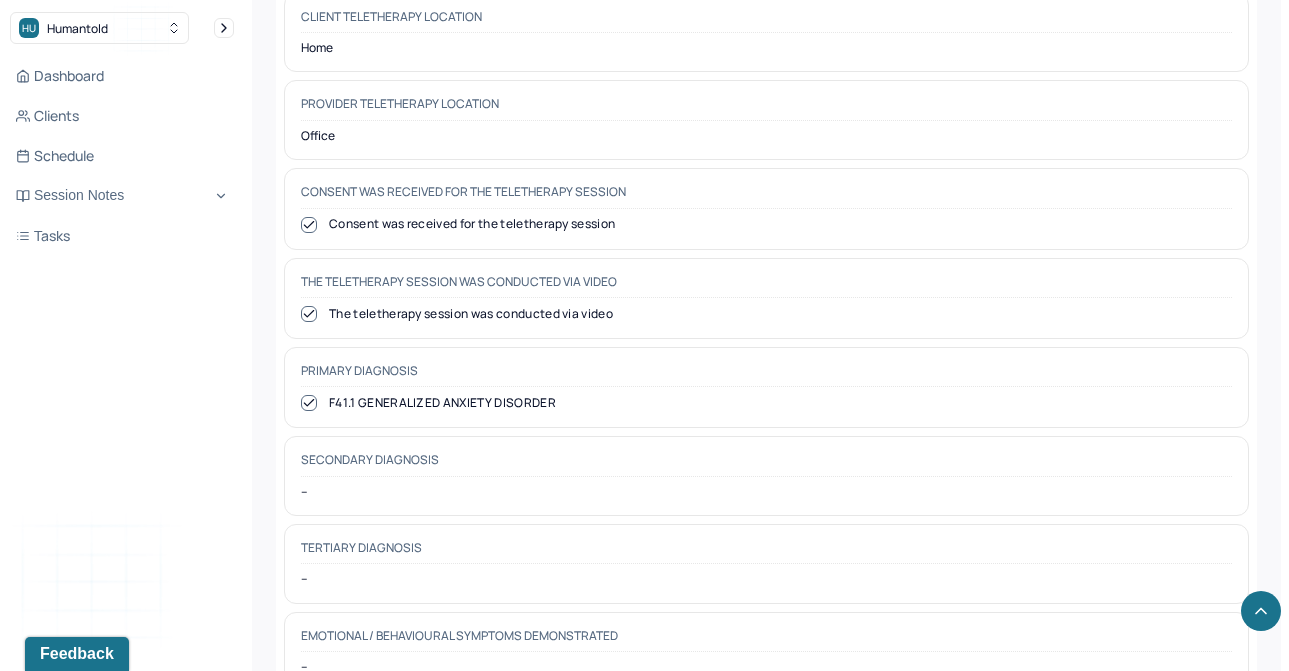 scroll, scrollTop: 818, scrollLeft: 0, axis: vertical 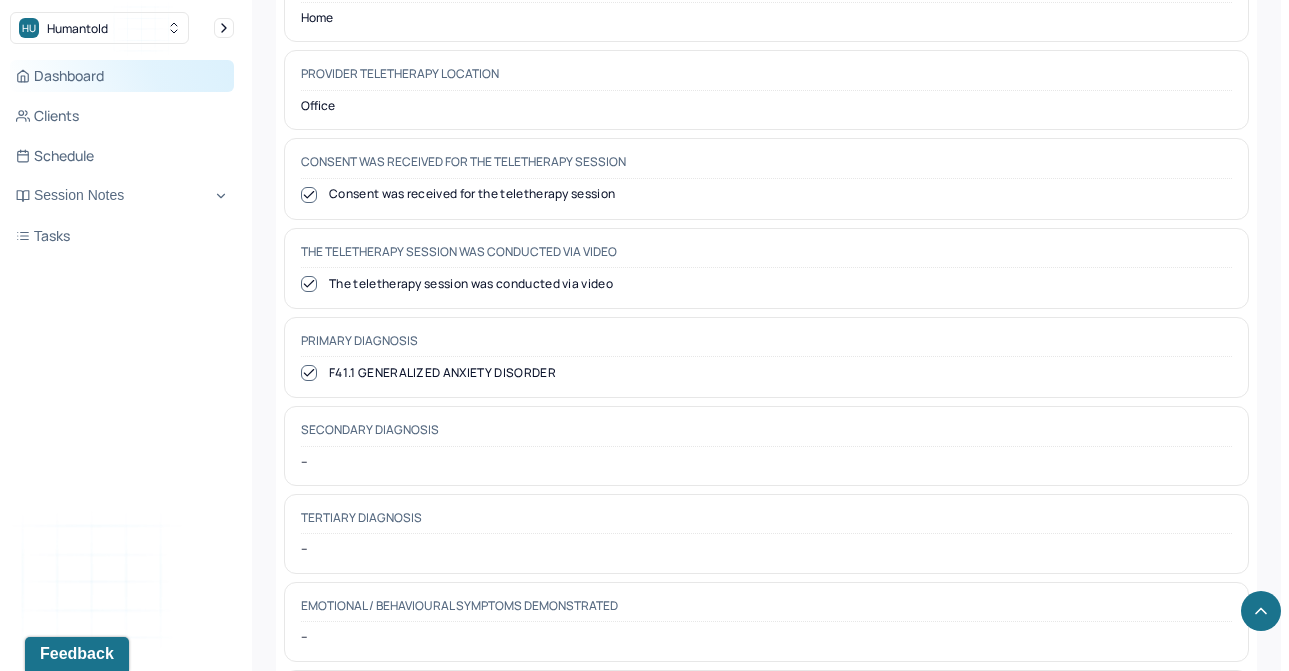 click on "Dashboard" at bounding box center [122, 76] 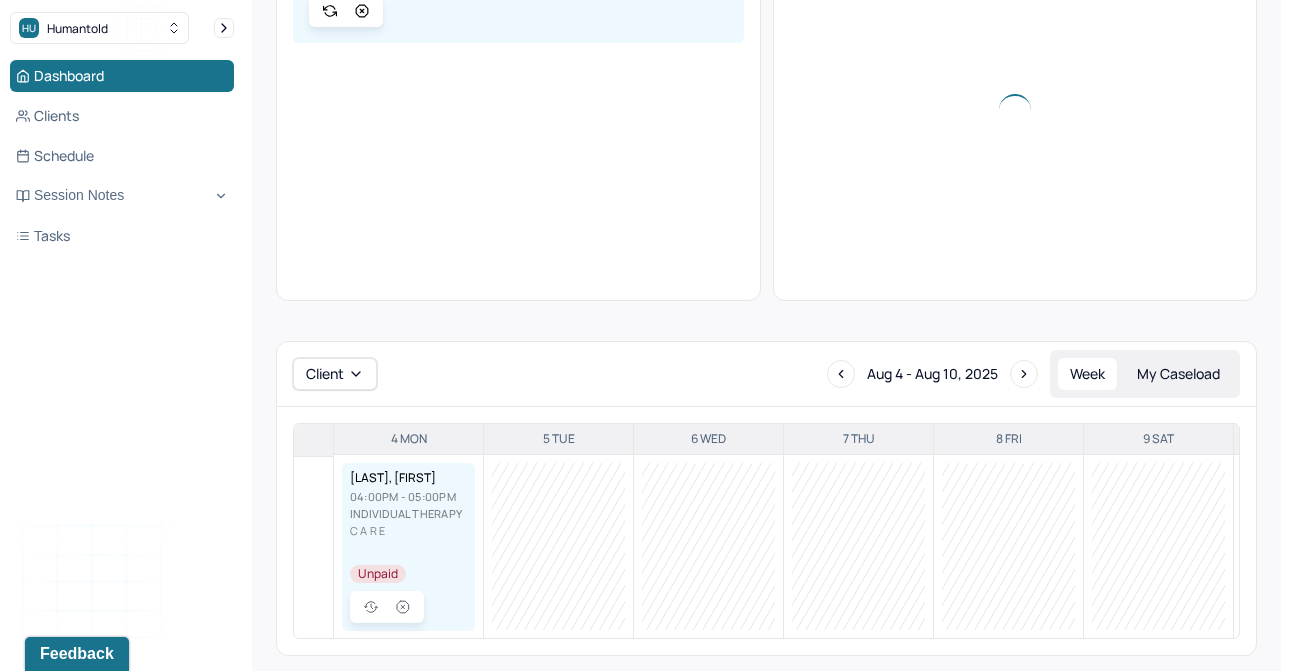 scroll, scrollTop: 287, scrollLeft: 0, axis: vertical 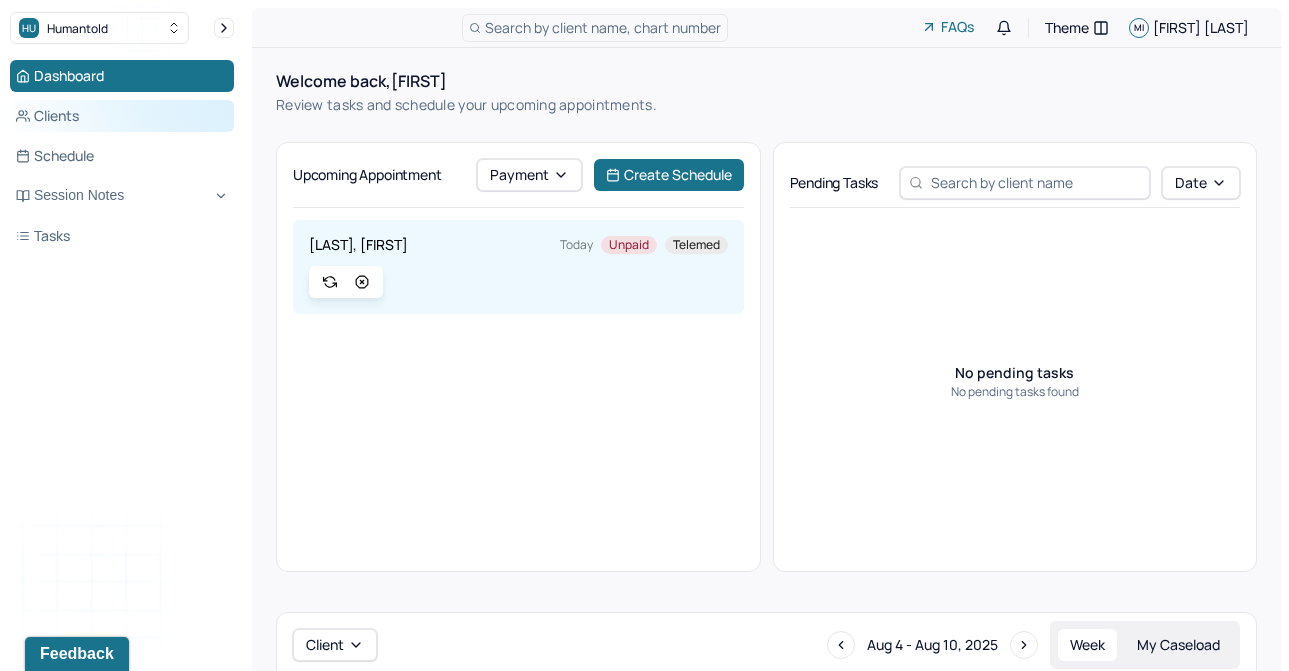 click on "Clients" at bounding box center (122, 116) 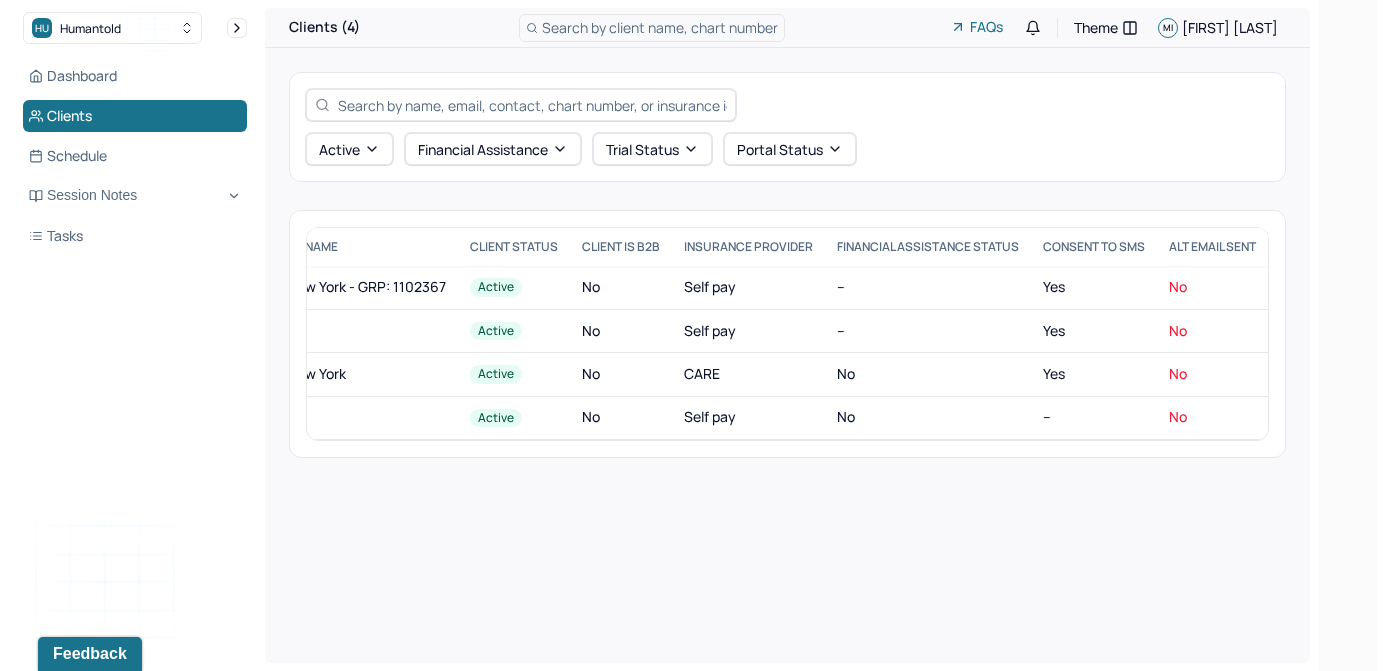 scroll, scrollTop: 0, scrollLeft: 904, axis: horizontal 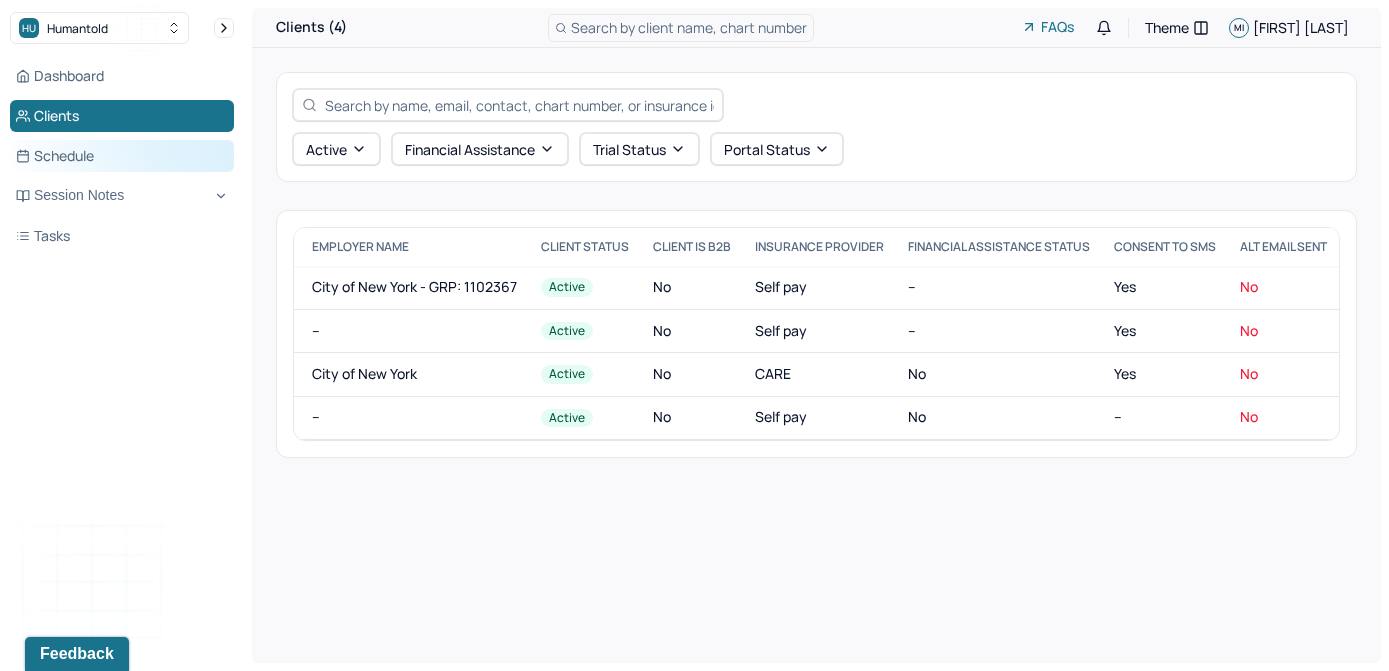 click on "Schedule" at bounding box center (122, 156) 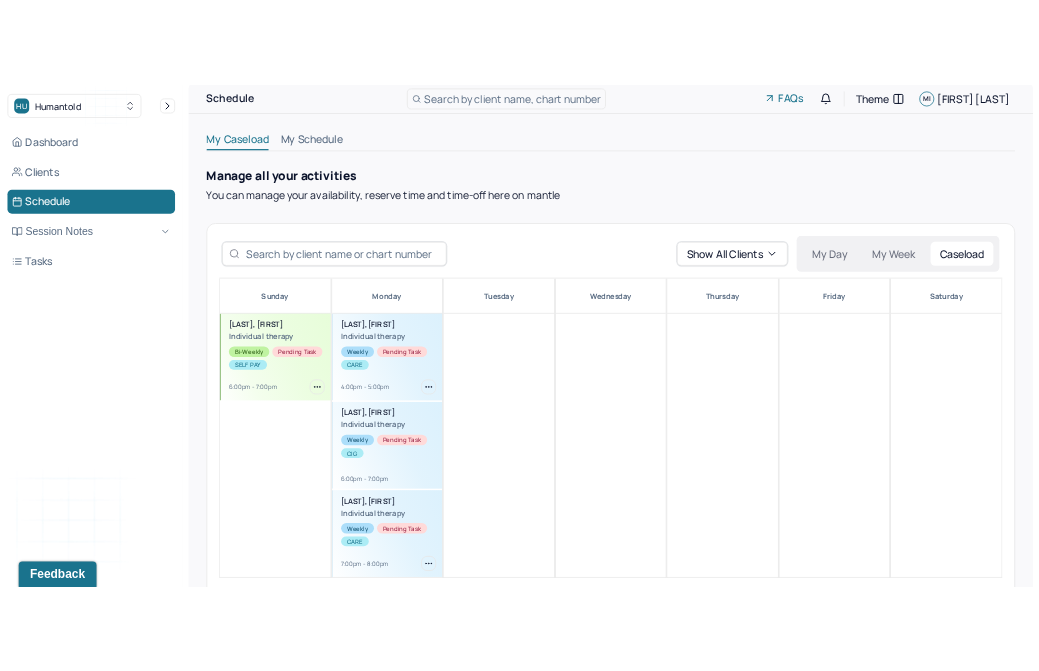 scroll, scrollTop: 0, scrollLeft: 0, axis: both 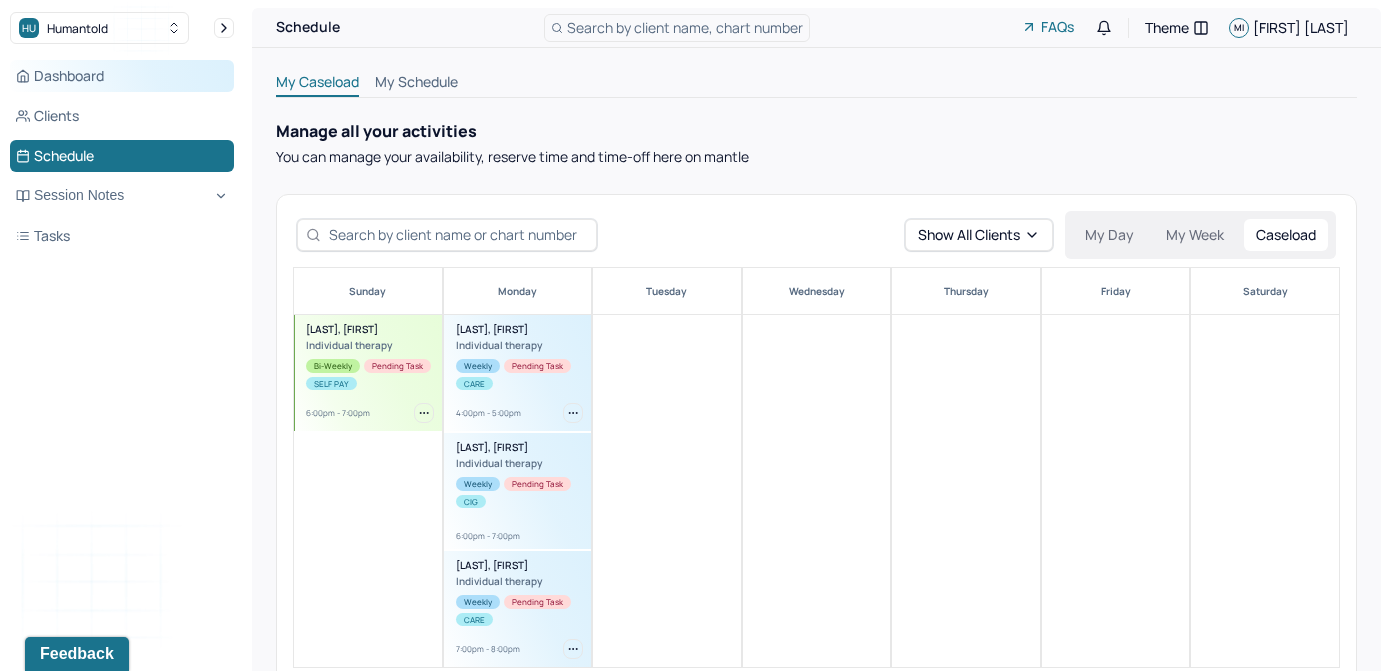 click on "Dashboard" at bounding box center [122, 76] 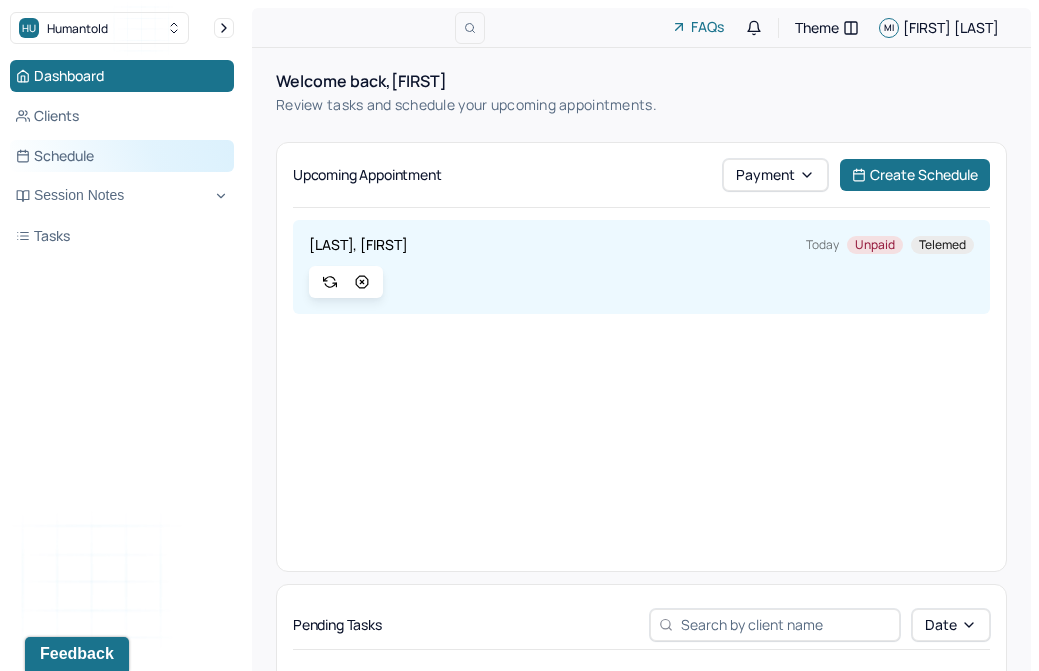 click on "Schedule" at bounding box center (122, 156) 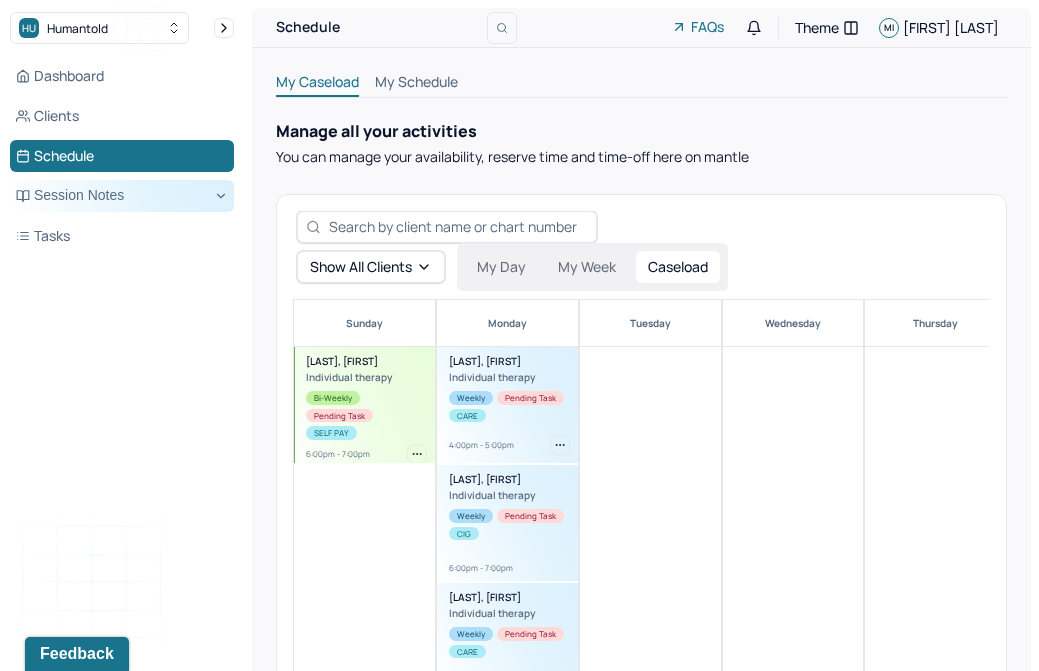 click on "Session Notes" at bounding box center [122, 196] 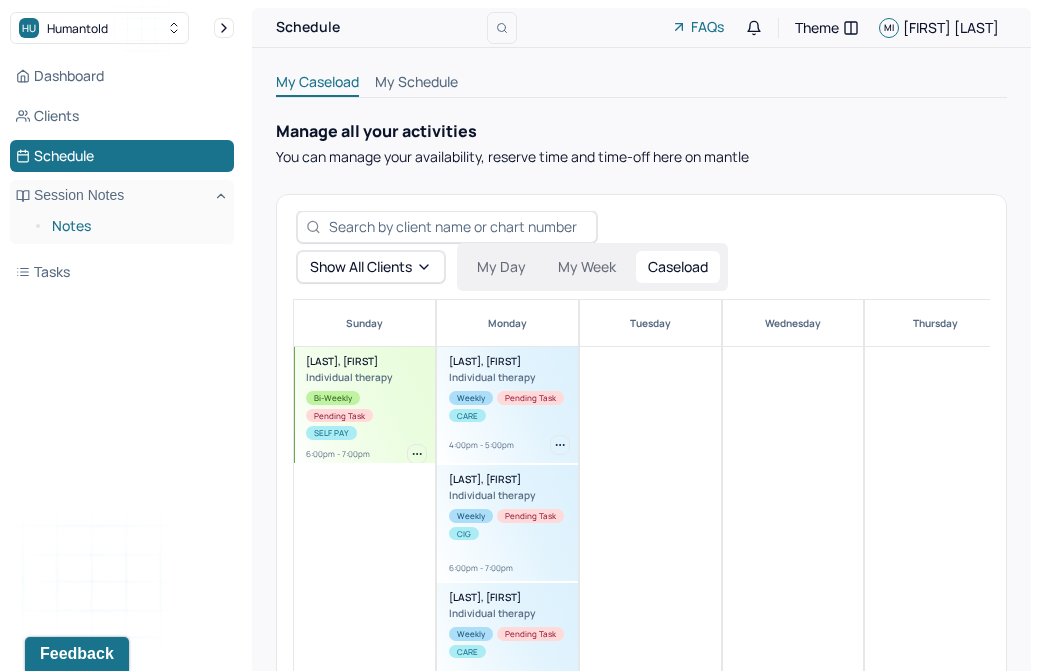 click on "Notes" at bounding box center (135, 226) 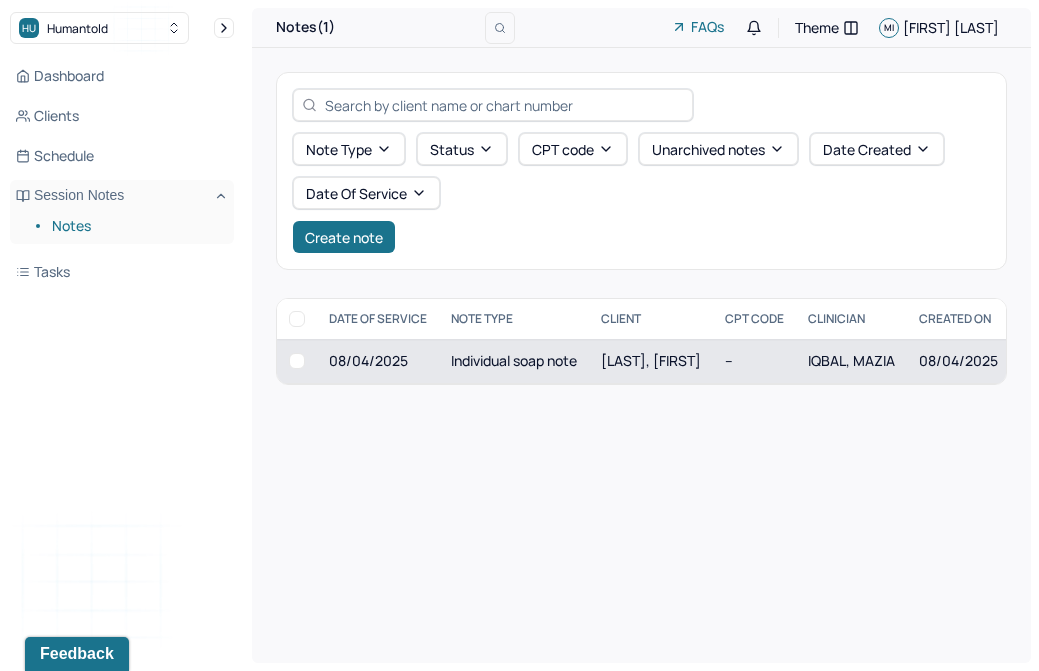 click on "Individual soap note" at bounding box center (514, 361) 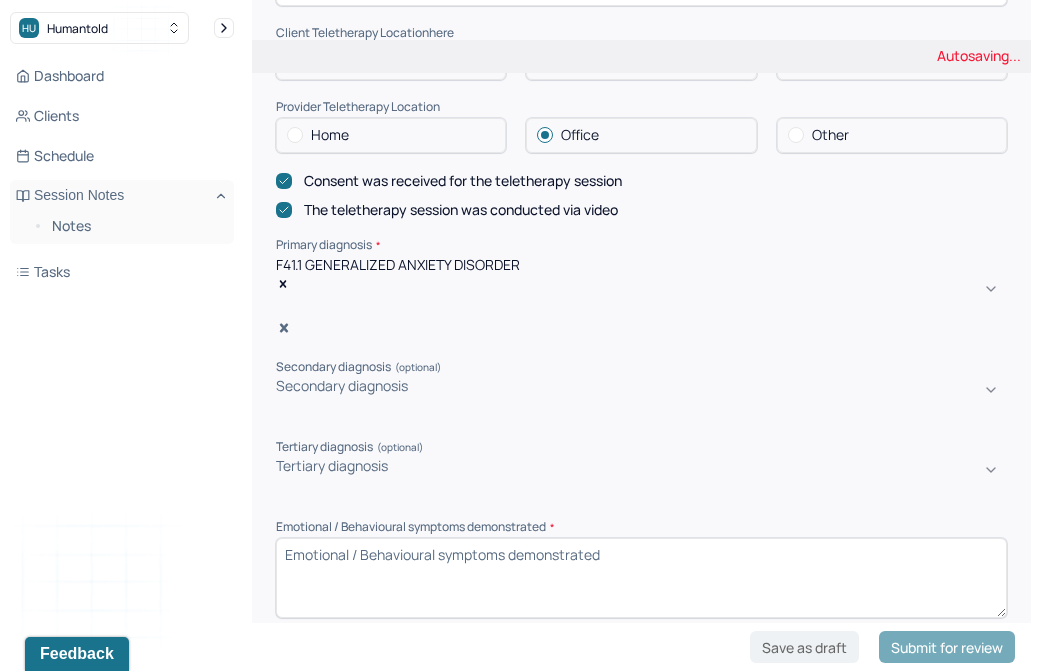 scroll, scrollTop: 514, scrollLeft: 0, axis: vertical 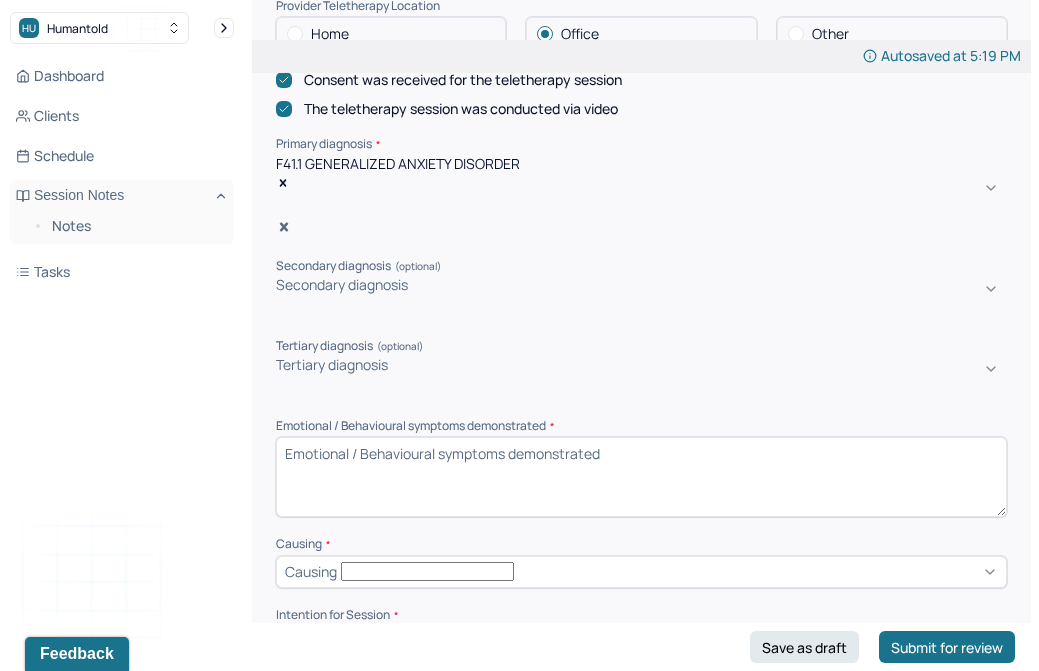 click on "Autosaved at [TIME] Appointment Details Client name [FIRST] [LAST] Date of service [DATE] Time [TIME] - [TIME] Duration [DURATION] Appointment type individual therapy Provider name [FIRST] [LAST] Modifier 1 95 Telemedicine Note type Individual soap note Instructions The fields marked with an asterisk ( * ) are required before you can submit your notes. Before you can submit your session notes, they must be signed. You have the option to save your notes as a draft before making a submission. Appointment location * Teletherapy Client Teletherapy Location here Home Office Other Provider Teletherapy Location Home Office Other Consent was received for the teletherapy session The teletherapy session was conducted via video Primary diagnosis * F41.1 GENERALIZED ANXIETY DISORDER Secondary diagnosis (optional) Secondary diagnosis Tertiary diagnosis (optional) Tertiary diagnosis Emotional / Behavioural symptoms demonstrated * Causing * Causing Intention for Session * Intention for Session Session Note Subjective Objective EDMR" at bounding box center [641, 1396] 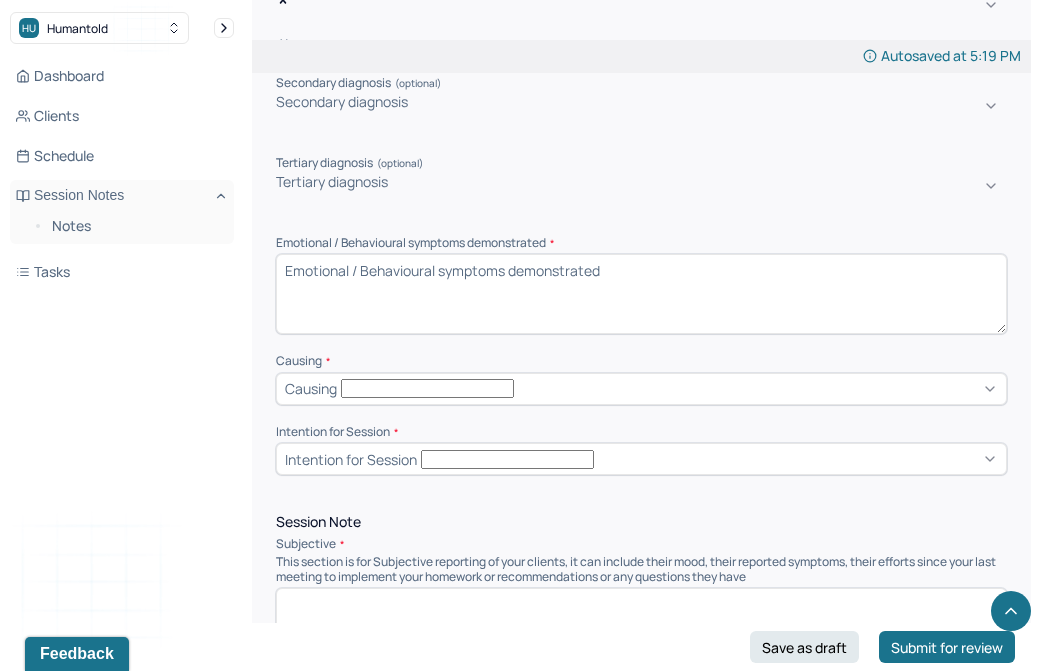 scroll, scrollTop: 743, scrollLeft: 0, axis: vertical 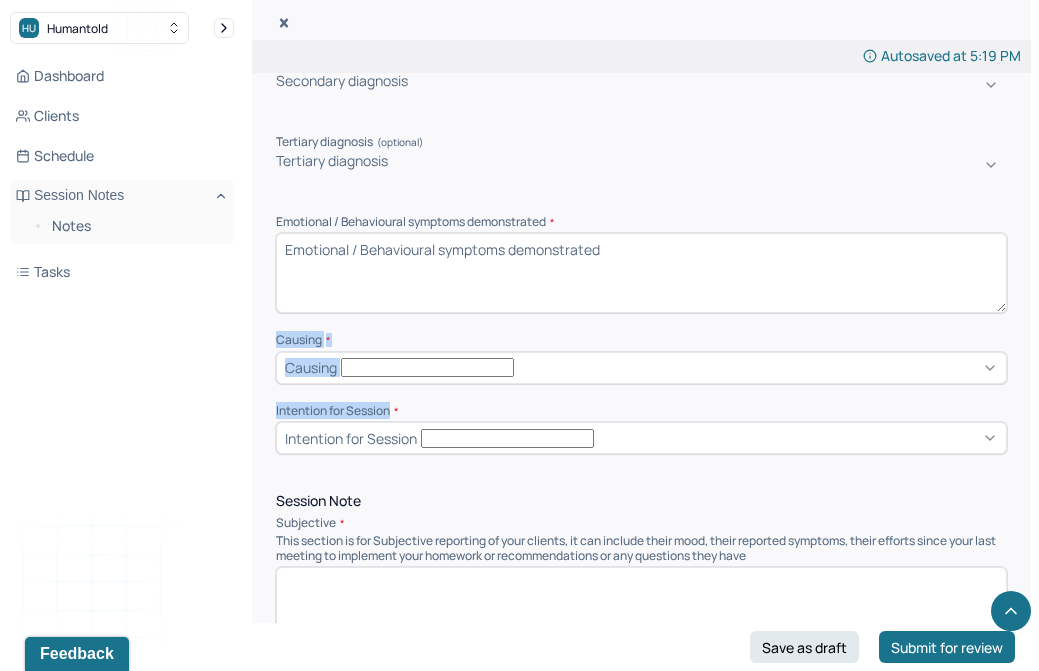 drag, startPoint x: 275, startPoint y: 279, endPoint x: 406, endPoint y: 349, distance: 148.52946 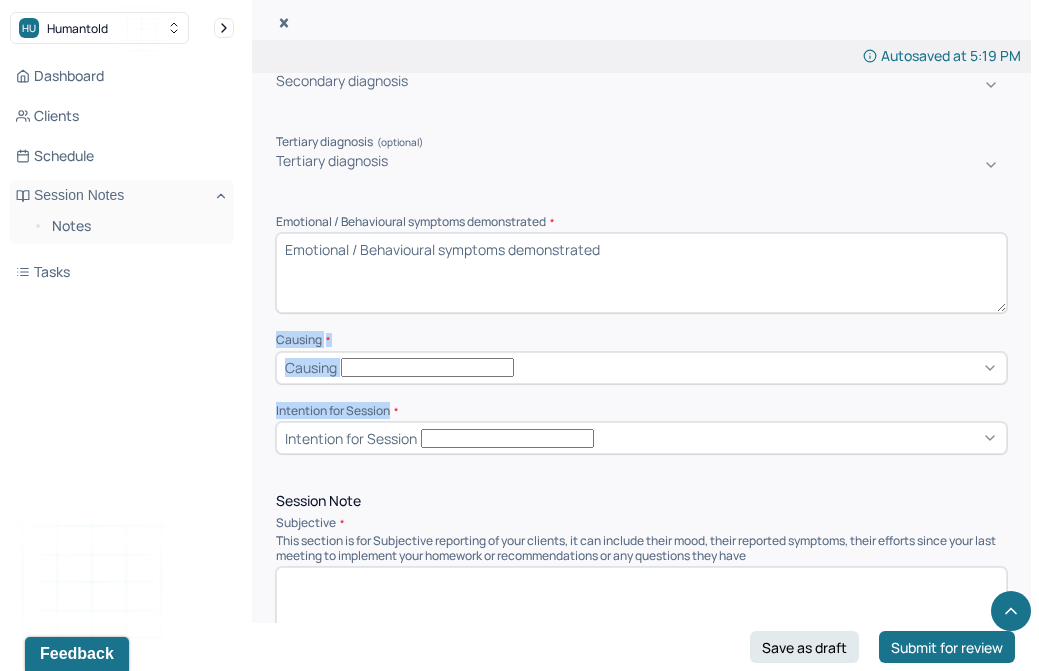 copy on "Causing * Causing Intention for Session" 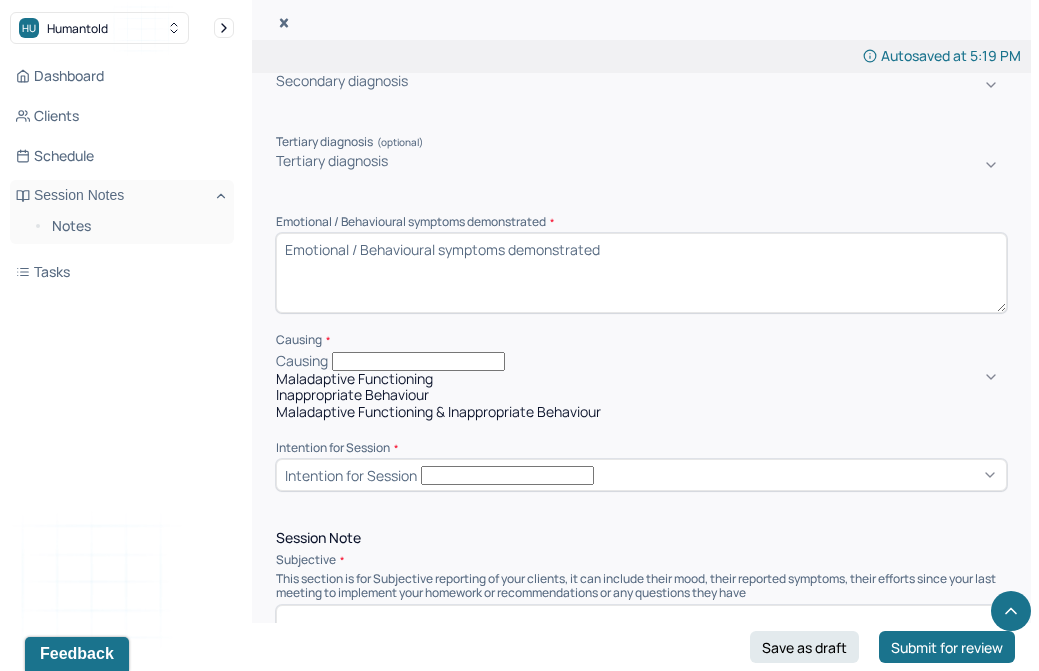 click on "Causing" at bounding box center (641, 361) 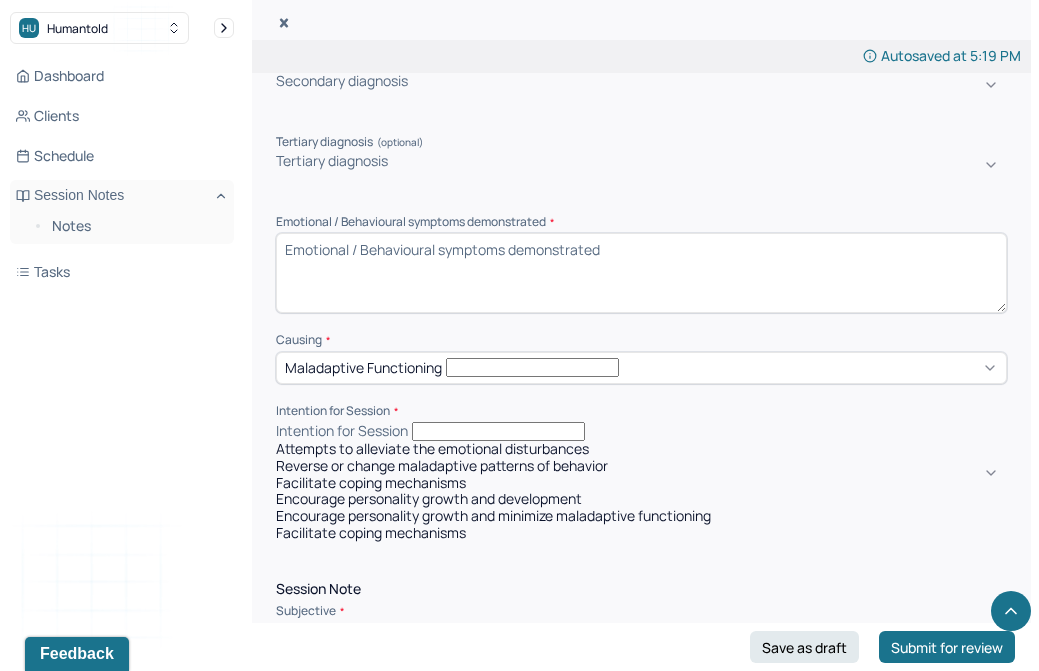 click on "Intention for Session" at bounding box center (641, 431) 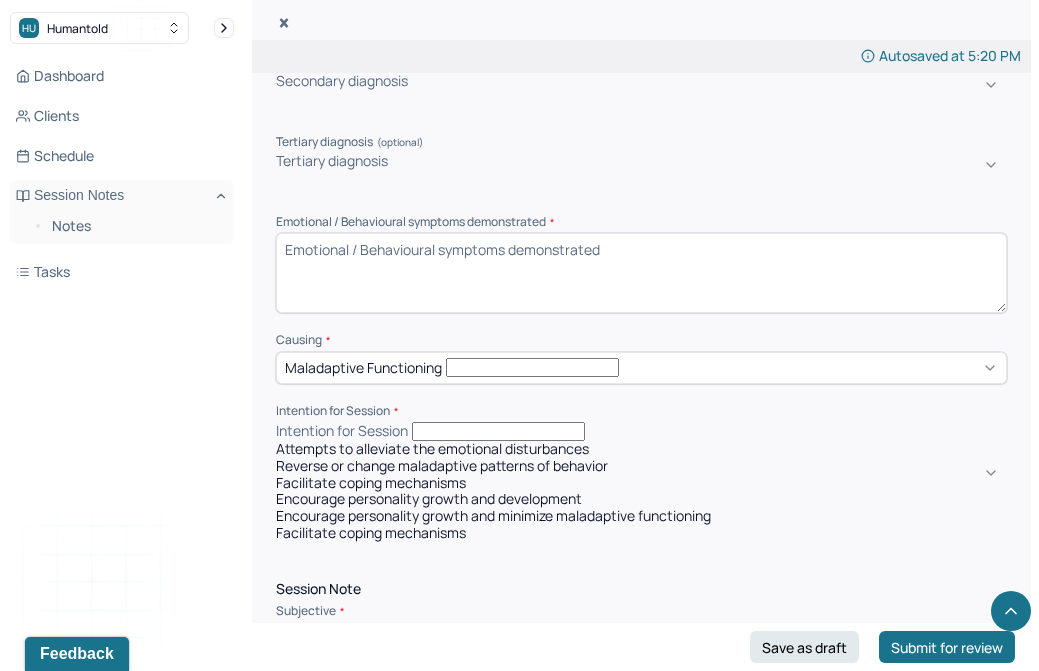 click on "Encourage personality growth and minimize maladaptive functioning" at bounding box center [641, 516] 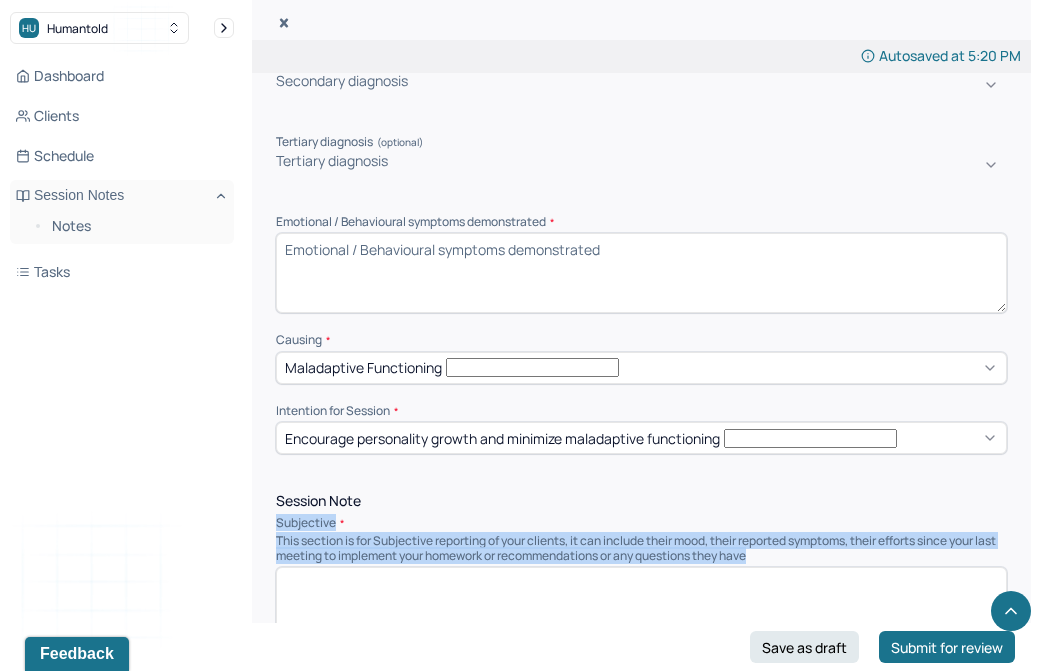 drag, startPoint x: 283, startPoint y: 461, endPoint x: 783, endPoint y: 495, distance: 501.15466 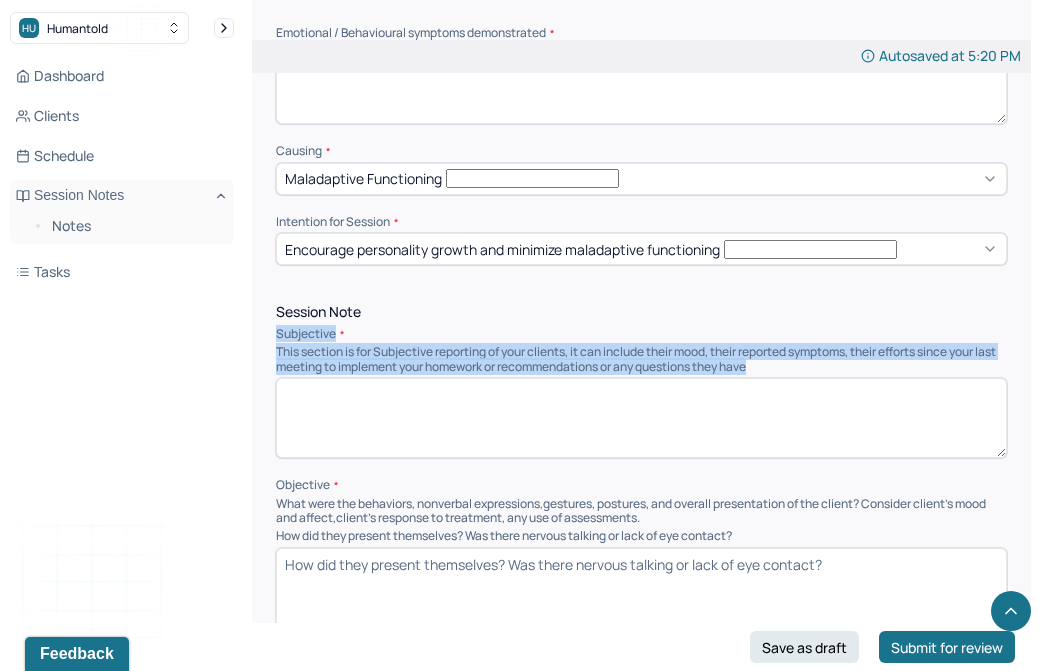 scroll, scrollTop: 935, scrollLeft: 0, axis: vertical 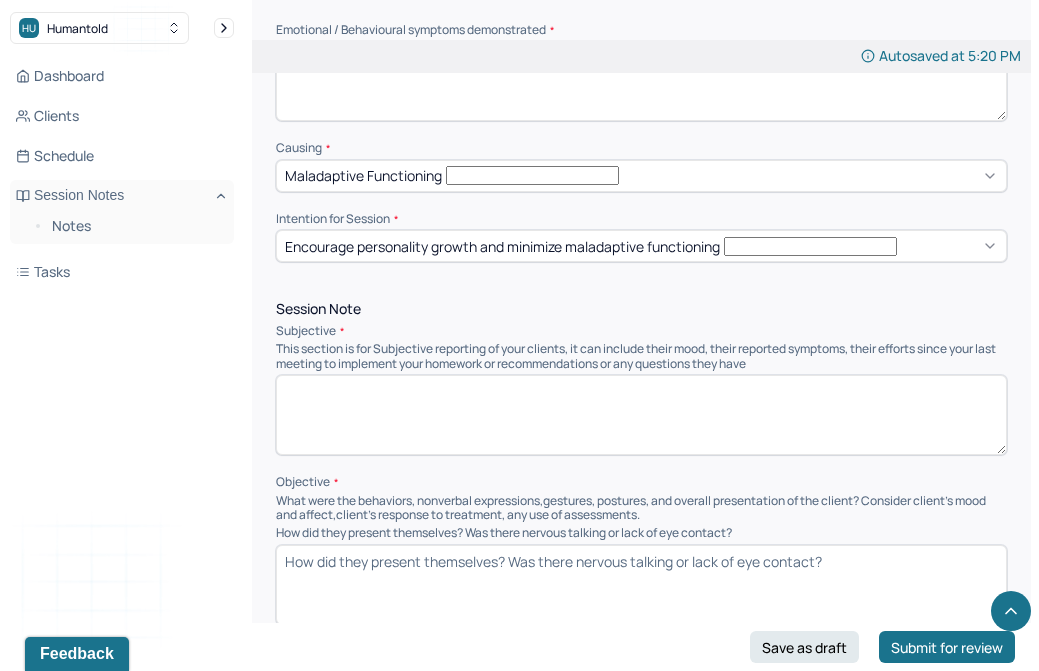 click at bounding box center [641, 415] 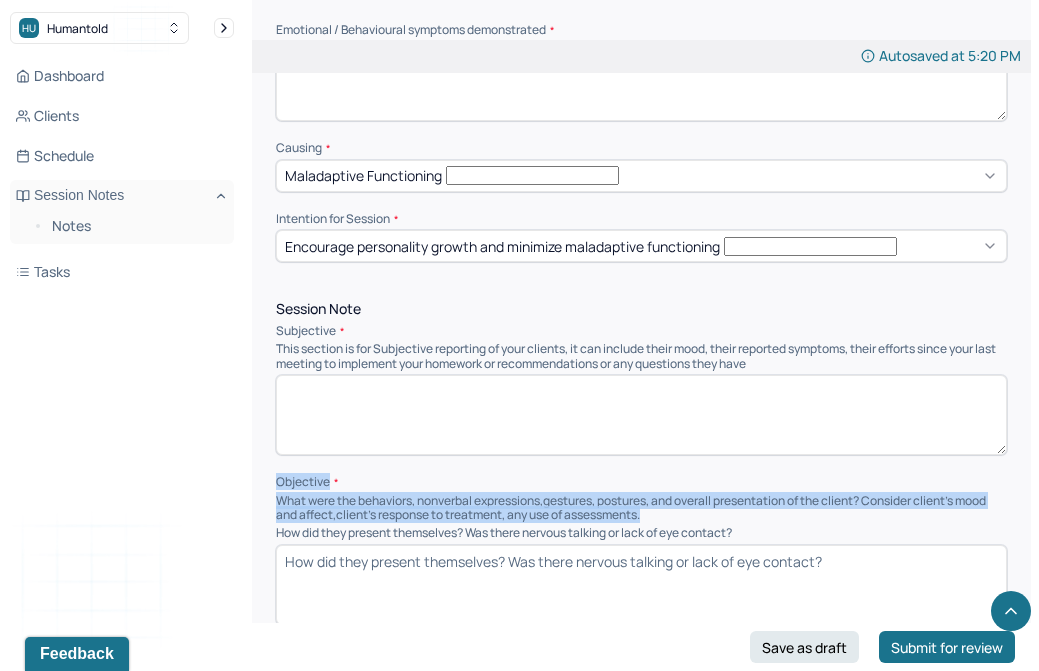 drag, startPoint x: 272, startPoint y: 415, endPoint x: 837, endPoint y: 506, distance: 572.2814 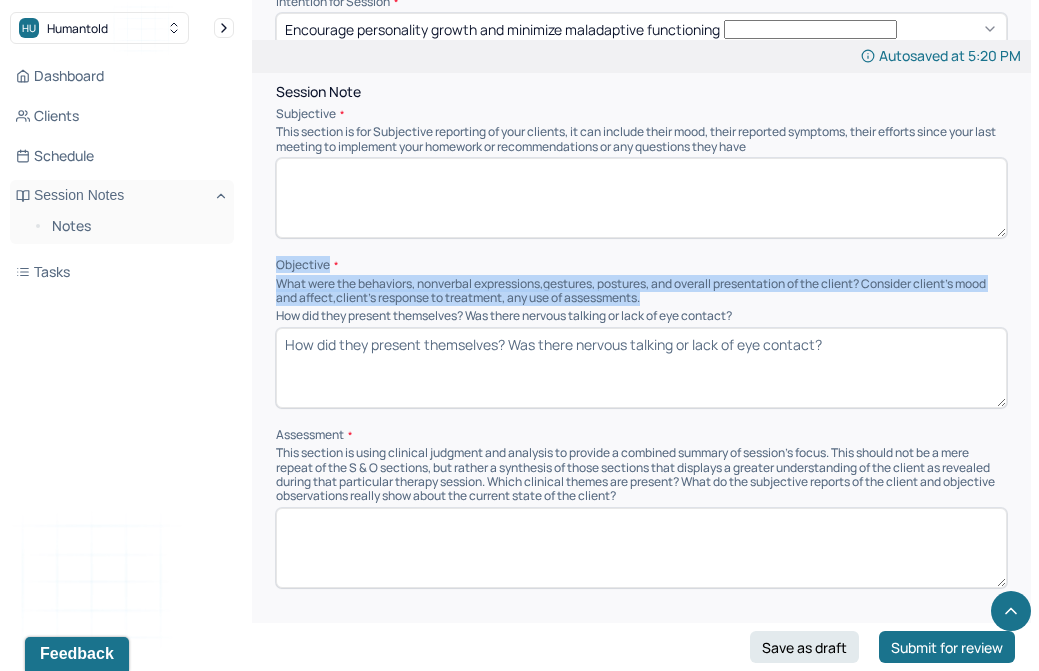 scroll, scrollTop: 1166, scrollLeft: 0, axis: vertical 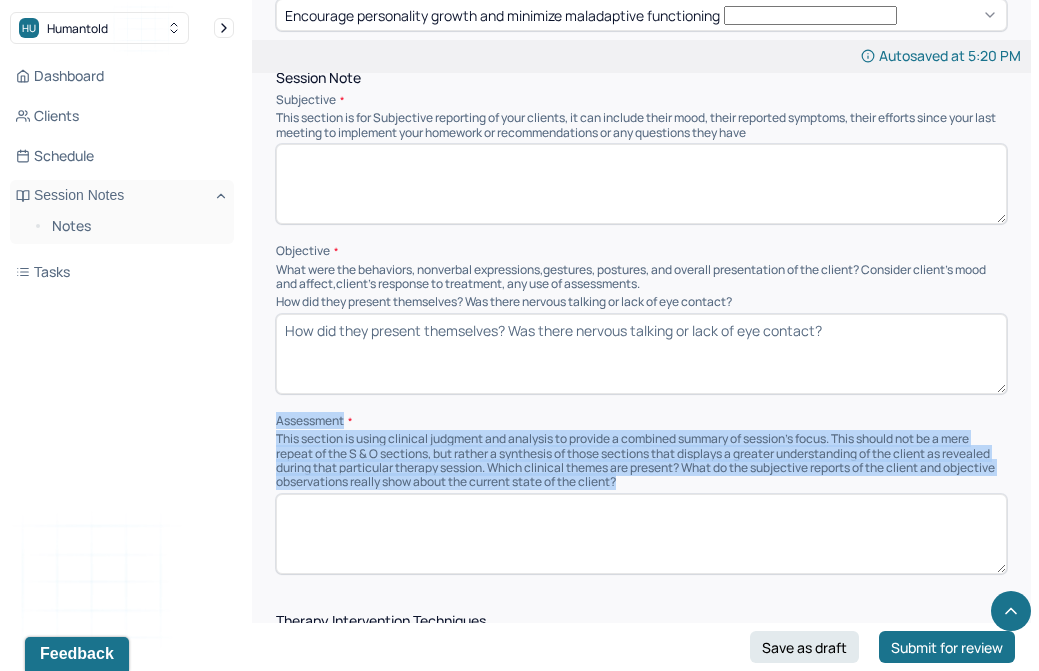 drag, startPoint x: 273, startPoint y: 356, endPoint x: 715, endPoint y: 415, distance: 445.9204 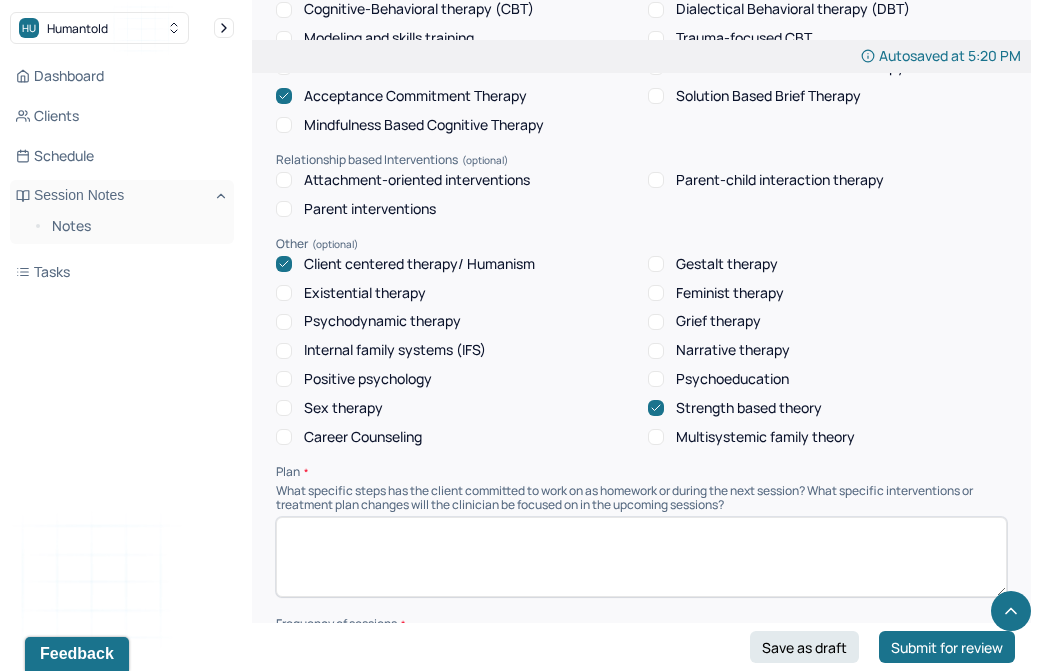 scroll, scrollTop: 1839, scrollLeft: 0, axis: vertical 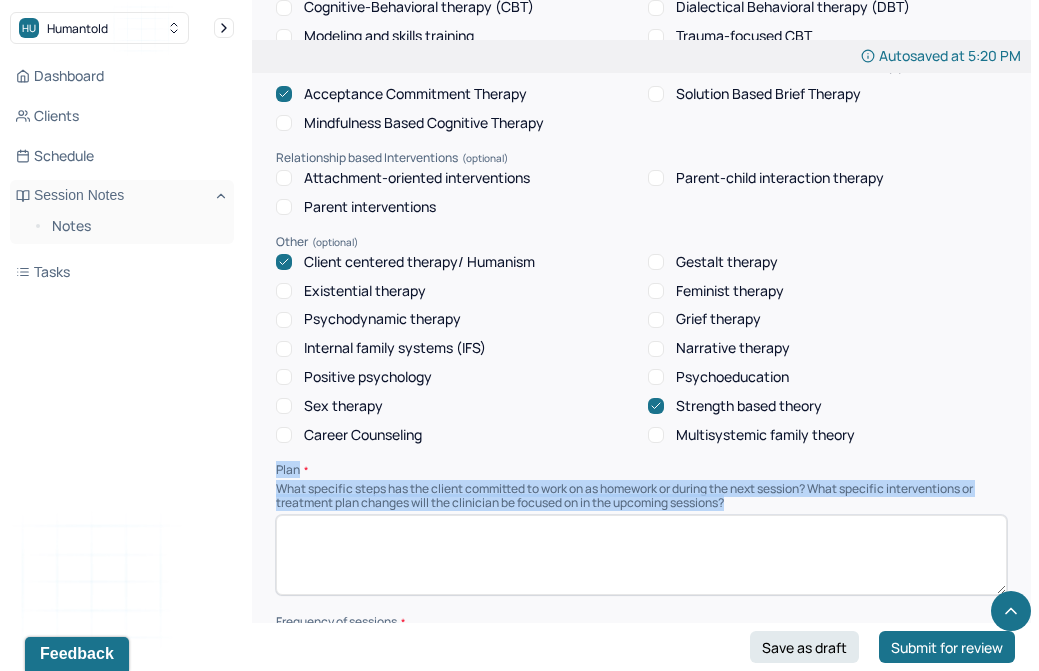 drag, startPoint x: 273, startPoint y: 411, endPoint x: 799, endPoint y: 440, distance: 526.7988 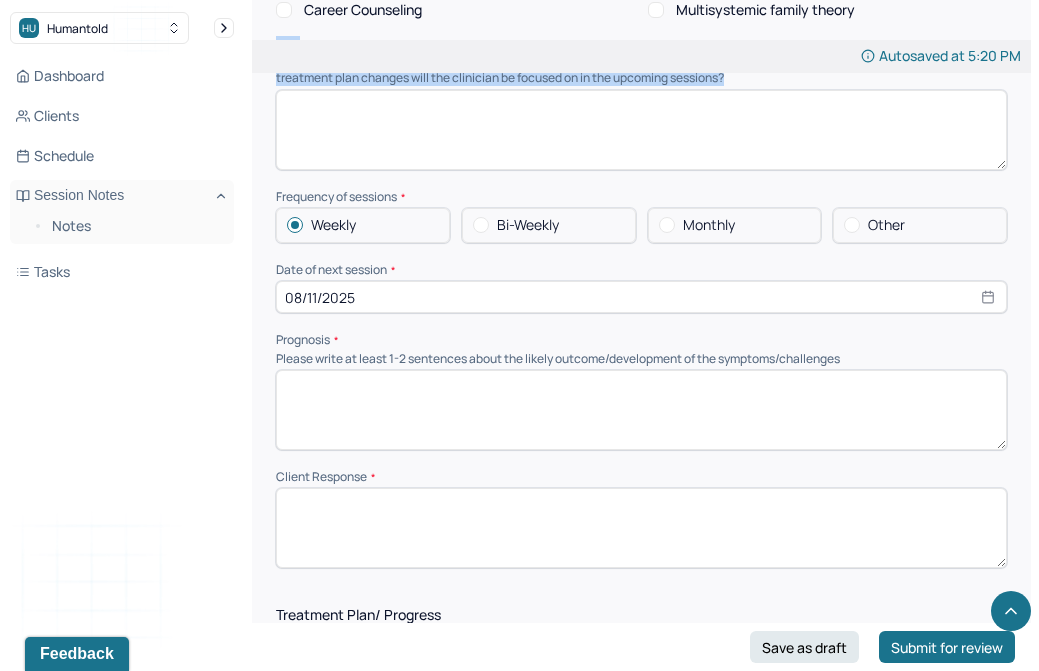 scroll, scrollTop: 2276, scrollLeft: 0, axis: vertical 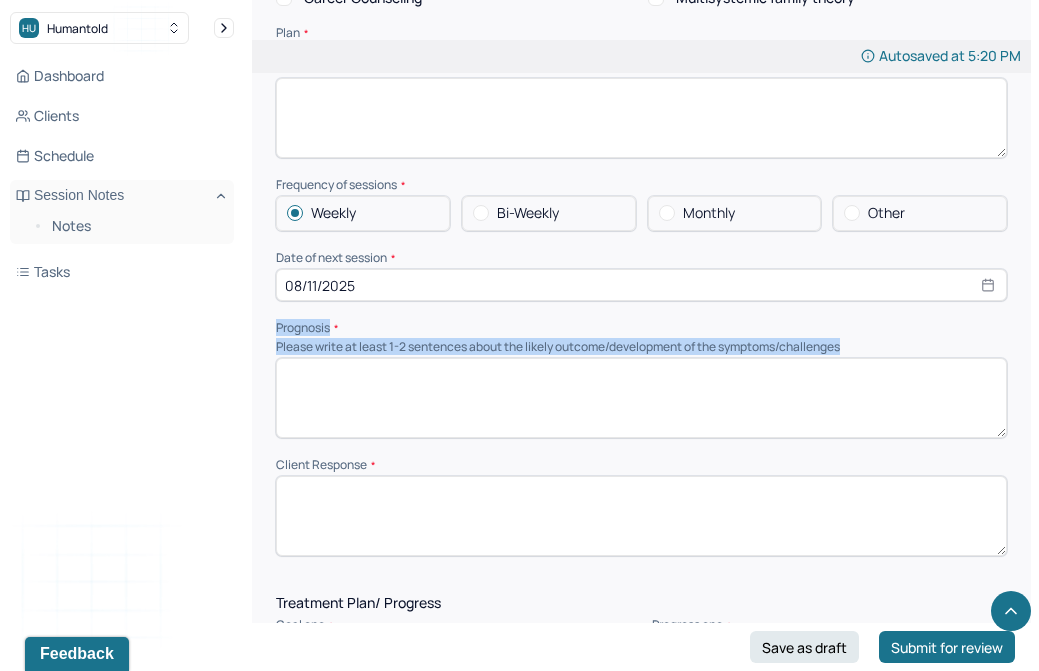 drag, startPoint x: 273, startPoint y: 261, endPoint x: 862, endPoint y: 276, distance: 589.191 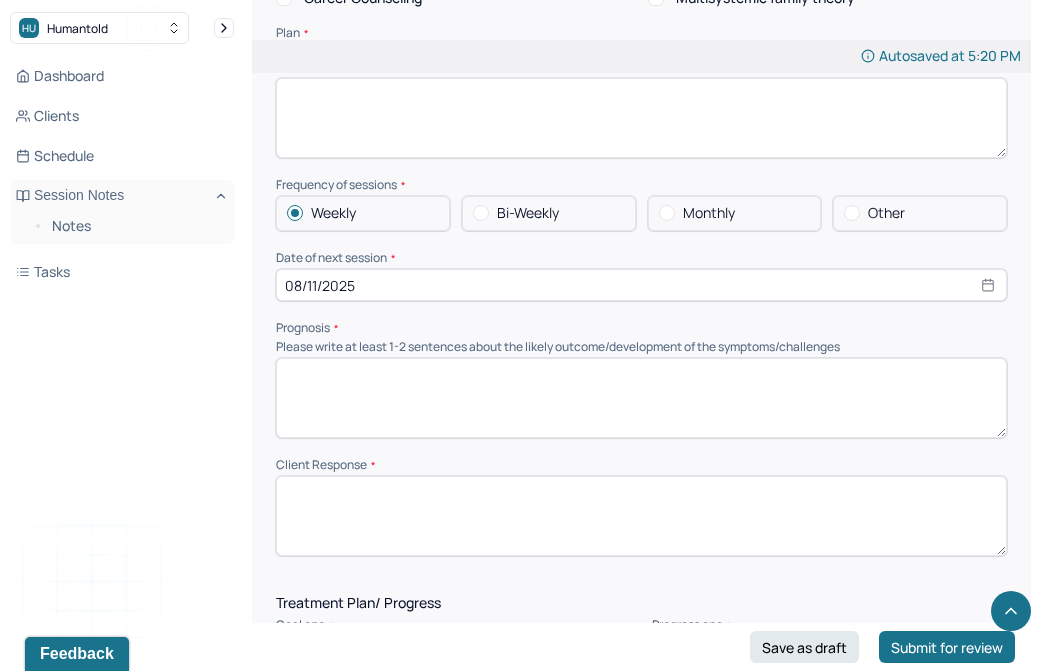 click on "Client Response" at bounding box center (641, 465) 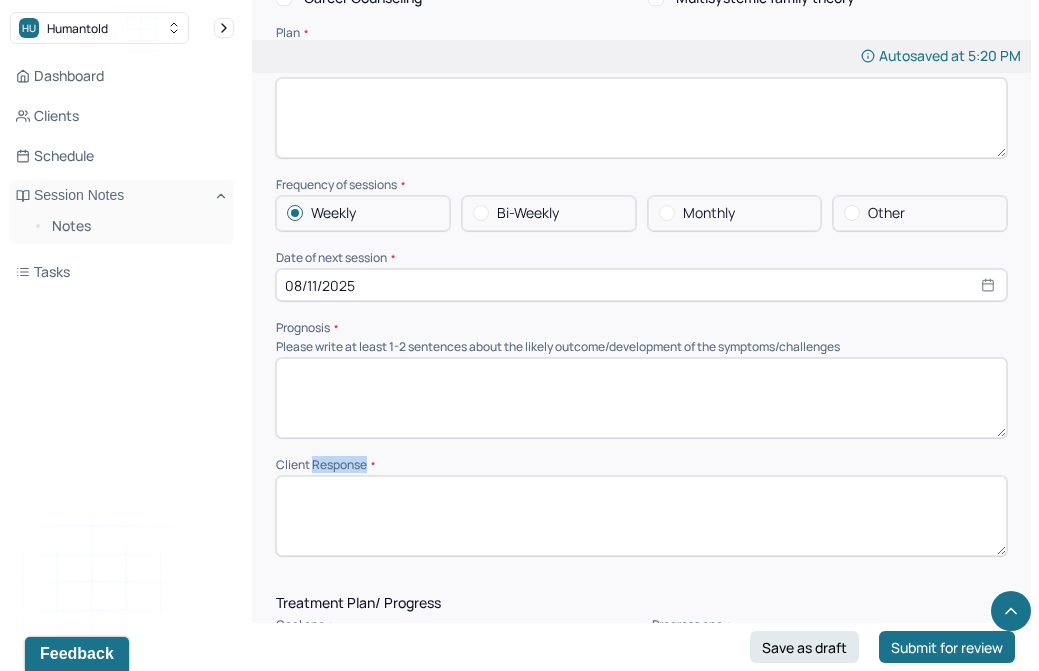 click on "Client Response" at bounding box center [641, 465] 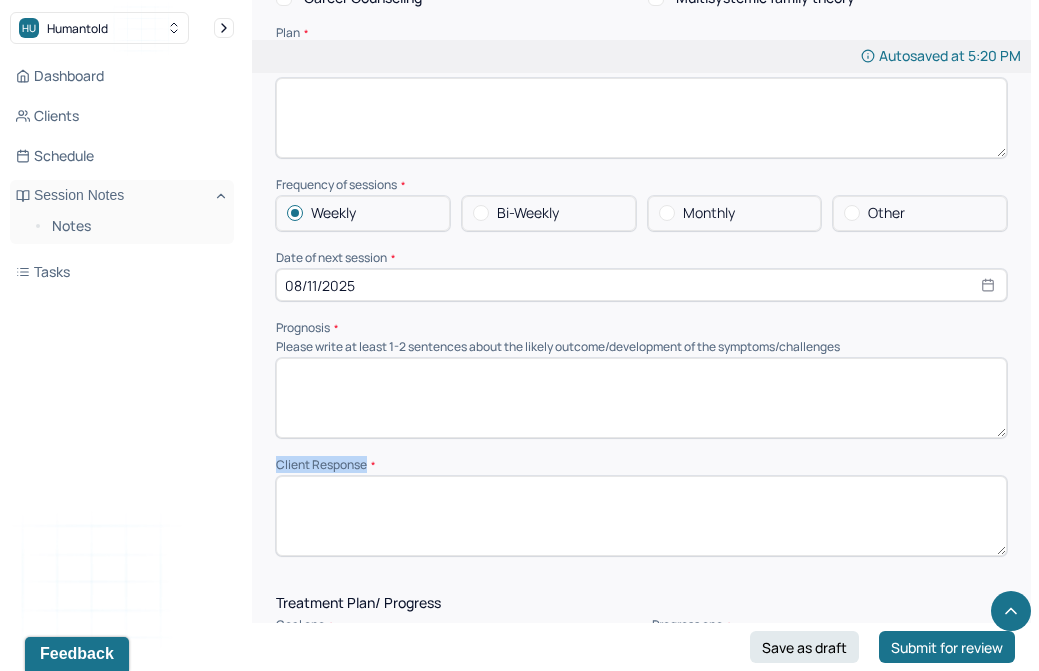click on "Client Response" at bounding box center (641, 465) 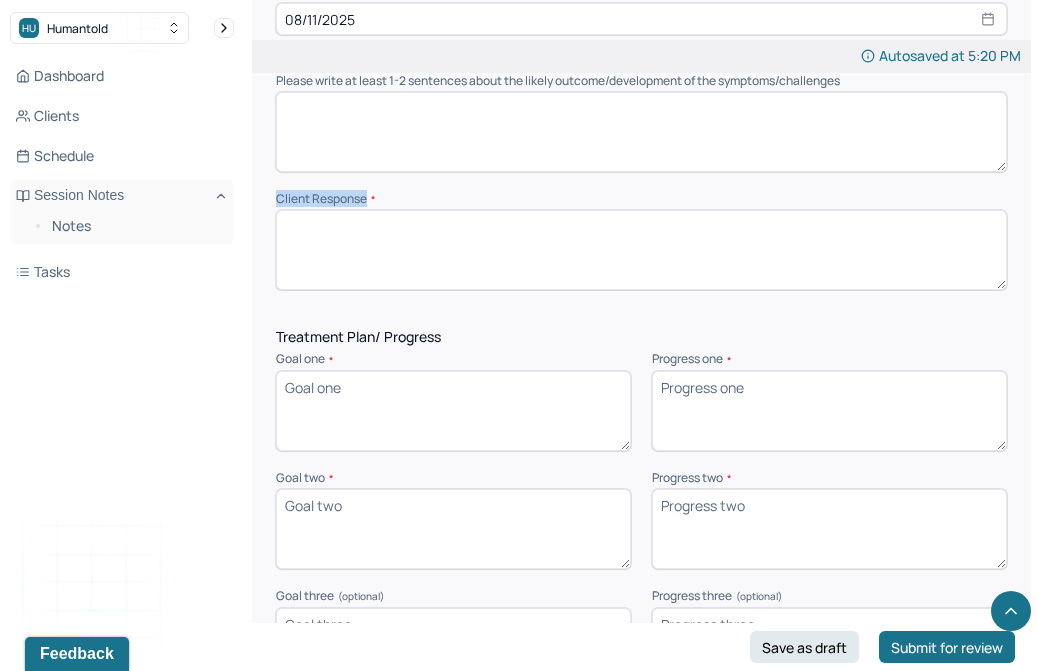 scroll, scrollTop: 2558, scrollLeft: 0, axis: vertical 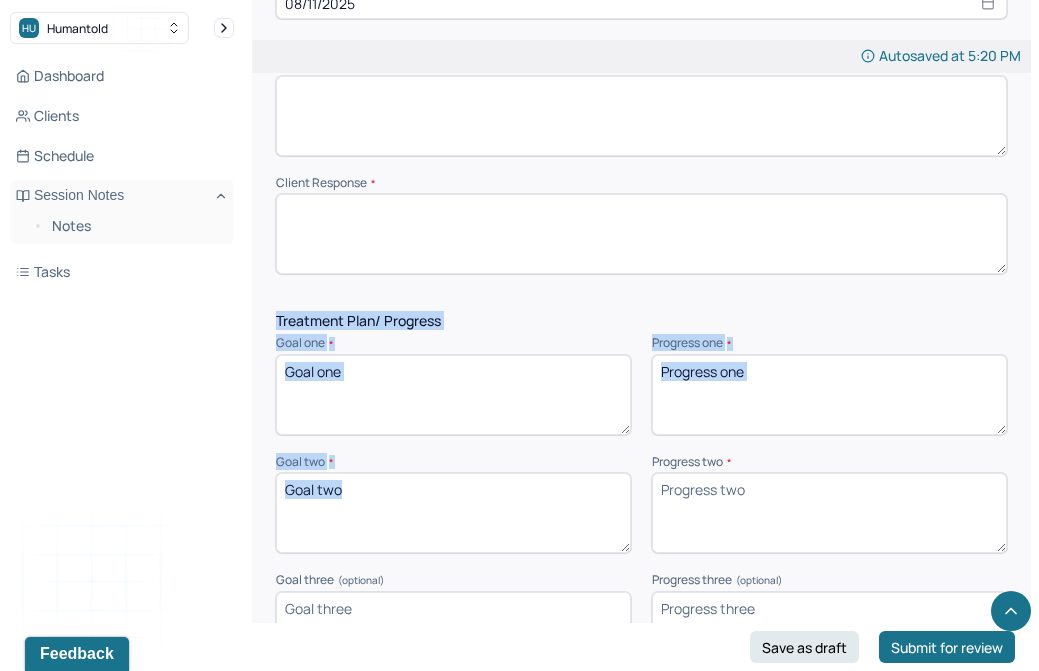 drag, startPoint x: 266, startPoint y: 250, endPoint x: 768, endPoint y: 409, distance: 526.57855 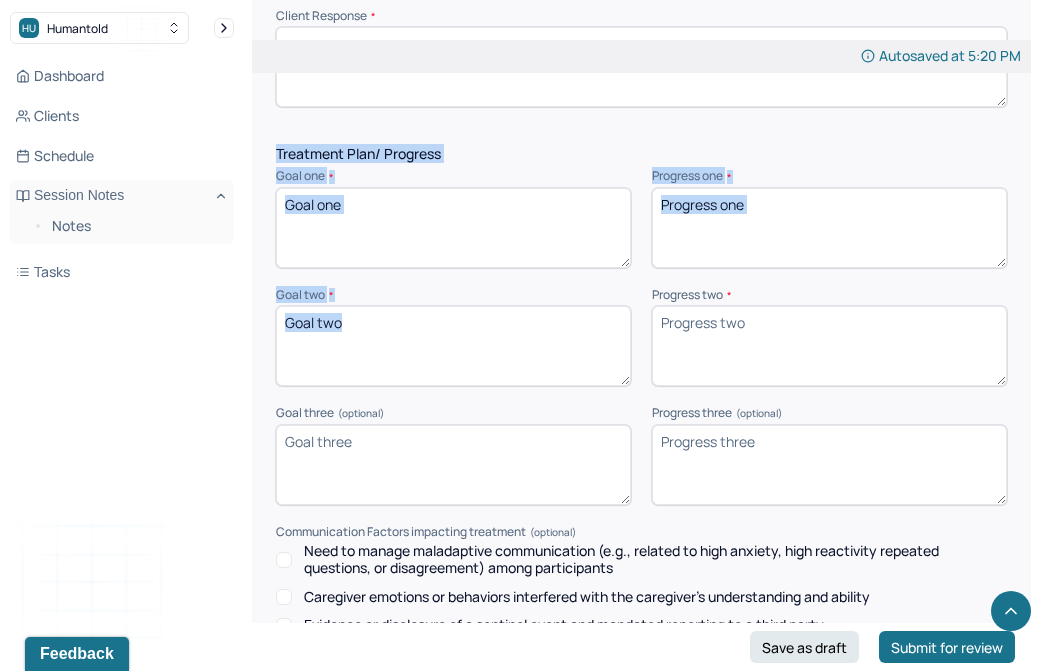 scroll, scrollTop: 3096, scrollLeft: 0, axis: vertical 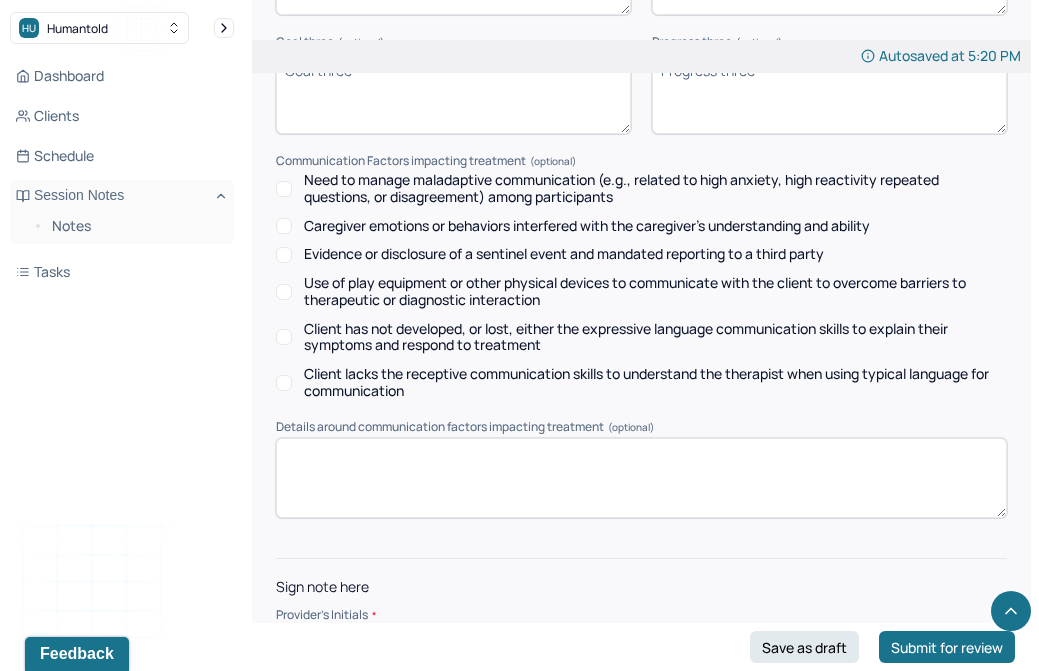 click at bounding box center [641, 478] 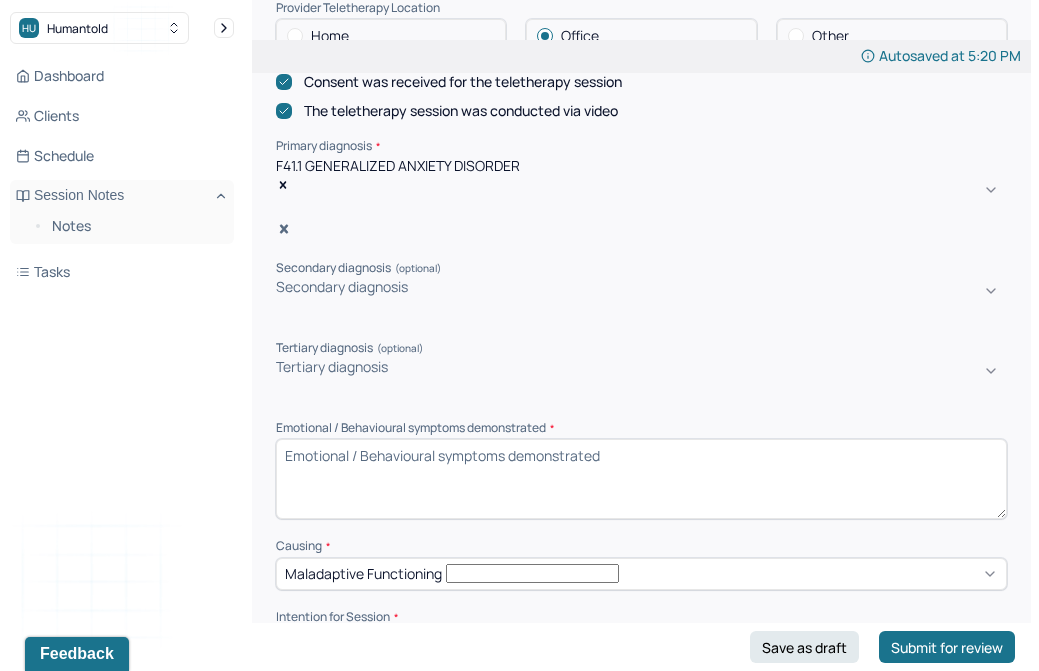 scroll, scrollTop: 538, scrollLeft: 0, axis: vertical 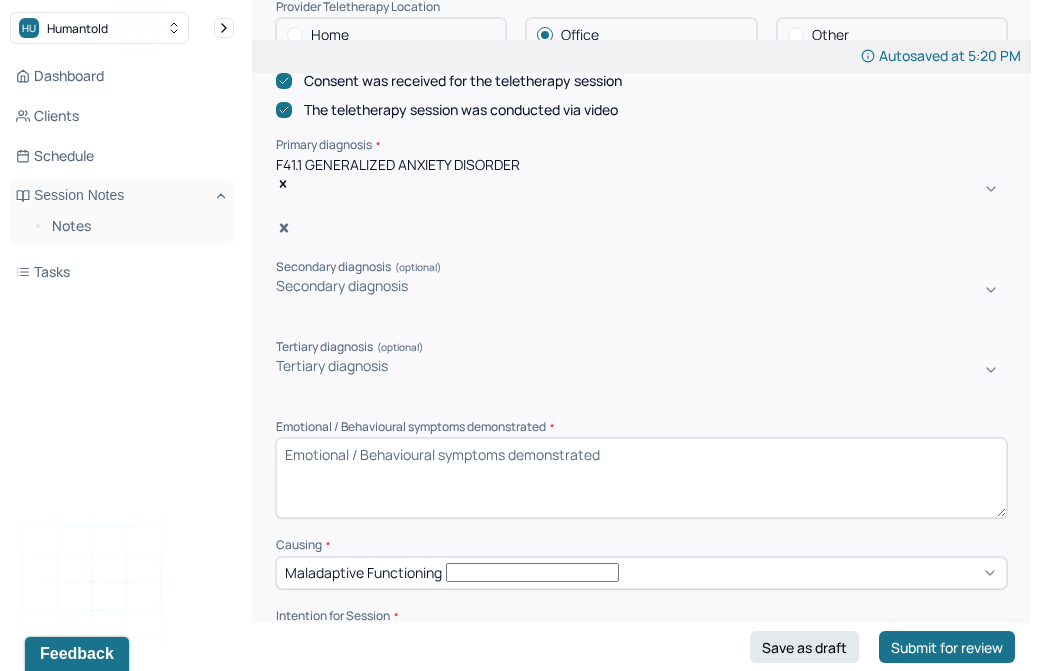 click on "Emotional / Behavioural symptoms demonstrated *" at bounding box center (641, 478) 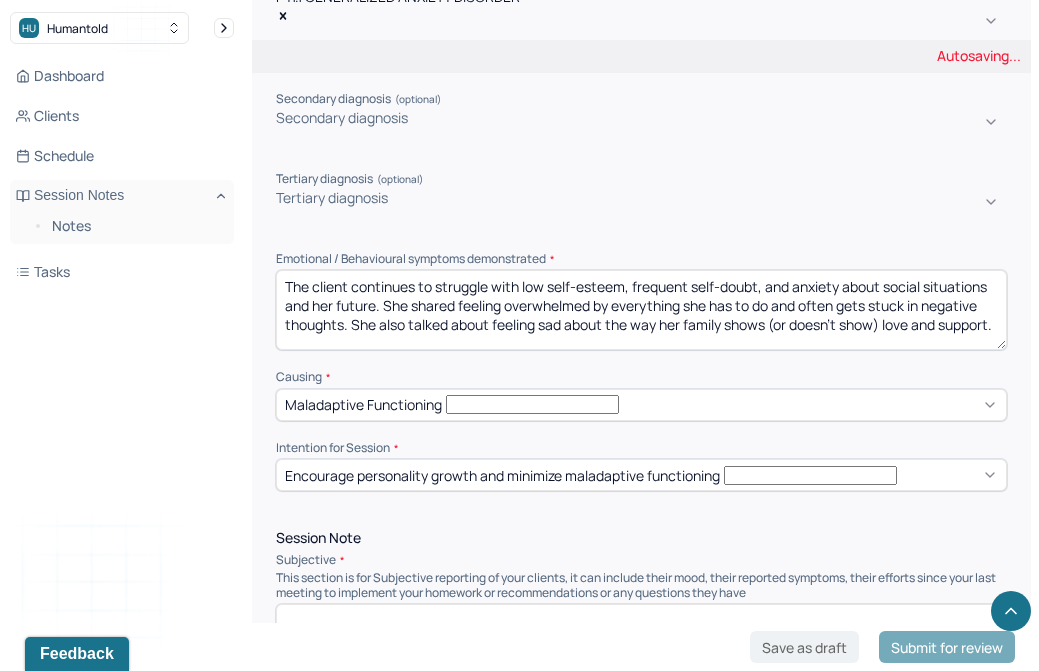 scroll, scrollTop: 733, scrollLeft: 0, axis: vertical 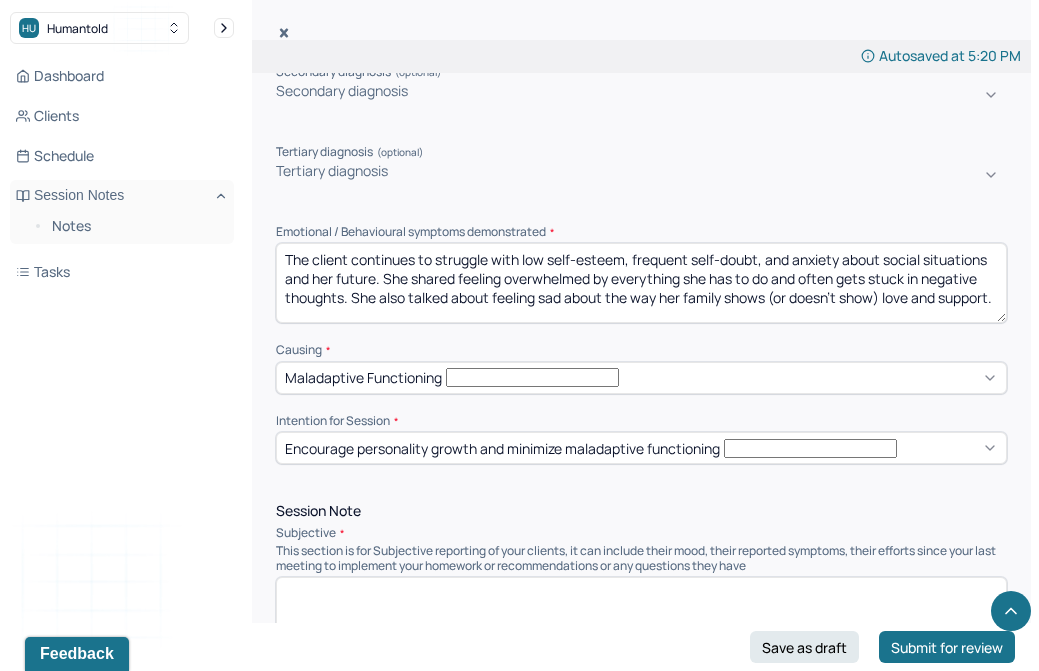 type on "The client continues to struggle with low self-esteem, frequent self-doubt, and anxiety about social situations and her future. She shared feeling overwhelmed by everything she has to do and often gets stuck in negative thoughts. She also talked about feeling sad about the way her family shows (or doesn’t show) love and support." 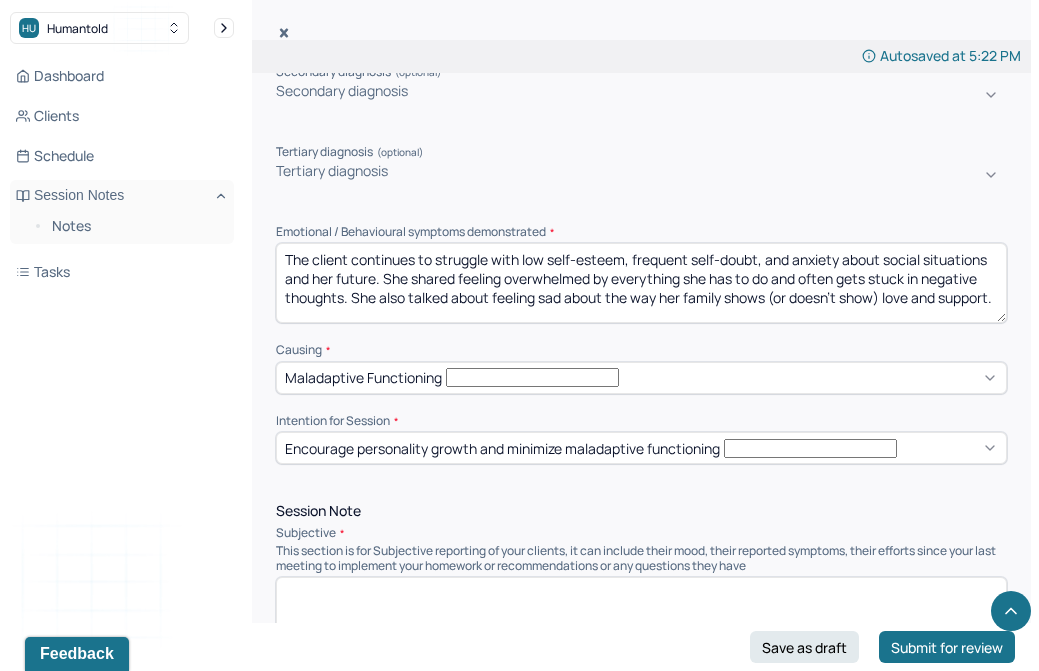 click at bounding box center [641, 617] 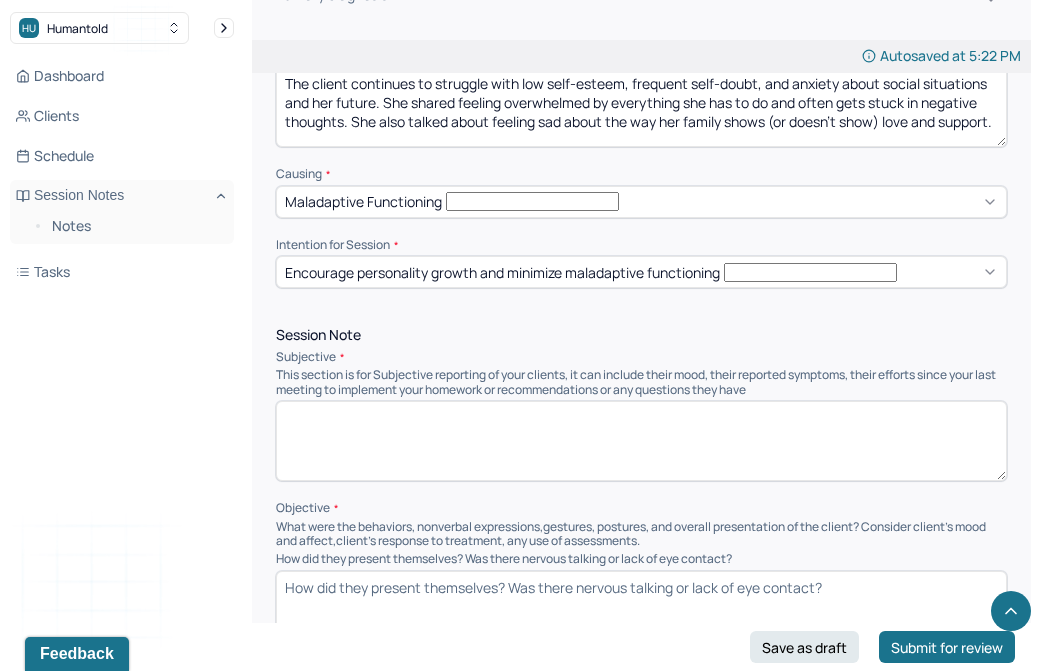 scroll, scrollTop: 921, scrollLeft: 0, axis: vertical 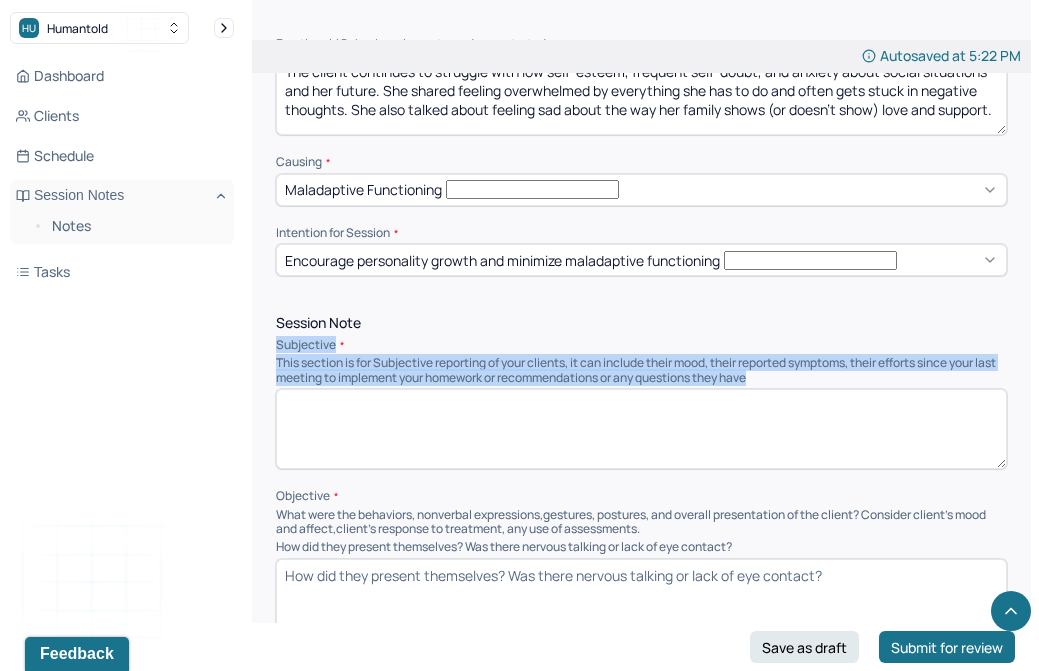 drag, startPoint x: 816, startPoint y: 320, endPoint x: 255, endPoint y: 285, distance: 562.09076 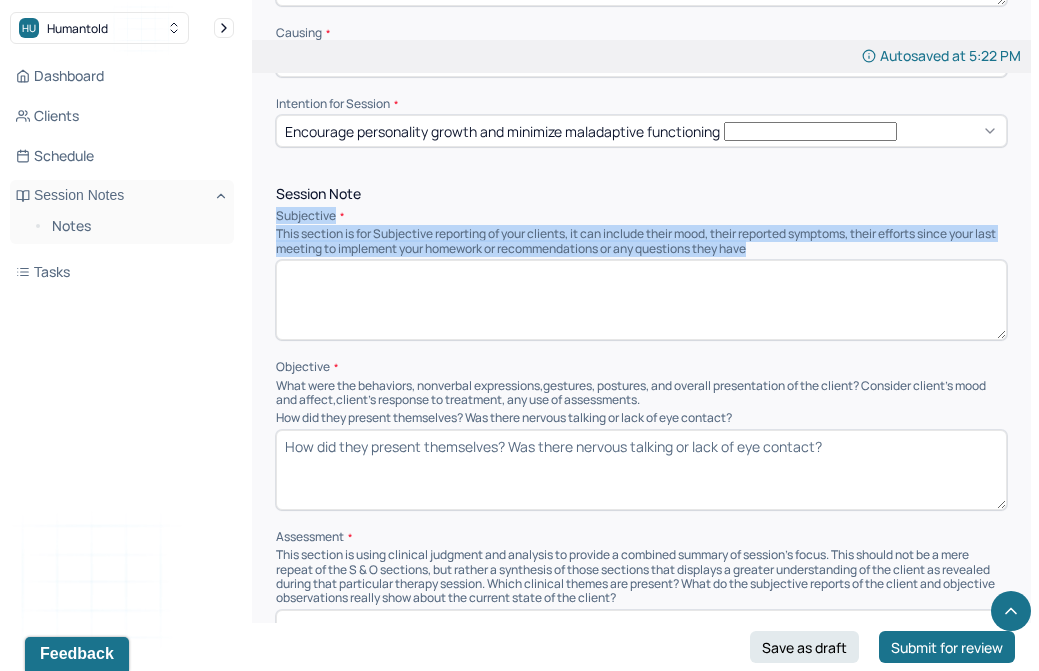 scroll, scrollTop: 1052, scrollLeft: 0, axis: vertical 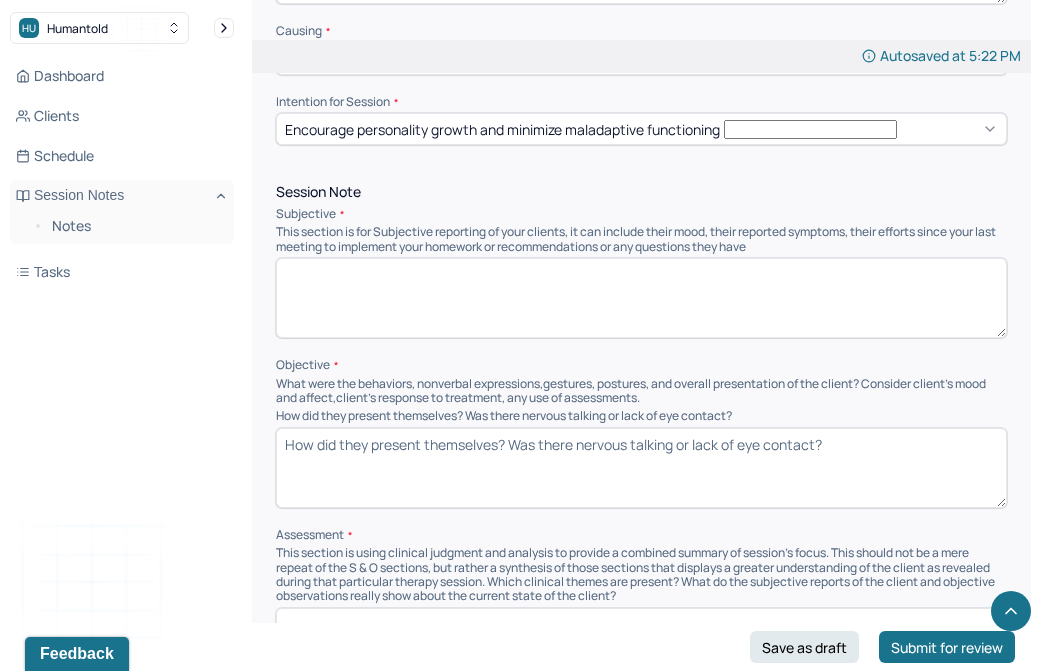 click on "How did they present themselves? Was there nervous talking or lack of eye contact?" at bounding box center (641, 468) 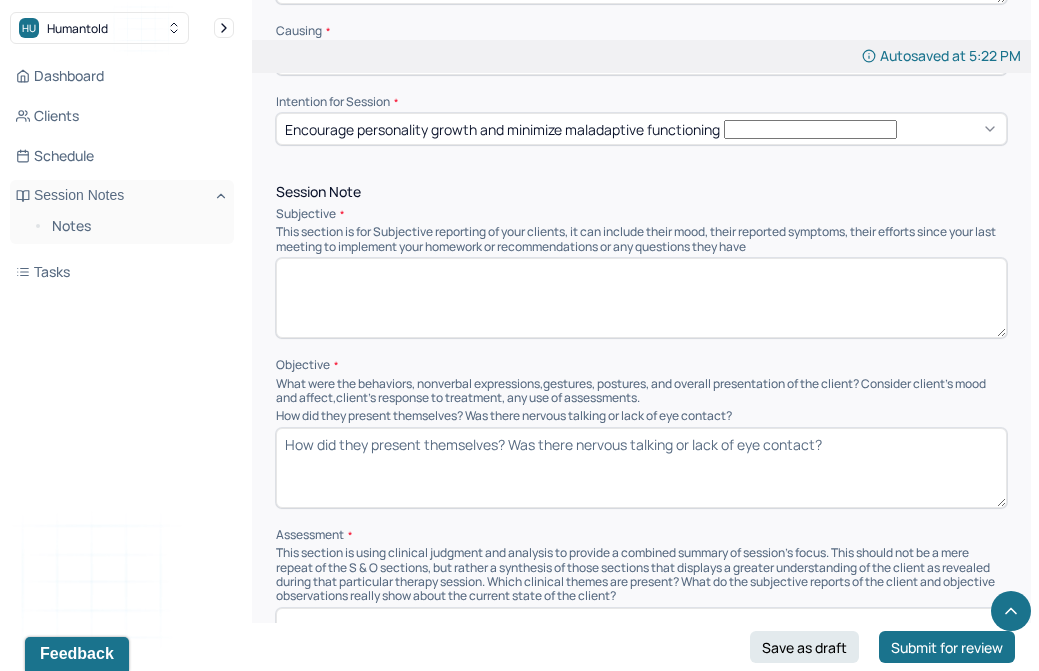 paste on "The client had a more emotional and sad tone during today’s session. She was hard on herself and continued to speak slowly, which is consistent with previous sessions. She moved around in her seat and avoided eye contact while speaking, though maintained eye contact when the therapist was speaking. She smiled frequently, though it seemed to come from nervousness or discomfort." 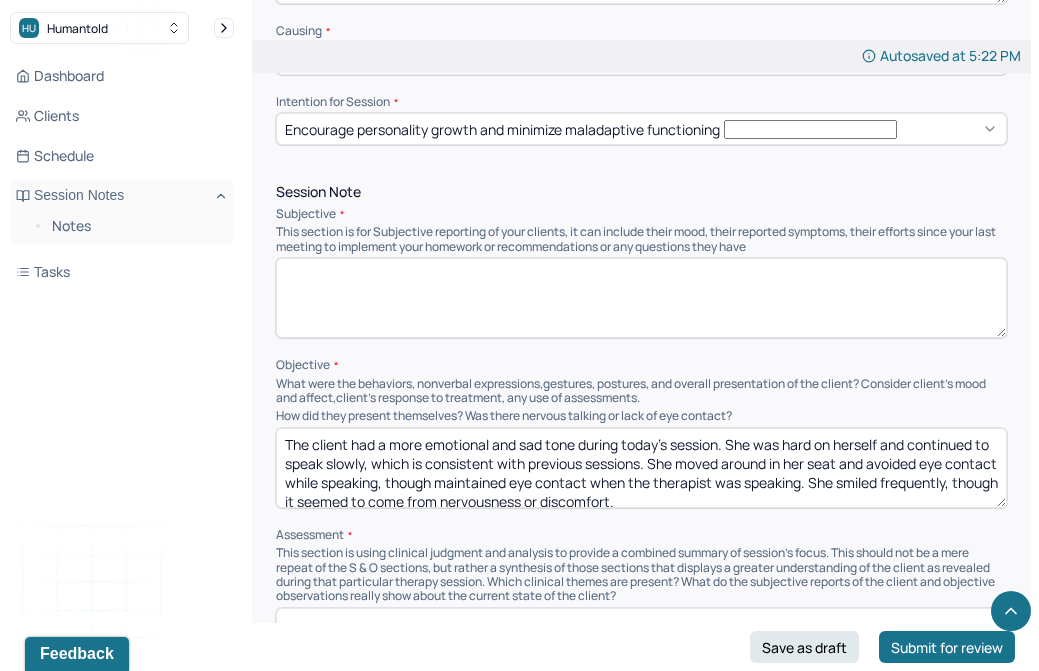 scroll, scrollTop: 3, scrollLeft: 0, axis: vertical 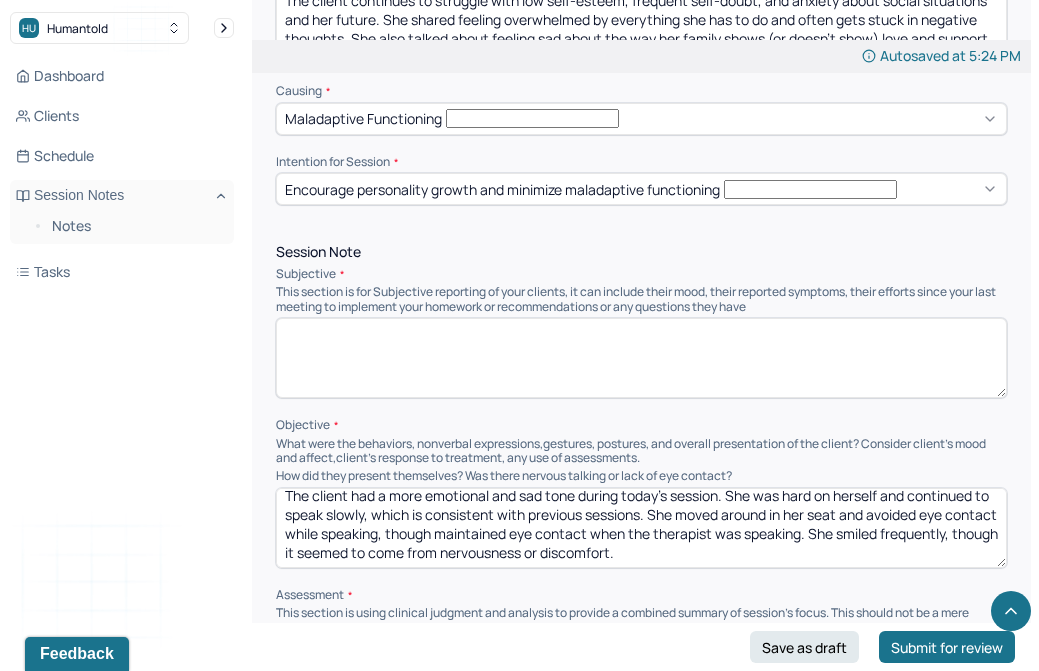 type on "The client had a more emotional and sad tone during today’s session. She was hard on herself and continued to speak slowly, which is consistent with previous sessions. She moved around in her seat and avoided eye contact while speaking, though maintained eye contact when the therapist was speaking. She smiled frequently, though it seemed to come from nervousness or discomfort." 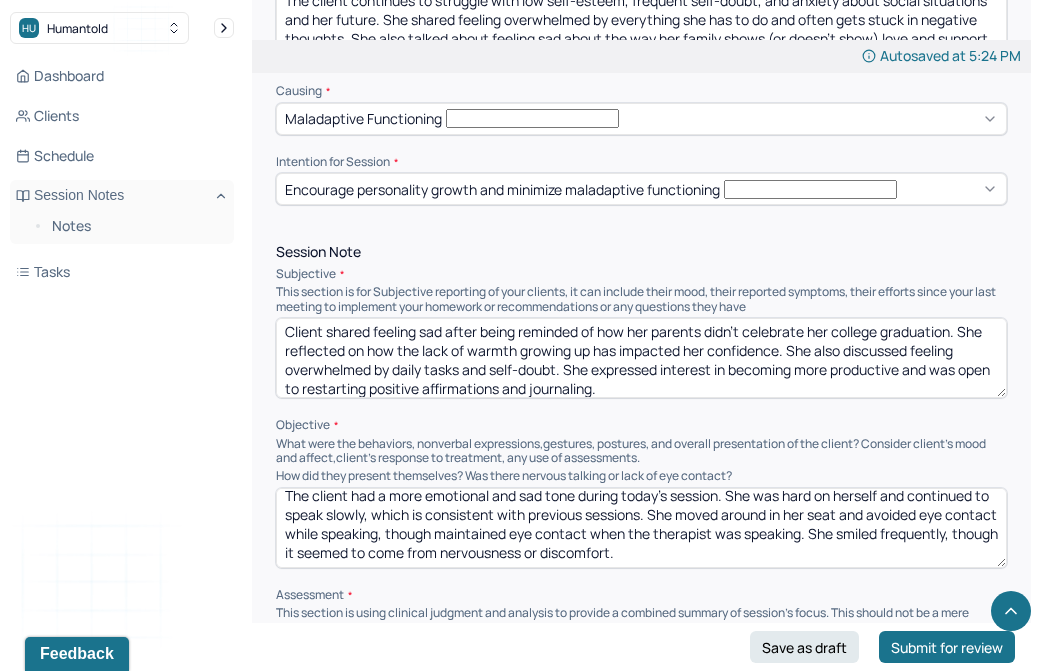 scroll, scrollTop: 9, scrollLeft: 0, axis: vertical 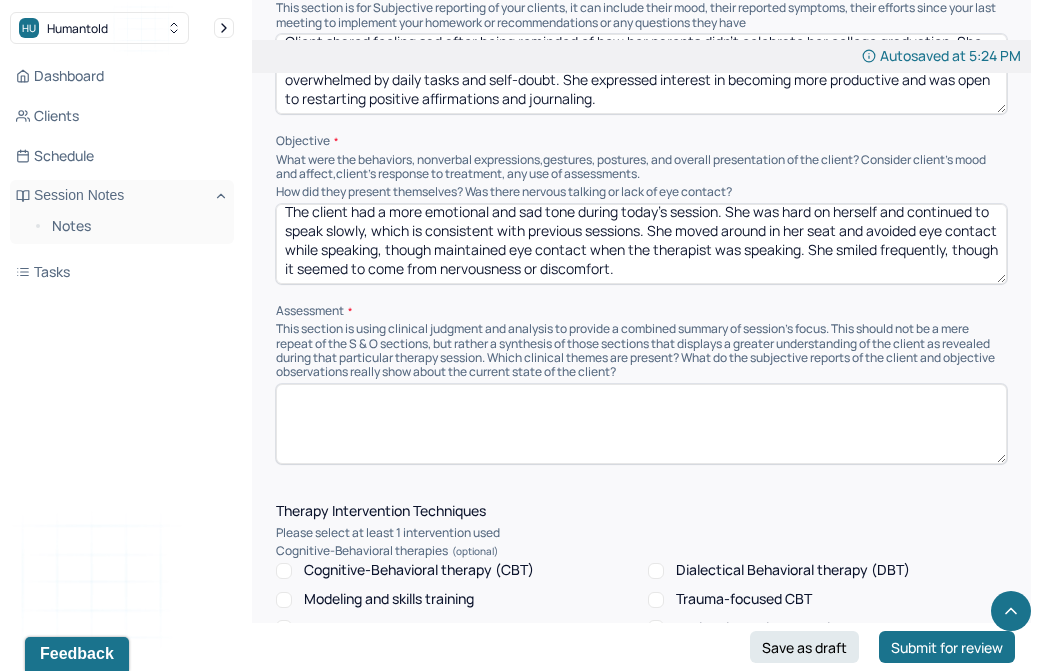 type on "Client shared feeling sad after being reminded of how her parents didn’t celebrate her college graduation. She reflected on how the lack of warmth growing up has impacted her confidence. She also discussed feeling overwhelmed by daily tasks and self-doubt. She expressed interest in becoming more productive and was open to restarting positive affirmations and journaling." 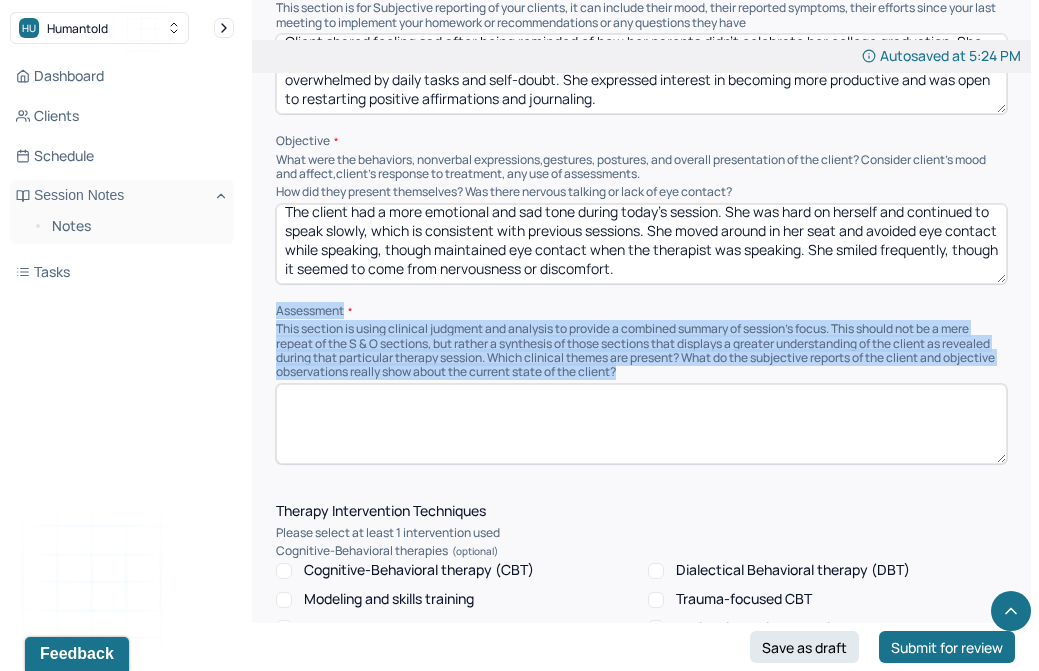drag, startPoint x: 269, startPoint y: 247, endPoint x: 722, endPoint y: 308, distance: 457.08862 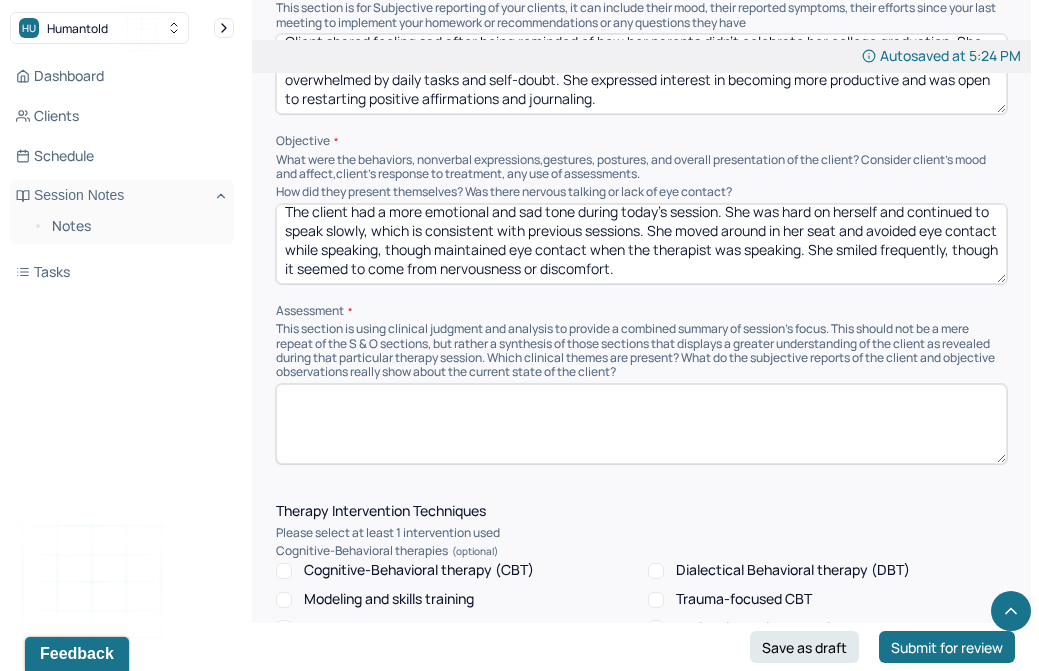 click at bounding box center (641, 424) 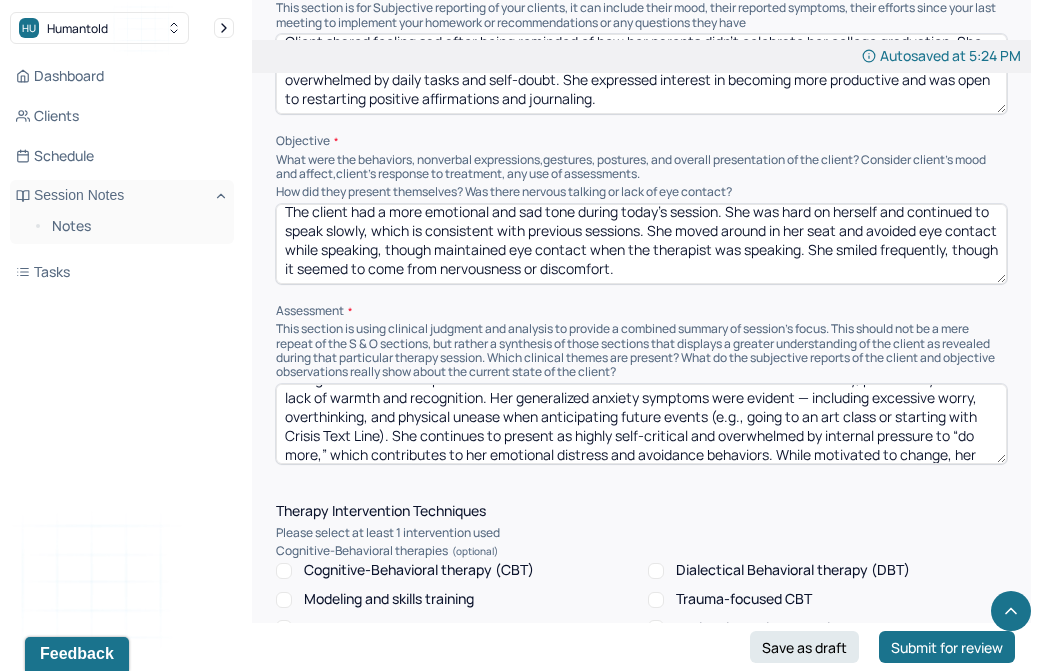 scroll, scrollTop: 0, scrollLeft: 0, axis: both 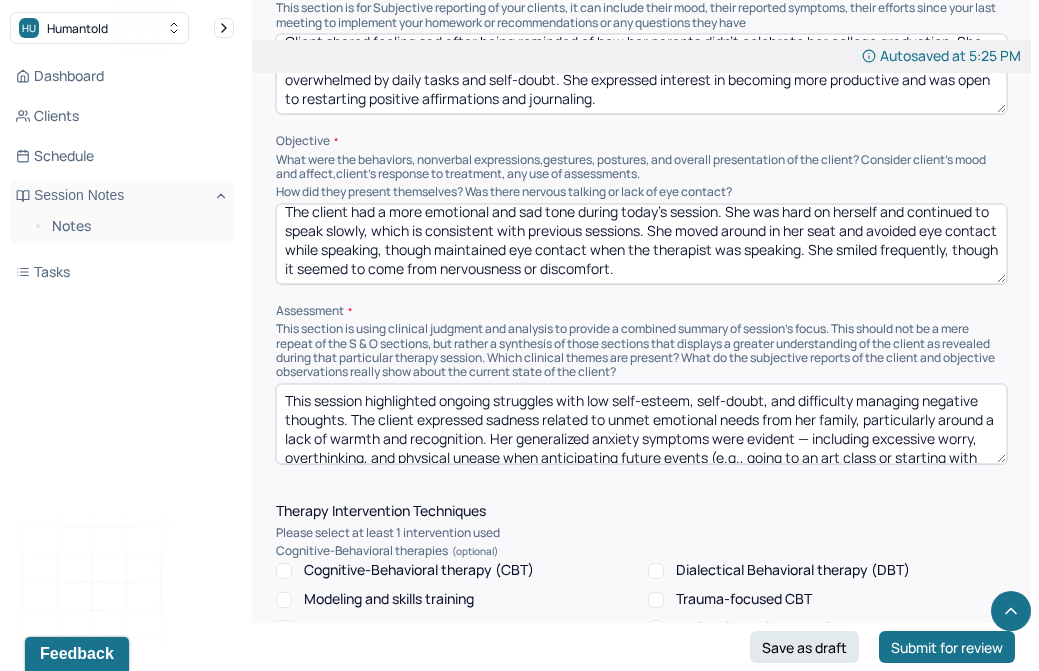 drag, startPoint x: 368, startPoint y: 336, endPoint x: 258, endPoint y: 337, distance: 110.00455 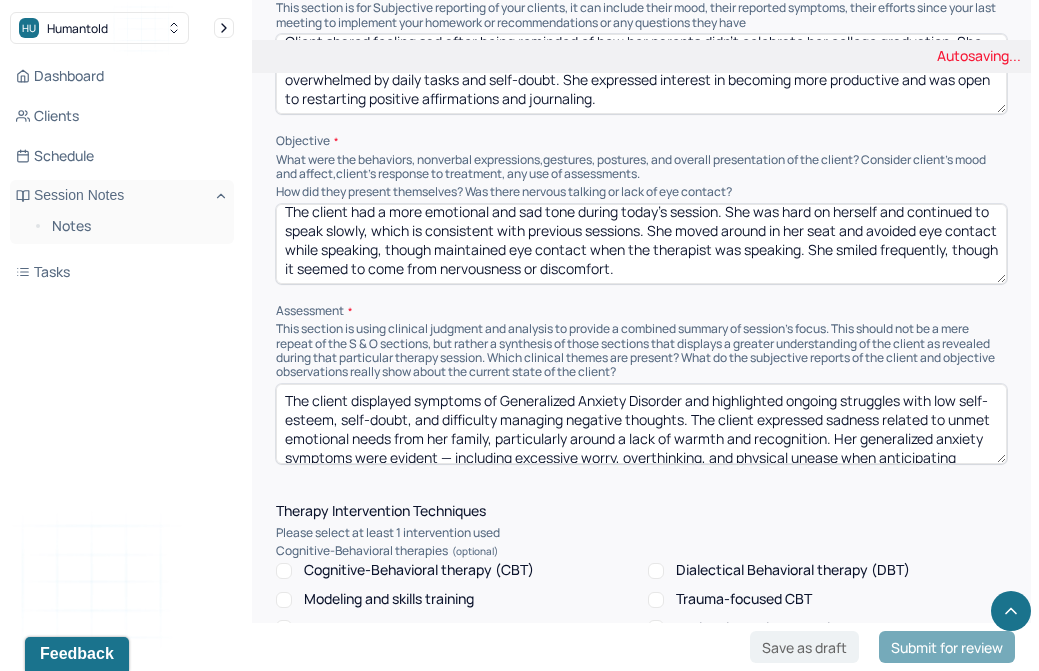 click on "The client displays symptoms of Generalized Anxiety Disorder and highlighted ongoing struggles with low self-esteem, self-doubt, and difficulty managing negative thoughts. The client expressed sadness related to unmet emotional needs from her family, particularly around a lack of warmth and recognition. Her generalized anxiety symptoms were evident — including excessive worry, overthinking, and physical unease when anticipating future events (e.g., going to an art class or starting with Crisis Text Line). She continues to present as highly self-critical and overwhelmed by internal pressure to “do more,” which contributes to her emotional distress and avoidance behaviors. While motivated to change, her anxiety appears to serve as both a real emotional barrier and a self-protective explanation for why she holds back." at bounding box center [641, 424] 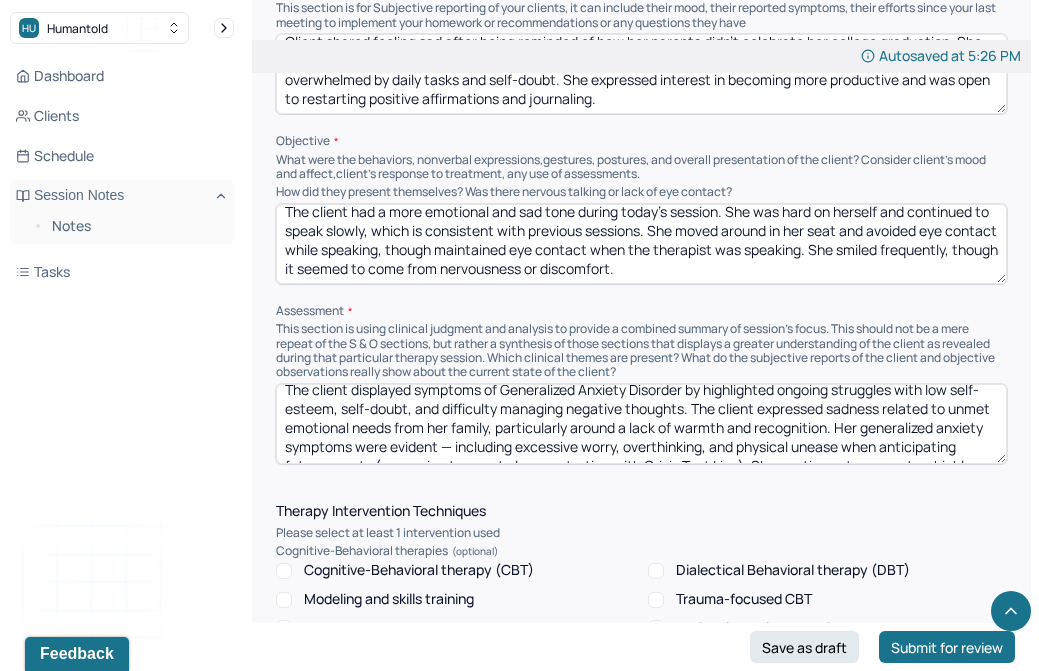 scroll, scrollTop: 12, scrollLeft: 0, axis: vertical 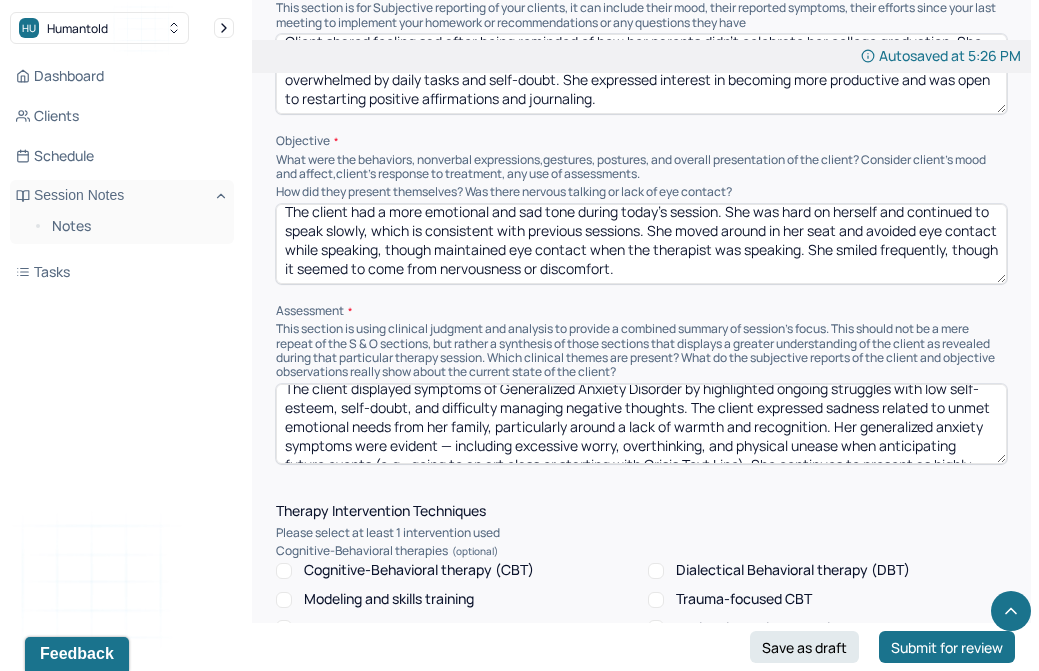 click on "The client displayed symptoms of Generalized Anxiety Disorder by highlighted ongoing struggles with low self-esteem, self-doubt, and difficulty managing negative thoughts. The client expressed sadness related to unmet emotional needs from her family, particularly around a lack of warmth and recognition. Her generalized anxiety symptoms were evident — including excessive worry, overthinking, and physical unease when anticipating future events (e.g., going to an art class or starting with Crisis Text Line). She continues to present as highly self-critical and overwhelmed by internal pressure to “do more,” which contributes to her emotional distress and avoidance behaviors. While motivated to change, her anxiety appears to serve as both a real emotional barrier and a self-protective explanation for why she holds back." at bounding box center [641, 424] 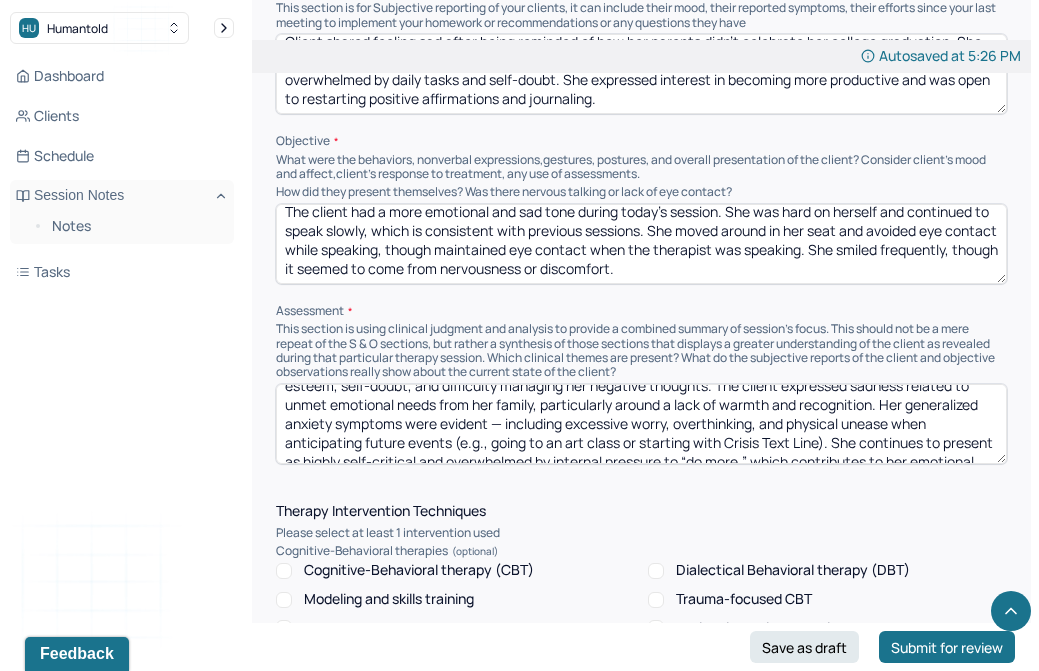 scroll, scrollTop: 31, scrollLeft: 0, axis: vertical 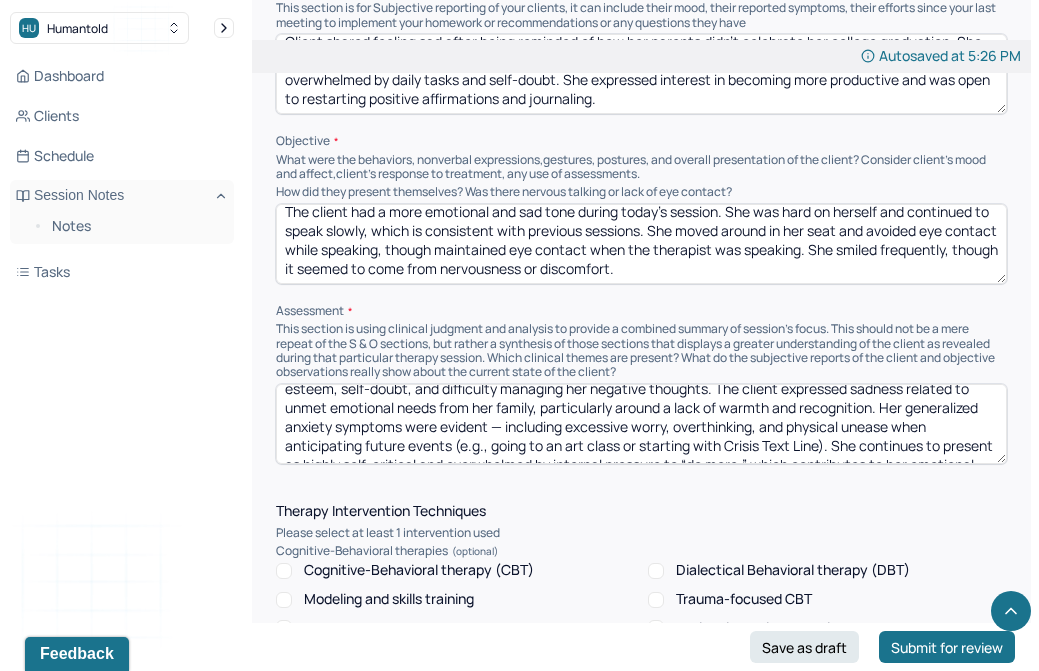 drag, startPoint x: 490, startPoint y: 367, endPoint x: 506, endPoint y: 367, distance: 16 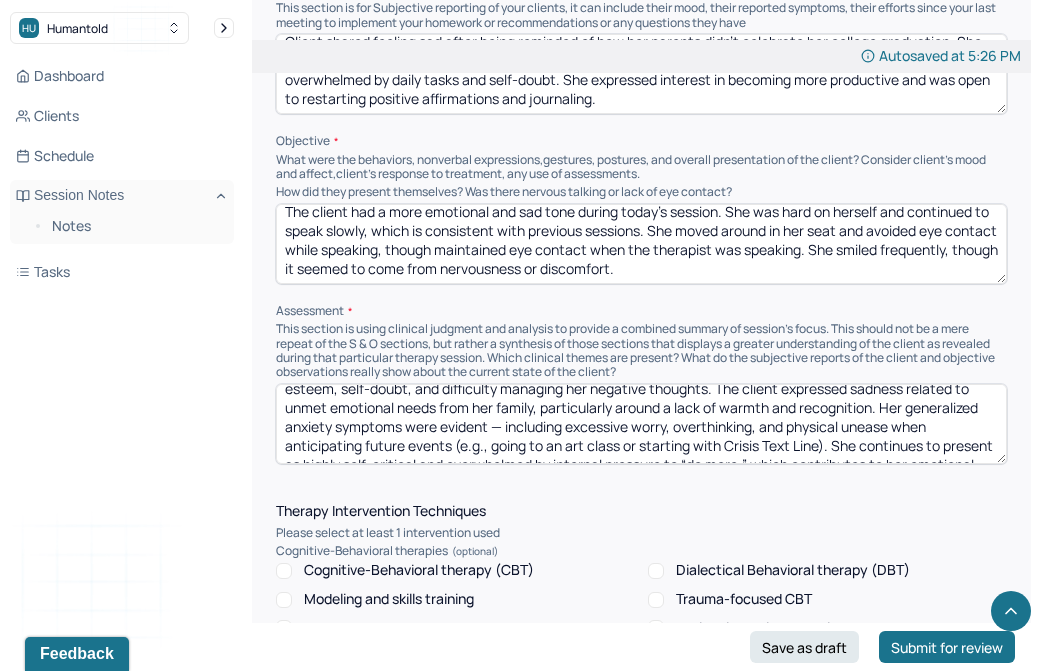 click on "The client displayed symptoms of Generalized Anxiety Disorder by highlighted ongoing struggles with low self-esteem, self-doubt, and difficulty managing her negative thoughts. The client expressed sadness related to unmet emotional needs from her family, particularly around a lack of warmth and recognition. Her generalized anxiety symptoms were evident — including excessive worry, overthinking, and physical unease when anticipating future events (e.g., going to an art class or starting with Crisis Text Line). She continues to present as highly self-critical and overwhelmed by internal pressure to “do more,” which contributes to her emotional distress and avoidance behaviors. While motivated to change, her anxiety appears to serve as both a real emotional barrier and a self-protective explanation for why she holds back." at bounding box center [641, 424] 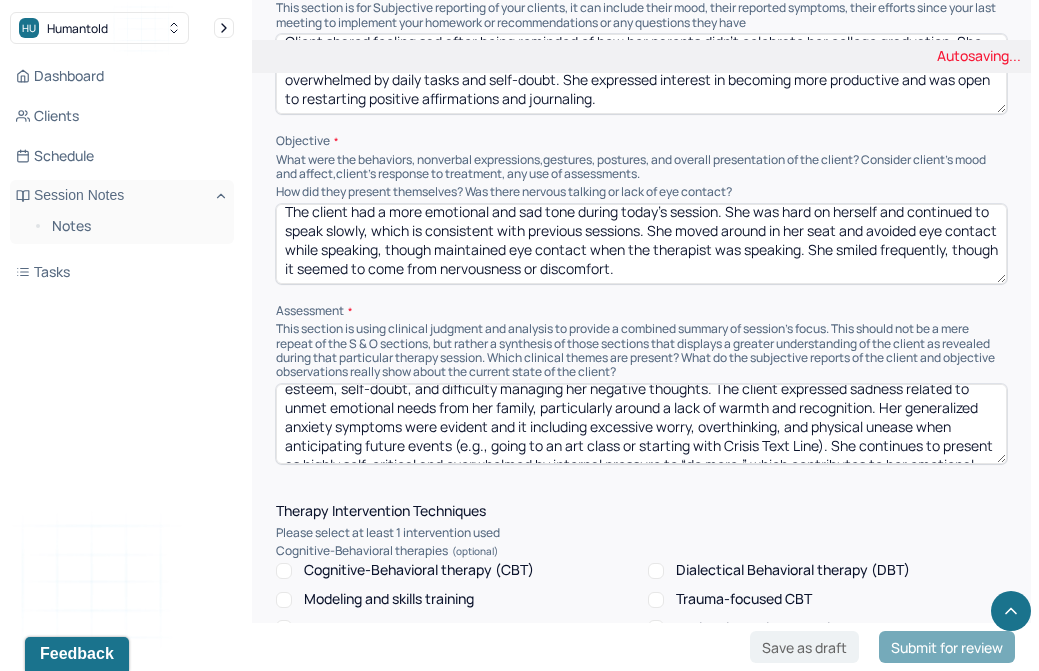click on "The client displayed symptoms of Generalized Anxiety Disorder by highlighted ongoing struggles with low self-esteem, self-doubt, and difficulty managing her negative thoughts. The client expressed sadness related to unmet emotional needs from her family, particularly around a lack of warmth and recognition. Her generalized anxiety symptoms were evident — including excessive worry, overthinking, and physical unease when anticipating future events (e.g., going to an art class or starting with Crisis Text Line). She continues to present as highly self-critical and overwhelmed by internal pressure to “do more,” which contributes to her emotional distress and avoidance behaviors. While motivated to change, her anxiety appears to serve as both a real emotional barrier and a self-protective explanation for why she holds back." at bounding box center [641, 424] 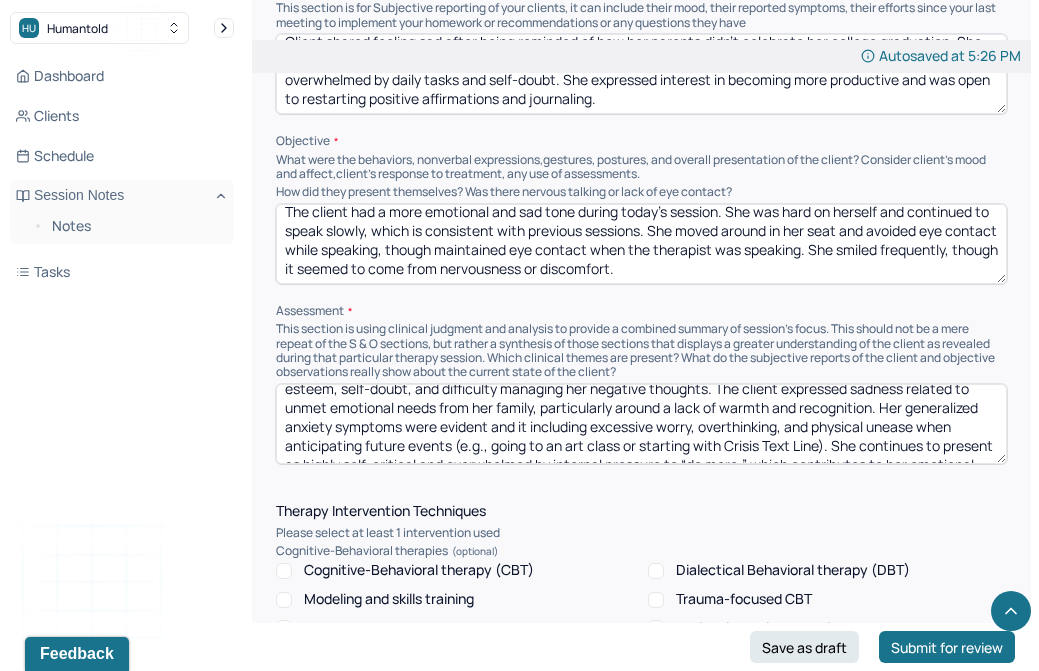 click on "The client displayed symptoms of Generalized Anxiety Disorder by highlighted ongoing struggles with low self-esteem, self-doubt, and difficulty managing her negative thoughts. The client expressed sadness related to unmet emotional needs from her family, particularly around a lack of warmth and recognition. Her generalized anxiety symptoms were evident — including excessive worry, overthinking, and physical unease when anticipating future events (e.g., going to an art class or starting with Crisis Text Line). She continues to present as highly self-critical and overwhelmed by internal pressure to “do more,” which contributes to her emotional distress and avoidance behaviors. While motivated to change, her anxiety appears to serve as both a real emotional barrier and a self-protective explanation for why she holds back." at bounding box center [641, 424] 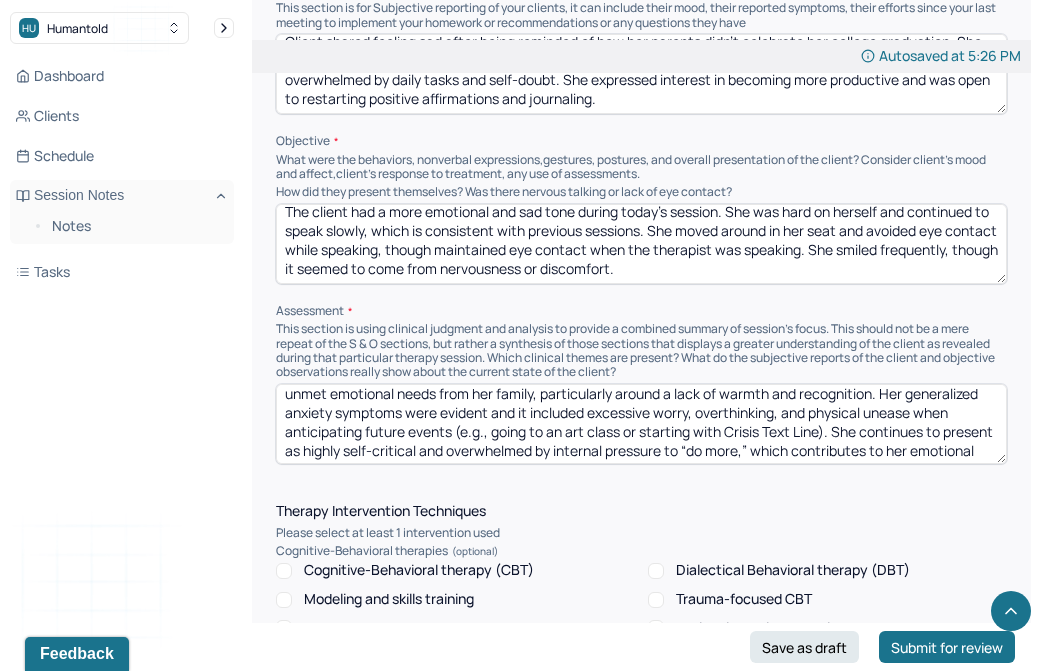 scroll, scrollTop: 48, scrollLeft: 0, axis: vertical 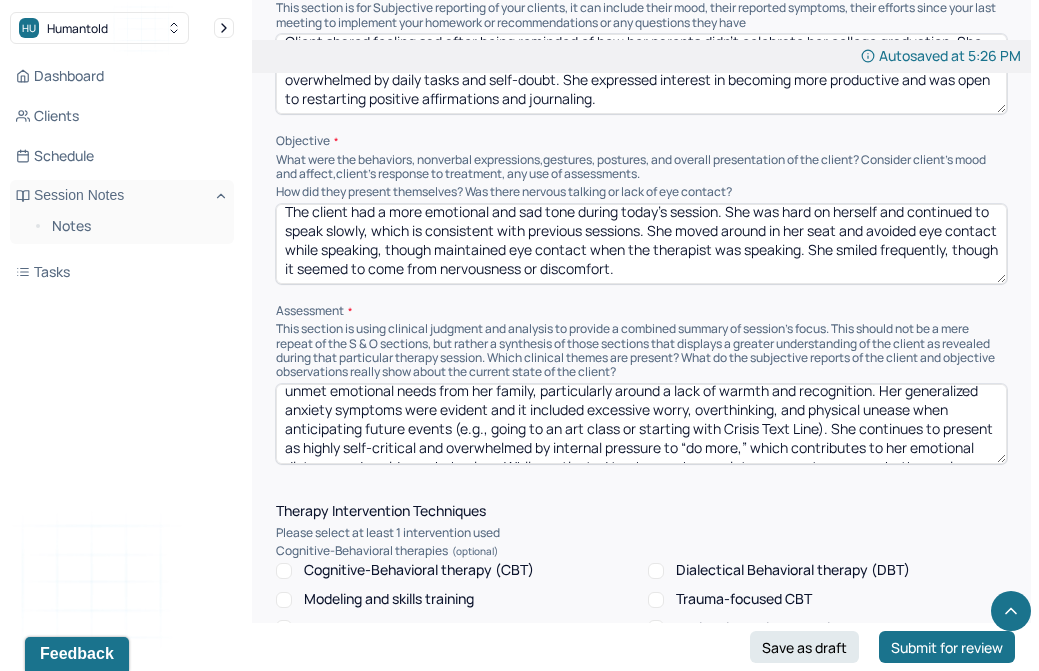 drag, startPoint x: 461, startPoint y: 369, endPoint x: 489, endPoint y: 370, distance: 28.01785 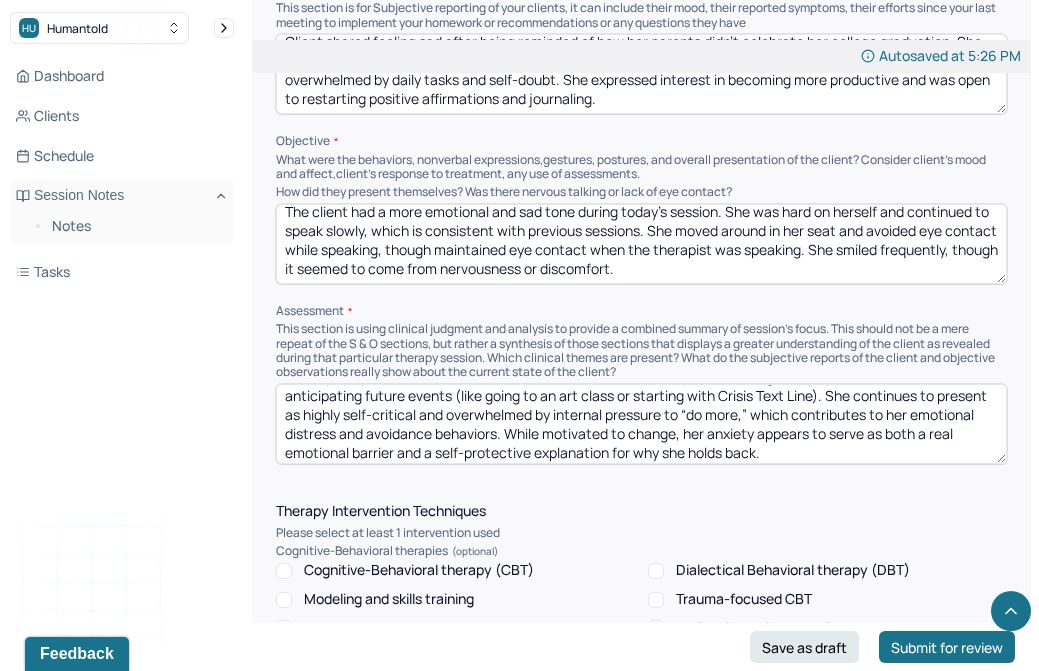 scroll, scrollTop: 85, scrollLeft: 0, axis: vertical 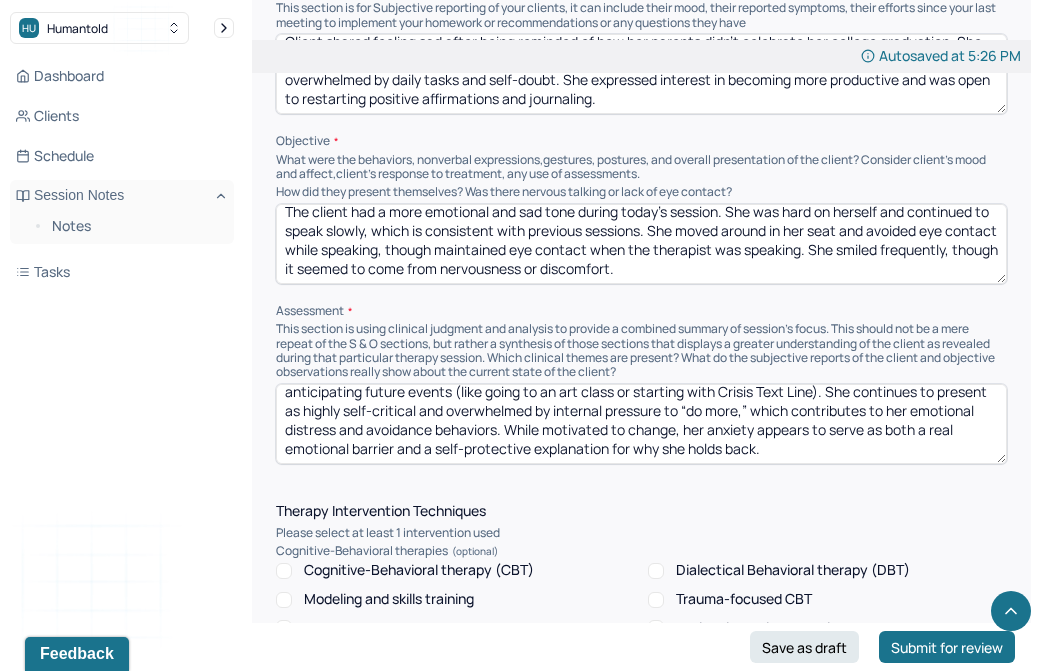 click on "The client displayed symptoms of Generalized Anxiety Disorder by highlighted ongoing struggles with low self-esteem, self-doubt, and difficulty managing her negative thoughts. The client expressed sadness related to unmet emotional needs from her family, particularly around a lack of warmth and recognition. Her generalized anxiety symptoms were evident and it included excessive worry, overthinking, and physical unease when anticipating future events (like going to an art class or starting with Crisis Text Line). She continues to present as highly self-critical and overwhelmed by internal pressure to “do more,” which contributes to her emotional distress and avoidance behaviors. While motivated to change, her anxiety appears to serve as both a real emotional barrier and a self-protective explanation for why she holds back." at bounding box center (641, 424) 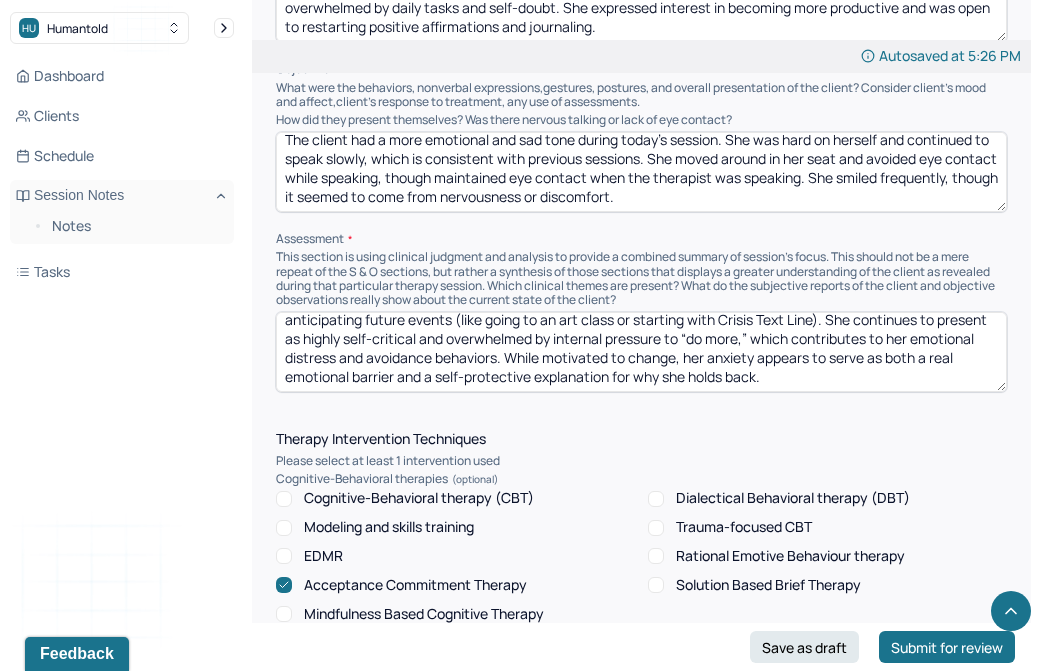 scroll, scrollTop: 1342, scrollLeft: 0, axis: vertical 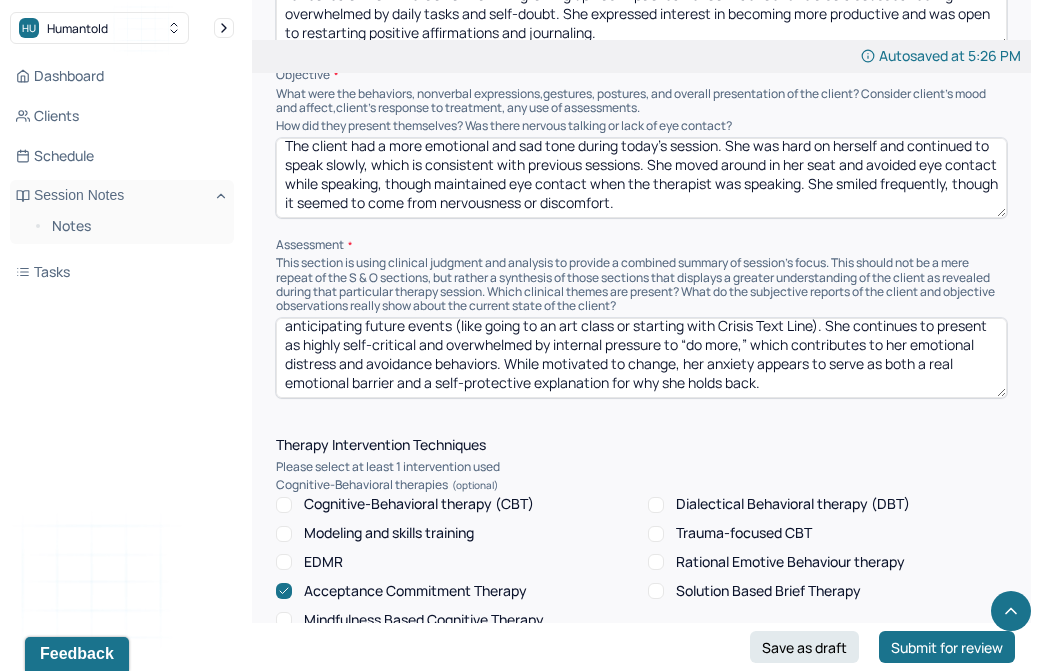 click on "The client displayed symptoms of Generalized Anxiety Disorder by highlighted ongoing struggles with low self-esteem, self-doubt, and difficulty managing her negative thoughts. The client expressed sadness related to unmet emotional needs from her family, particularly around a lack of warmth and recognition. Her generalized anxiety symptoms were evident and it included excessive worry, overthinking, and physical unease when anticipating future events (like going to an art class or starting with Crisis Text Line). She continues to present as highly self-critical and overwhelmed by internal pressure to “do more,” which contributes to her emotional distress and avoidance behaviors. While motivated to change, her anxiety appears to serve as both a real emotional barrier and a self-protective explanation for why she holds back." at bounding box center (641, 358) 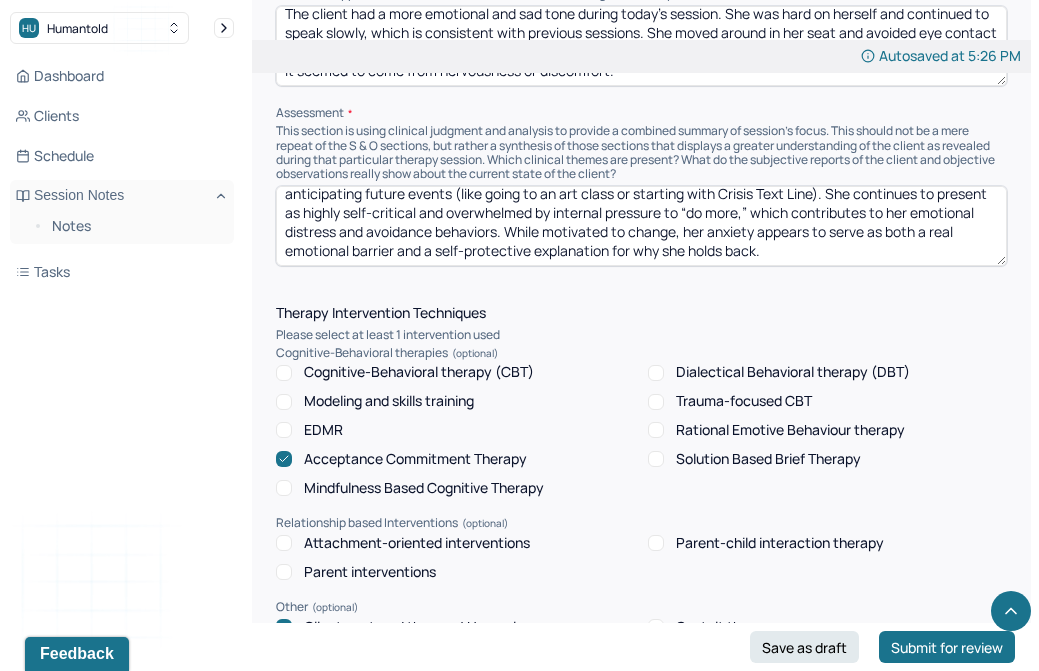 scroll, scrollTop: 1466, scrollLeft: 0, axis: vertical 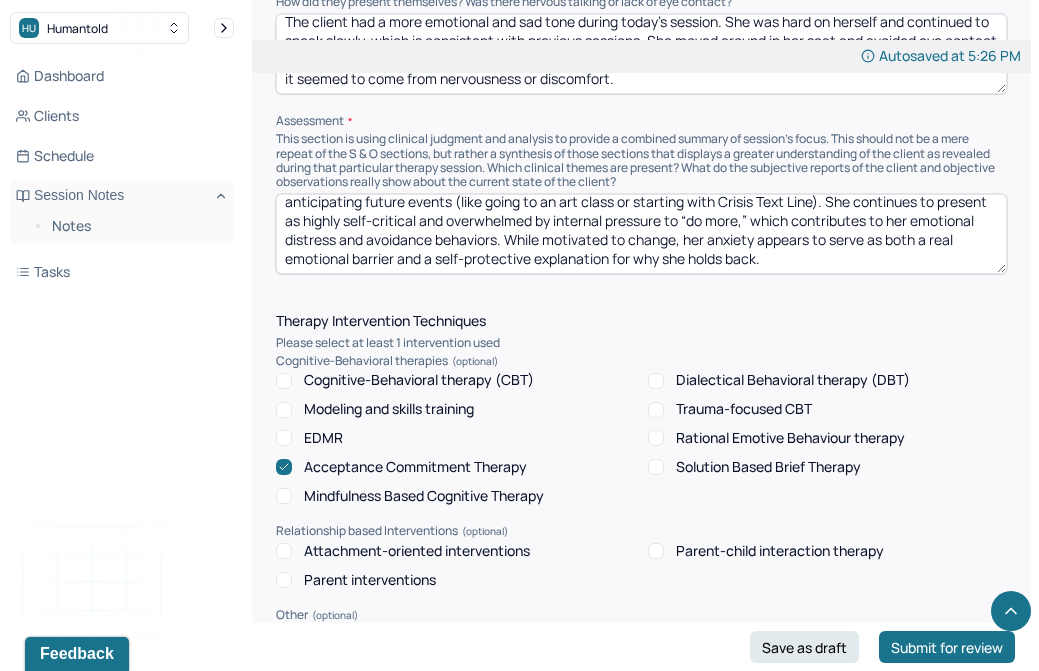 drag, startPoint x: 305, startPoint y: 568, endPoint x: 458, endPoint y: 571, distance: 153.0294 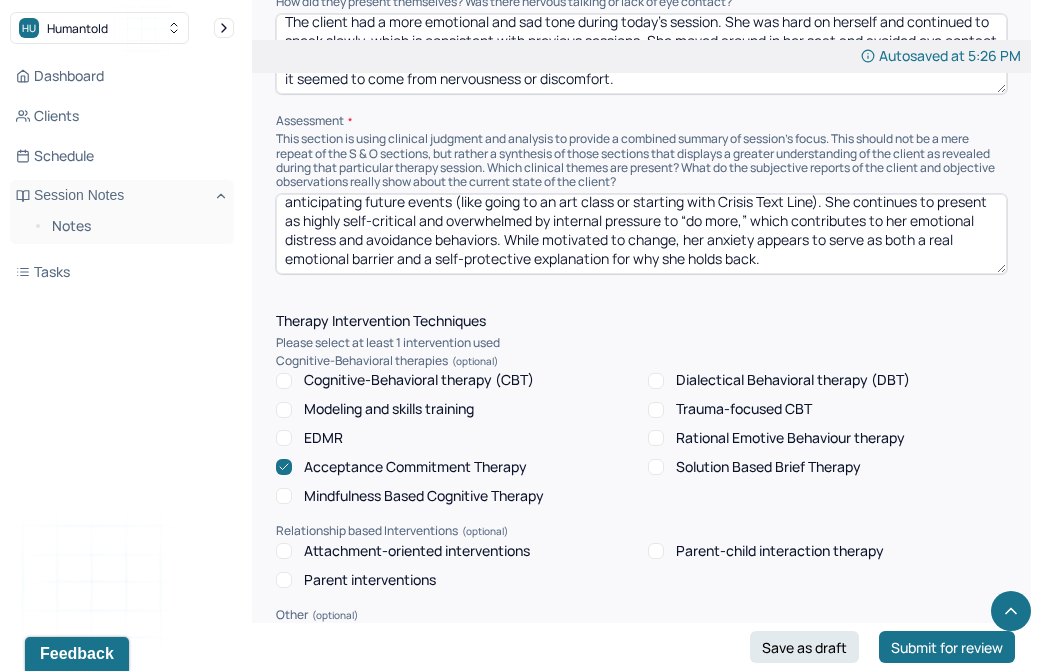 click on "Client centered therapy/ Humanism" at bounding box center [419, 635] 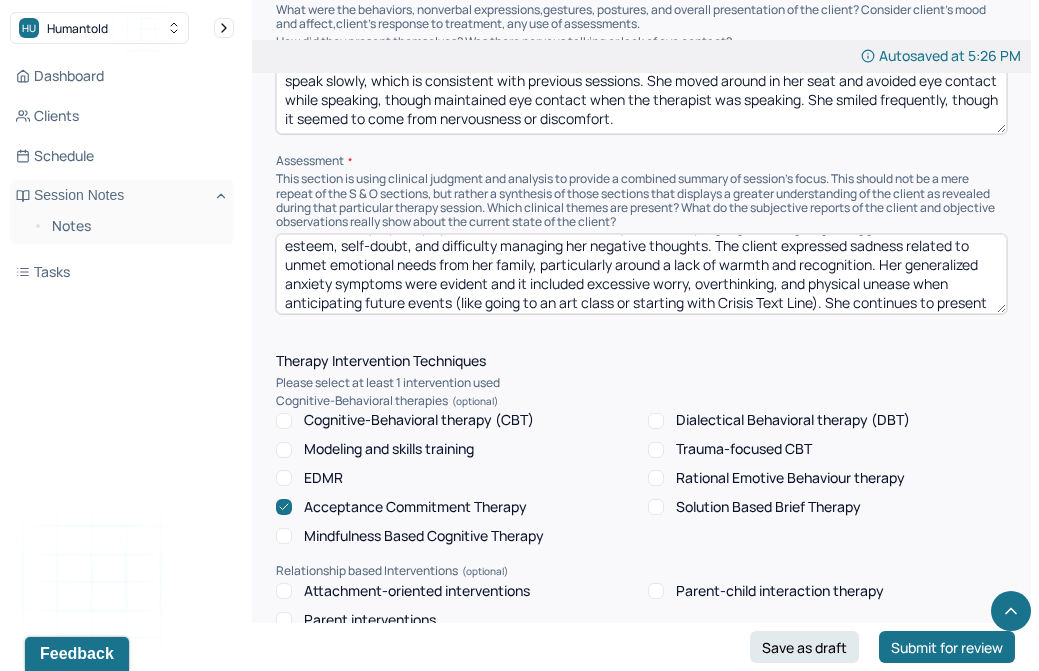 scroll, scrollTop: 25, scrollLeft: 0, axis: vertical 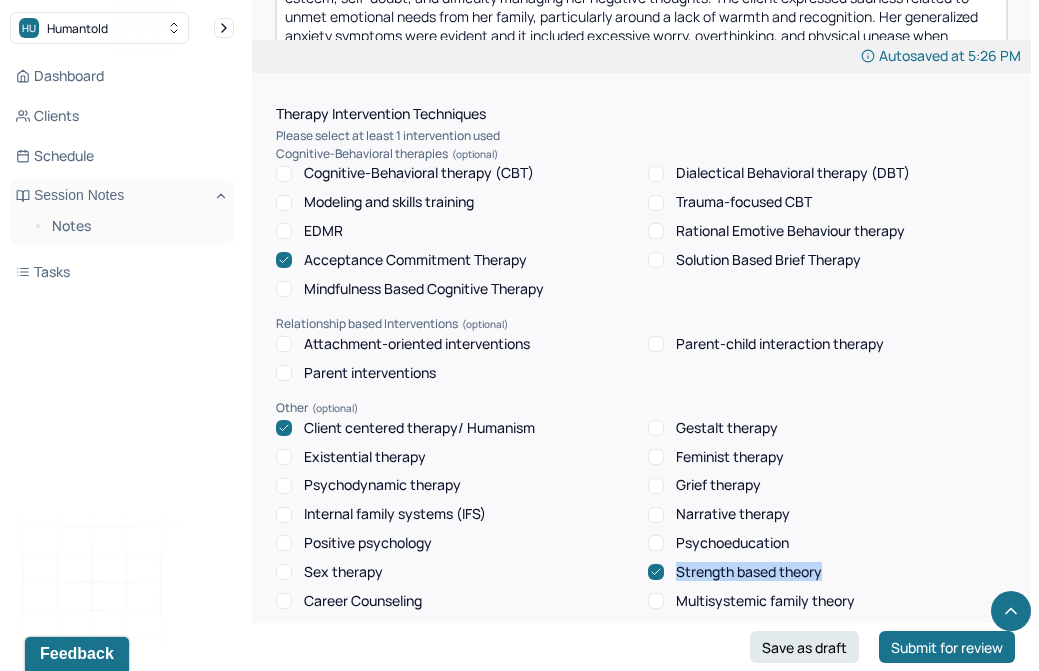 drag, startPoint x: 676, startPoint y: 508, endPoint x: 822, endPoint y: 508, distance: 146 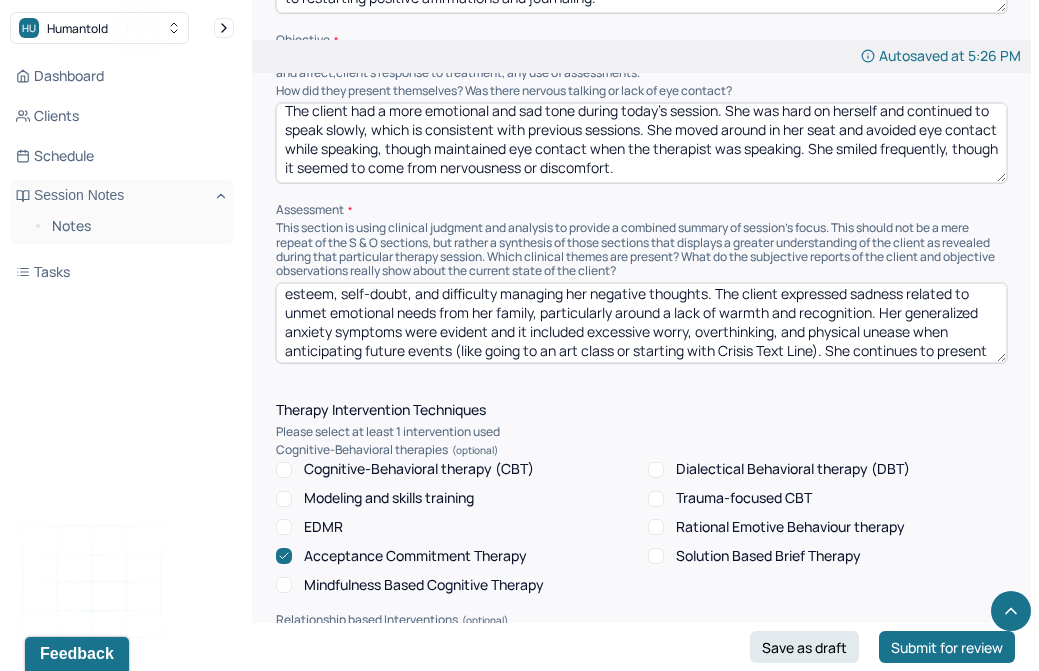scroll, scrollTop: 1378, scrollLeft: 0, axis: vertical 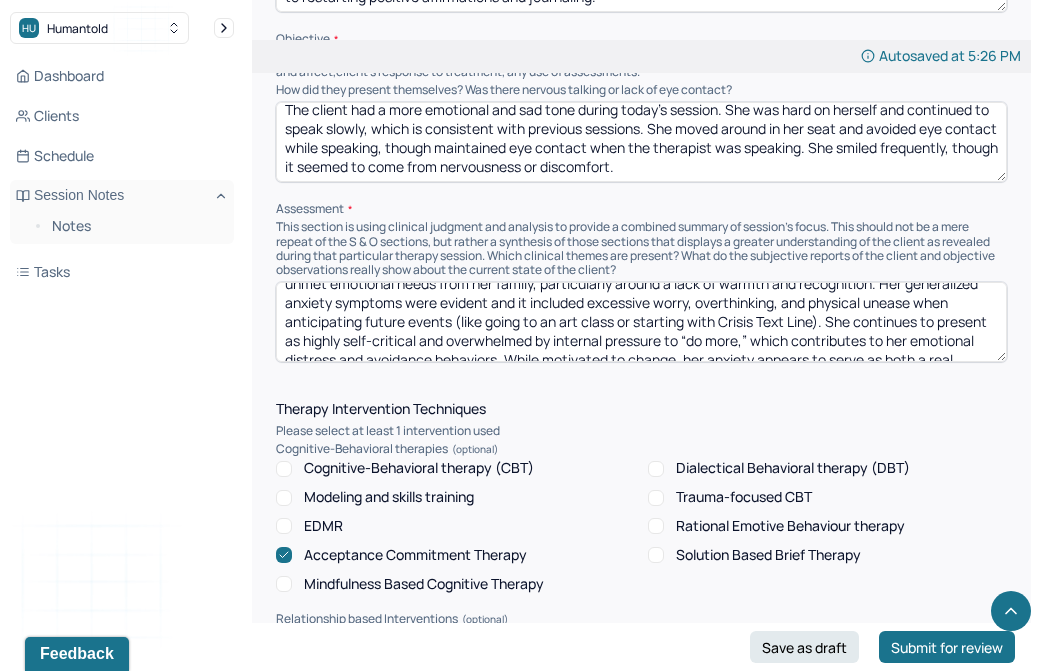 click on "The client displayed symptoms of Generalized Anxiety Disorder by highlighted ongoing struggles with low self-esteem, self-doubt, and difficulty managing her negative thoughts. The client expressed sadness related to unmet emotional needs from her family, particularly around a lack of warmth and recognition. Her generalized anxiety symptoms were evident and it included excessive worry, overthinking, and physical unease when anticipating future events (like going to an art class or starting with Crisis Text Line). She continues to present as highly self-critical and overwhelmed by internal pressure to “do more,” which contributes to her emotional distress and avoidance behaviors. While motivated to change, her anxiety appears to serve as both a real emotional barrier and a self-protective explanation for why she holds back." at bounding box center [641, 322] 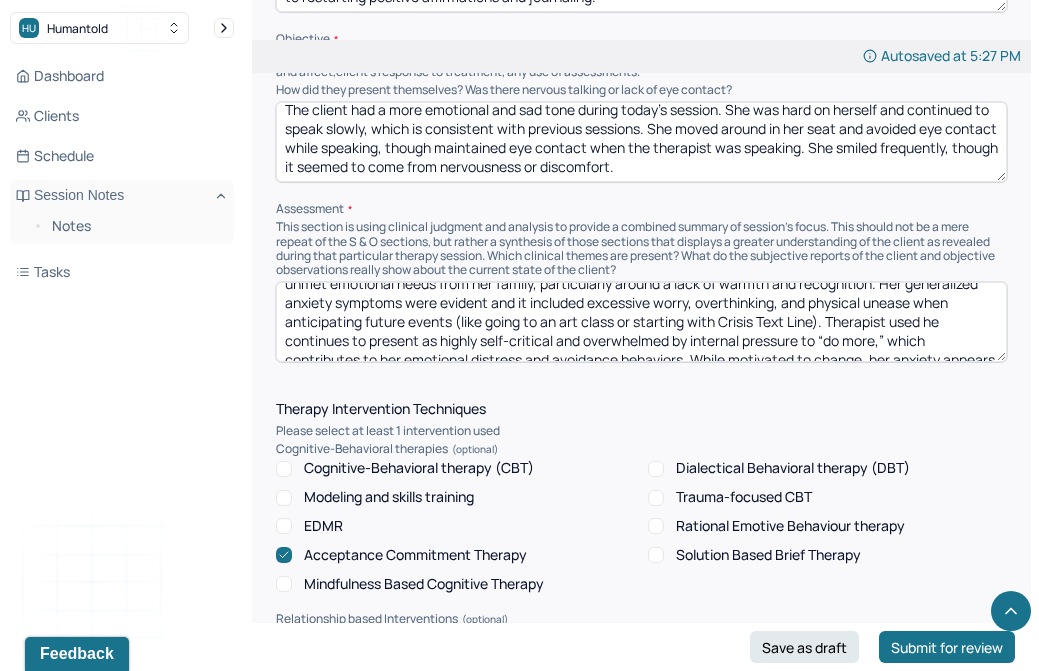 scroll, scrollTop: 85, scrollLeft: 0, axis: vertical 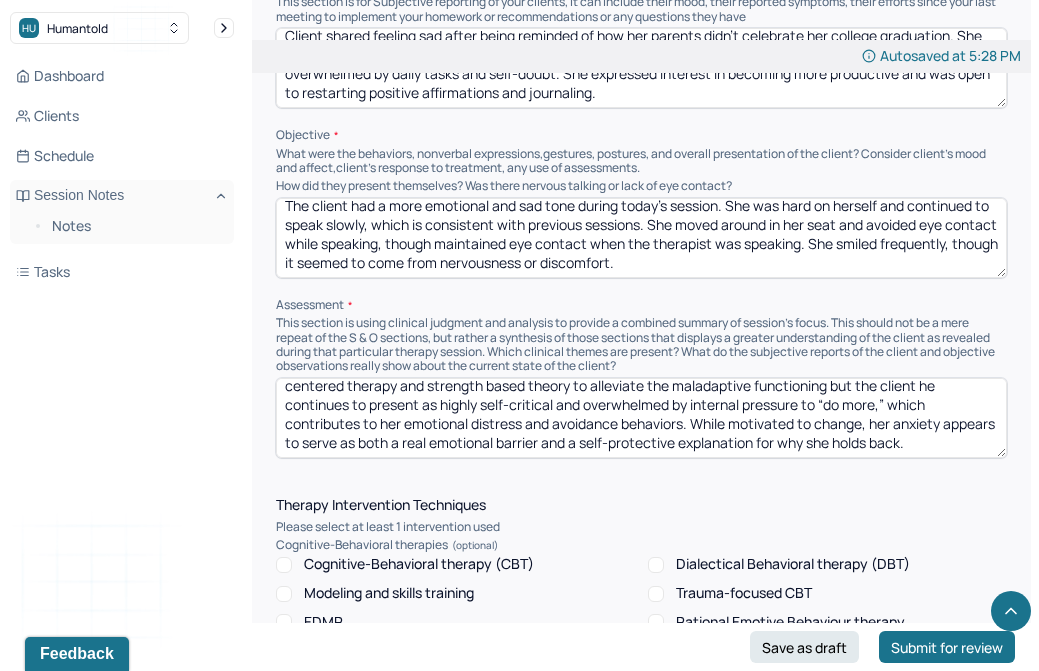 drag, startPoint x: 522, startPoint y: 361, endPoint x: 684, endPoint y: 361, distance: 162 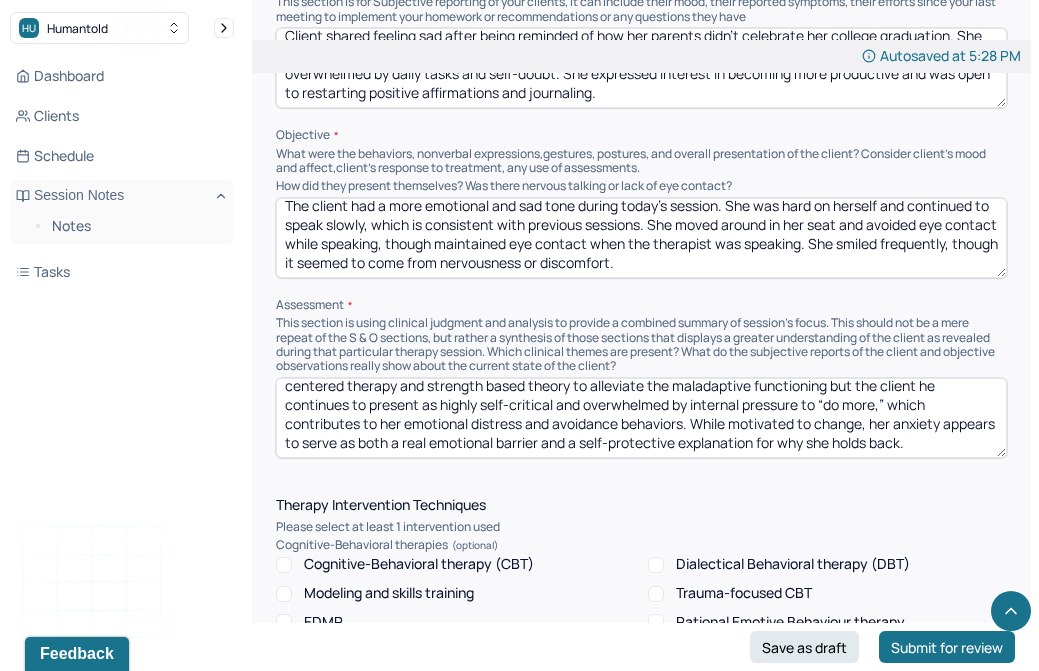 click on "The client displayed symptoms of Generalized Anxiety Disorder by highlighted ongoing struggles with low self-esteem, self-doubt, and difficulty managing her negative thoughts. The client expressed sadness related to unmet emotional needs from her family, particularly around a lack of warmth and recognition. Her generalized anxiety symptoms were evident and it included excessive worry, overthinking, and physical unease when anticipating future events (like going to an art class or starting with Crisis Text Line). Therapist used client centered therapy and strength based theory to alleviate the maladaptive functioning but the client he continues to present as highly self-critical and overwhelmed by internal pressure to “do more,” which contributes to her emotional distress and avoidance behaviors. While motivated to change, her anxiety appears to serve as both a real emotional barrier and a self-protective explanation for why she holds back." at bounding box center (641, 418) 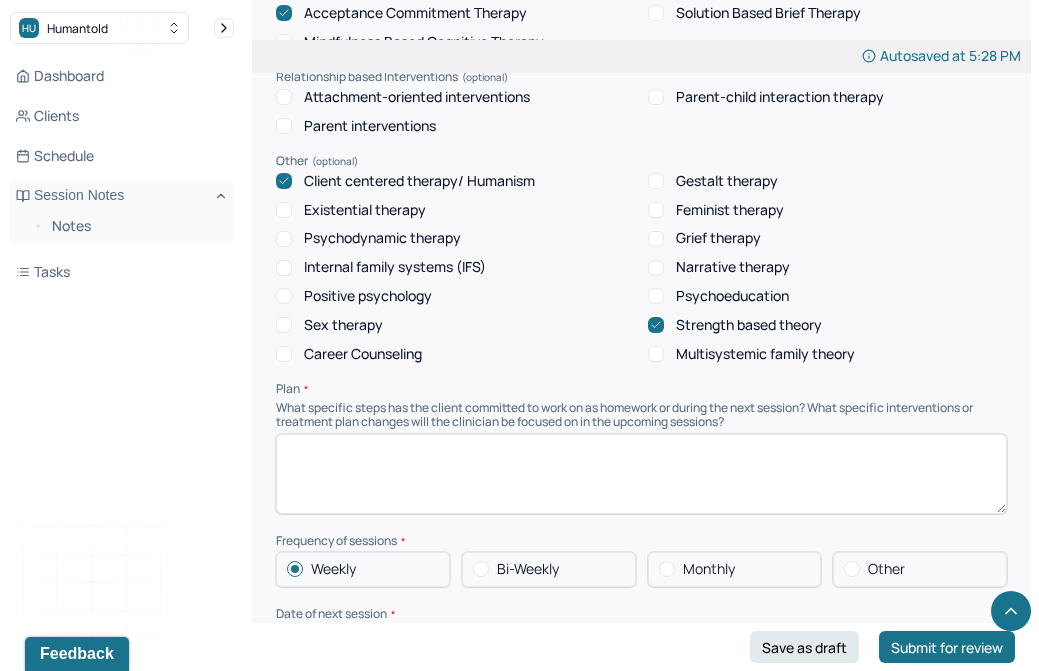 scroll, scrollTop: 1928, scrollLeft: 0, axis: vertical 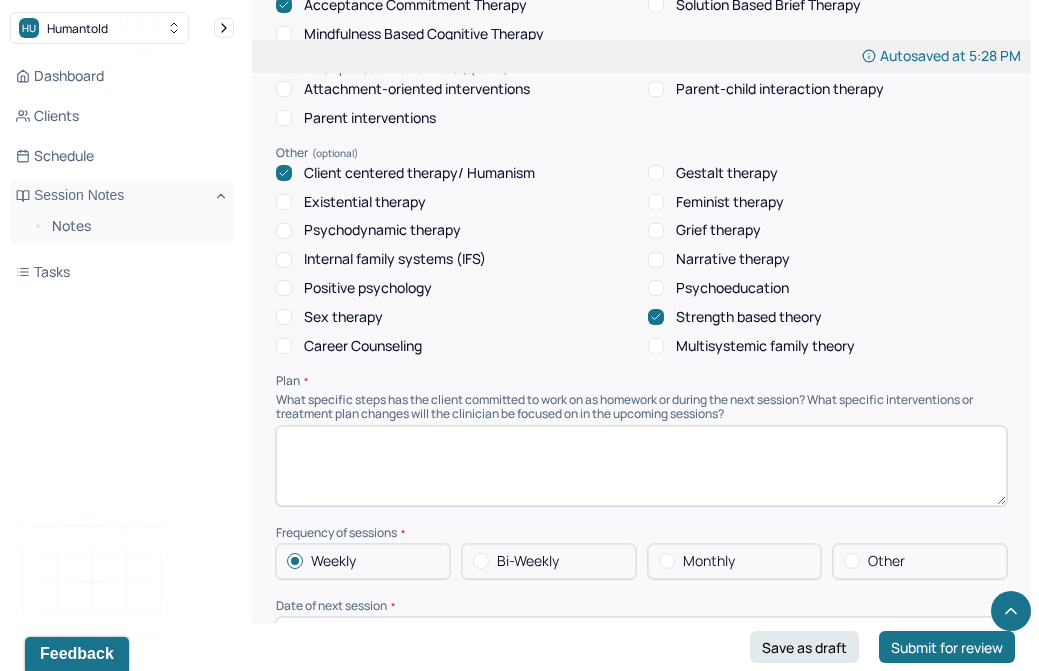type on "The client displayed symptoms of Generalized Anxiety Disorder by highlighted ongoing struggles with low self-esteem, self-doubt, and difficulty managing her negative thoughts. The client expressed sadness related to unmet emotional needs from her family, particularly around a lack of warmth and recognition. Her generalized anxiety symptoms were evident and it included excessive worry, overthinking, and physical unease when anticipating future events (like going to an art class or starting with Crisis Text Line). Therapist used client centered therapy and strength based theory to alleviate the maladaptive functioning but the client he continues to present as highly self-critical and overwhelmed by internal pressure to “do more,” which contributes to her emotional distress and avoidance. While motivated to change, her anxiety appears to serve as both a real emotional barrier and a self-protective explanation for why she holds back." 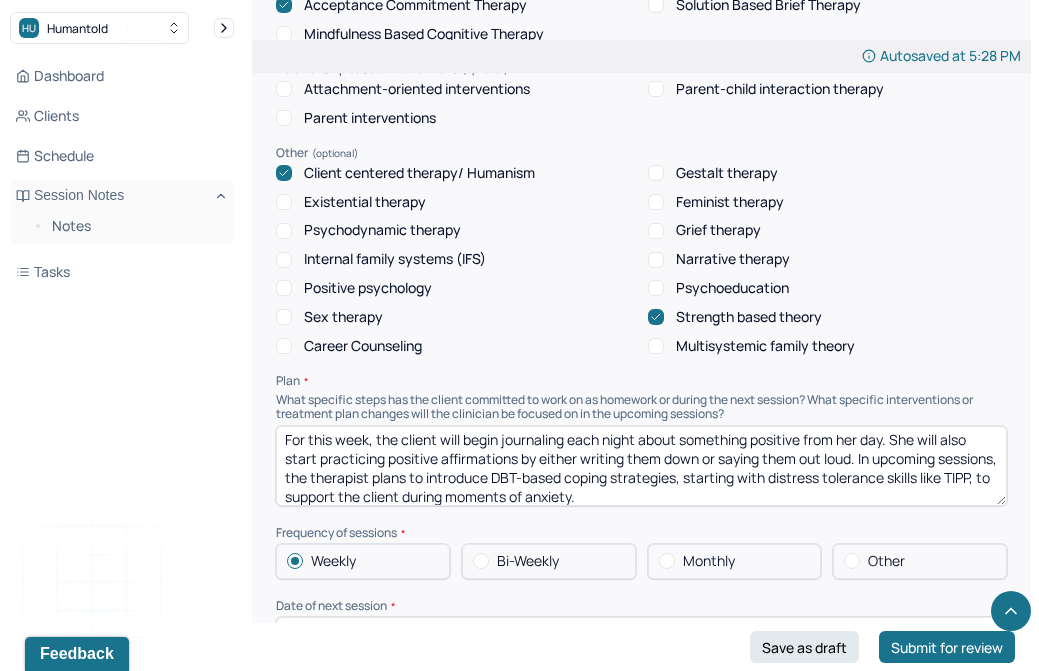 scroll, scrollTop: 9, scrollLeft: 0, axis: vertical 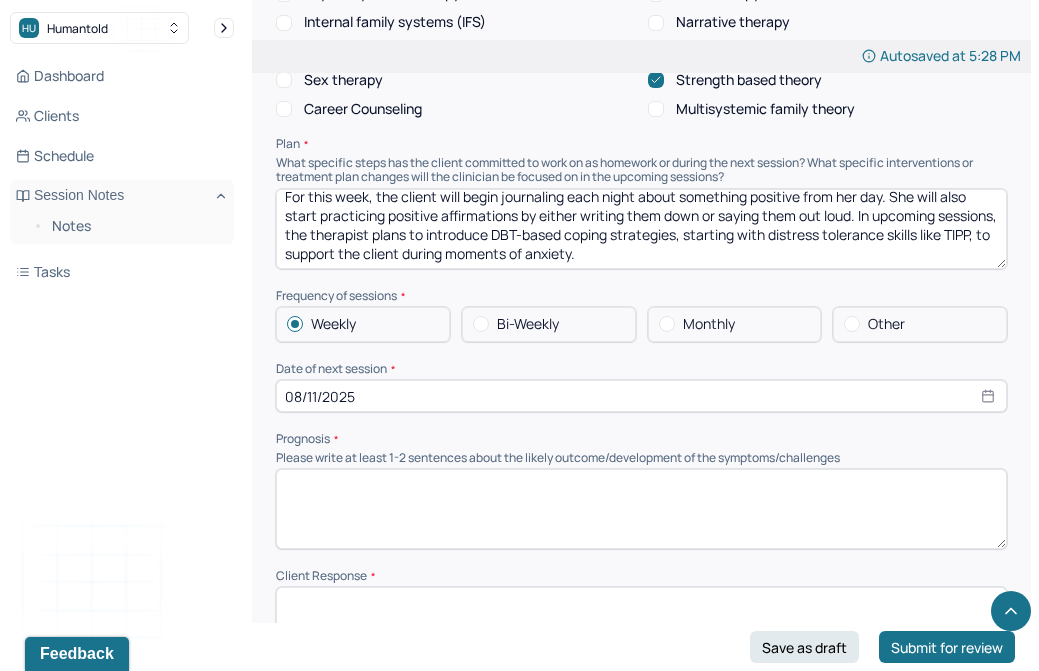 type on "For this week, the client will begin journaling each night about something positive from her day. She will also start practicing positive affirmations by either writing them down or saying them out loud. In upcoming sessions, the therapist plans to introduce DBT-based coping strategies, starting with distress tolerance skills like TIPP, to support the client during moments of anxiety." 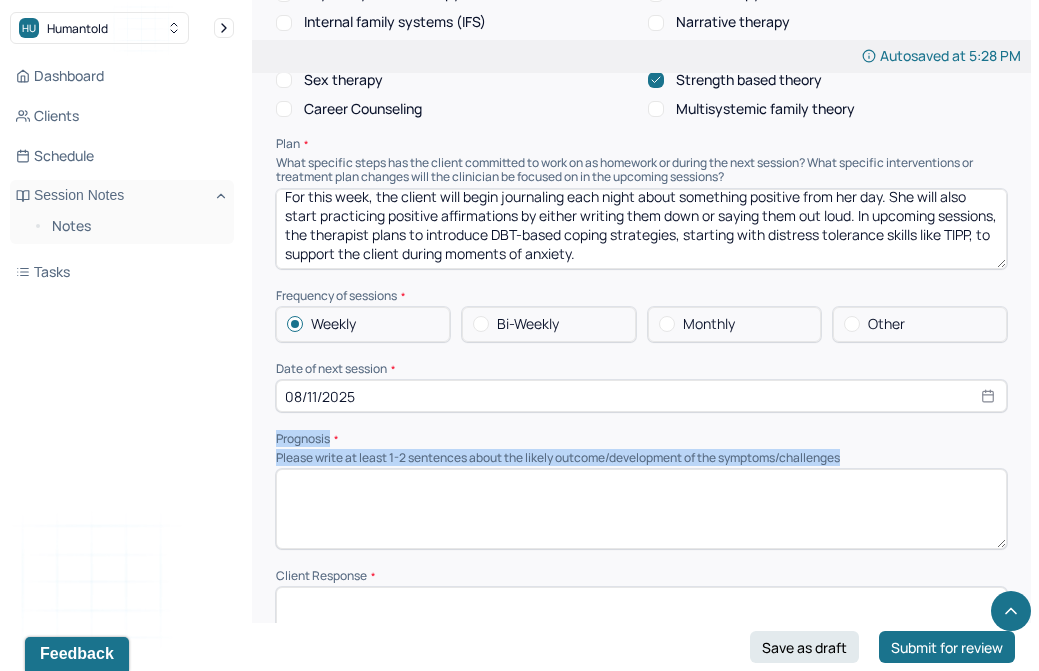 drag, startPoint x: 266, startPoint y: 375, endPoint x: 871, endPoint y: 389, distance: 605.162 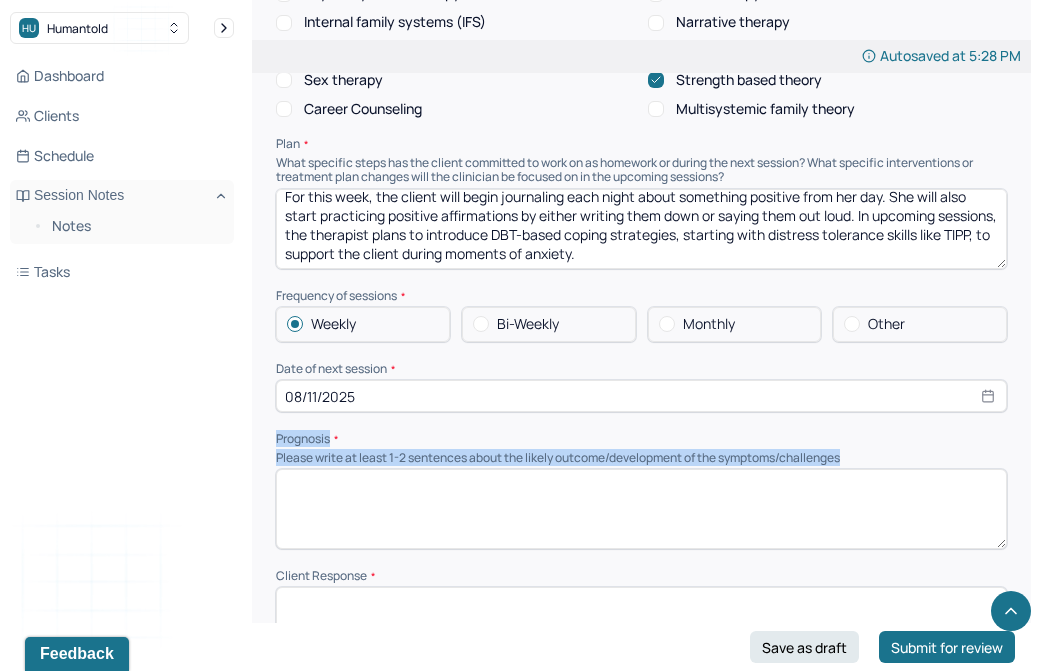 click at bounding box center [641, 509] 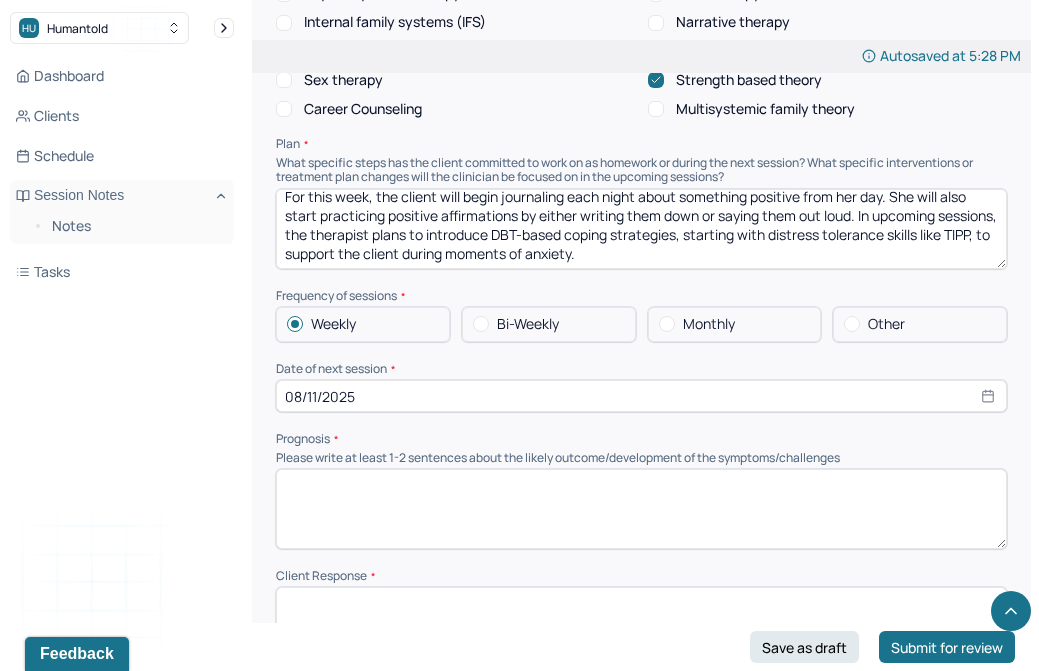 click at bounding box center [641, 509] 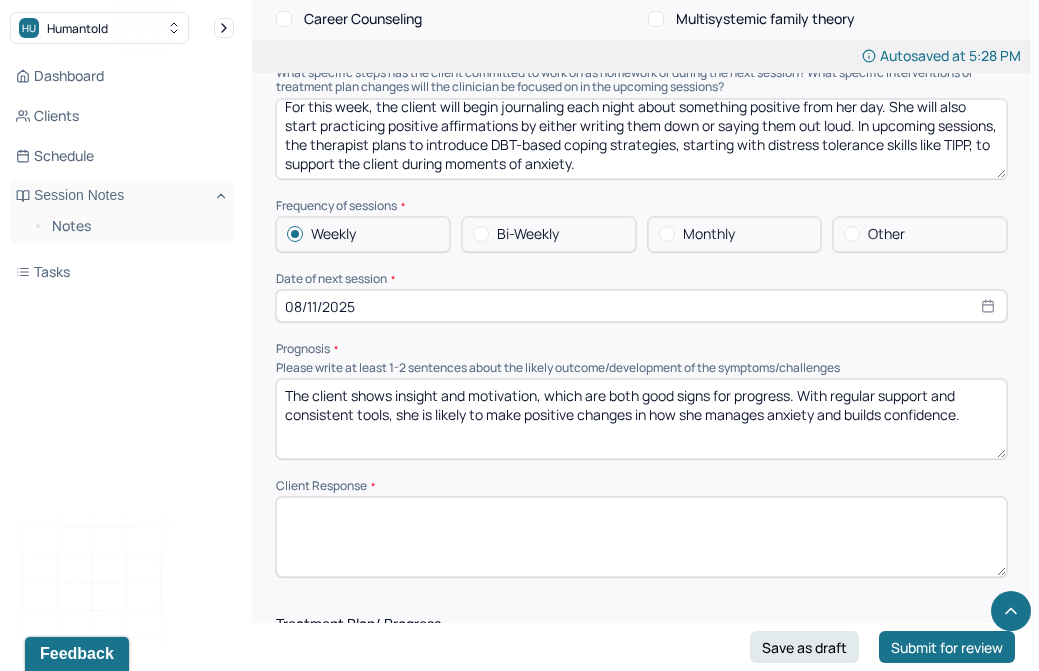 scroll, scrollTop: 2285, scrollLeft: 0, axis: vertical 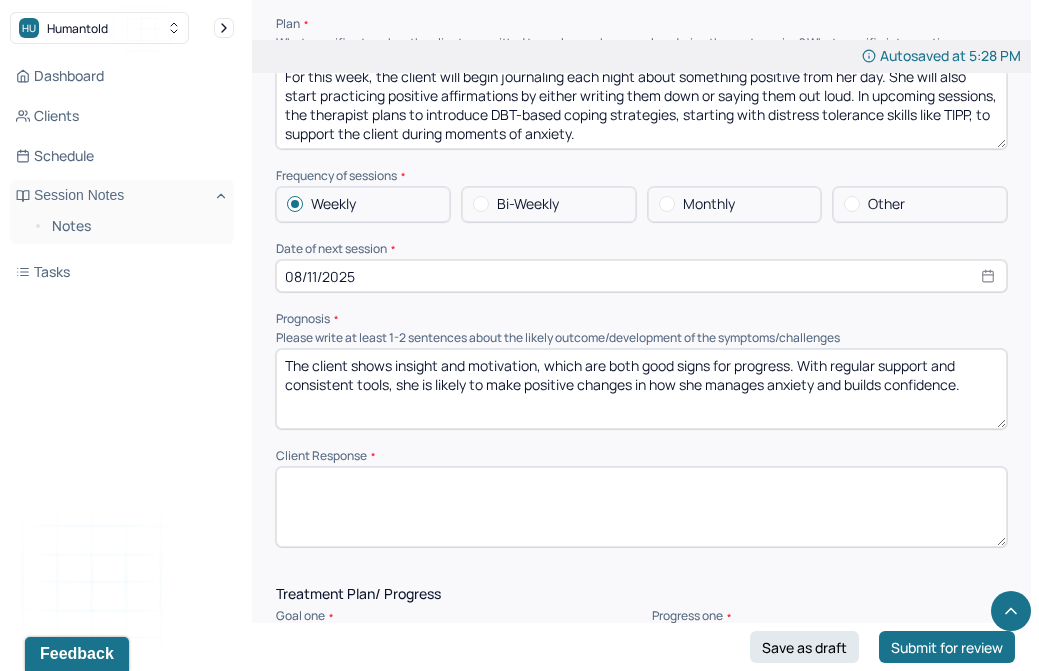 type on "The client shows insight and motivation, which are both good signs for progress. With regular support and consistent tools, she is likely to make positive changes in how she manages anxiety and builds confidence." 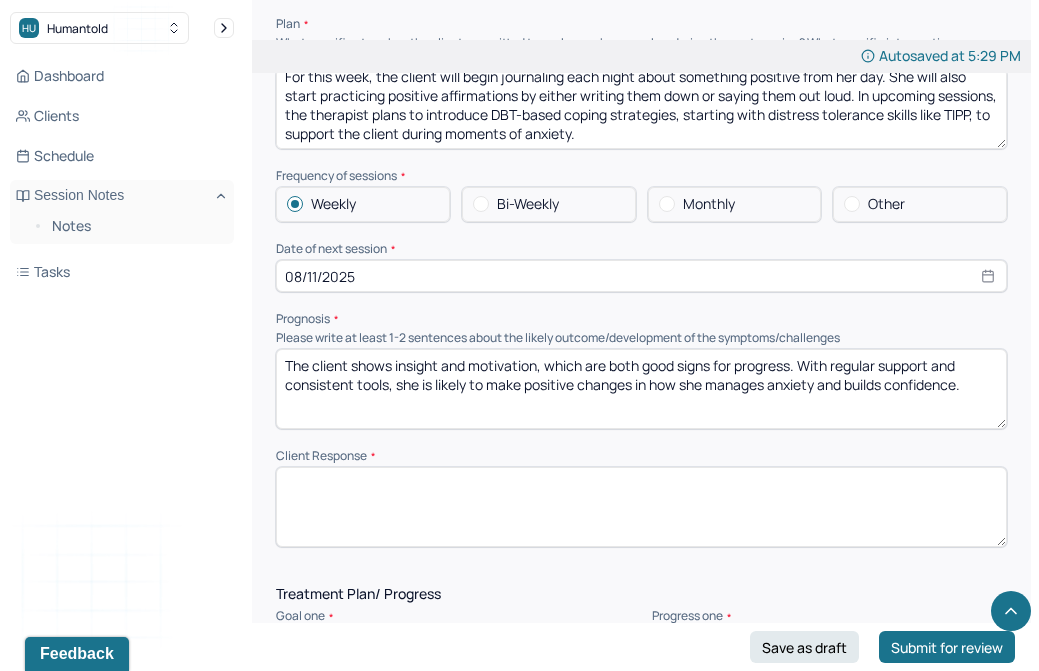 click at bounding box center (641, 507) 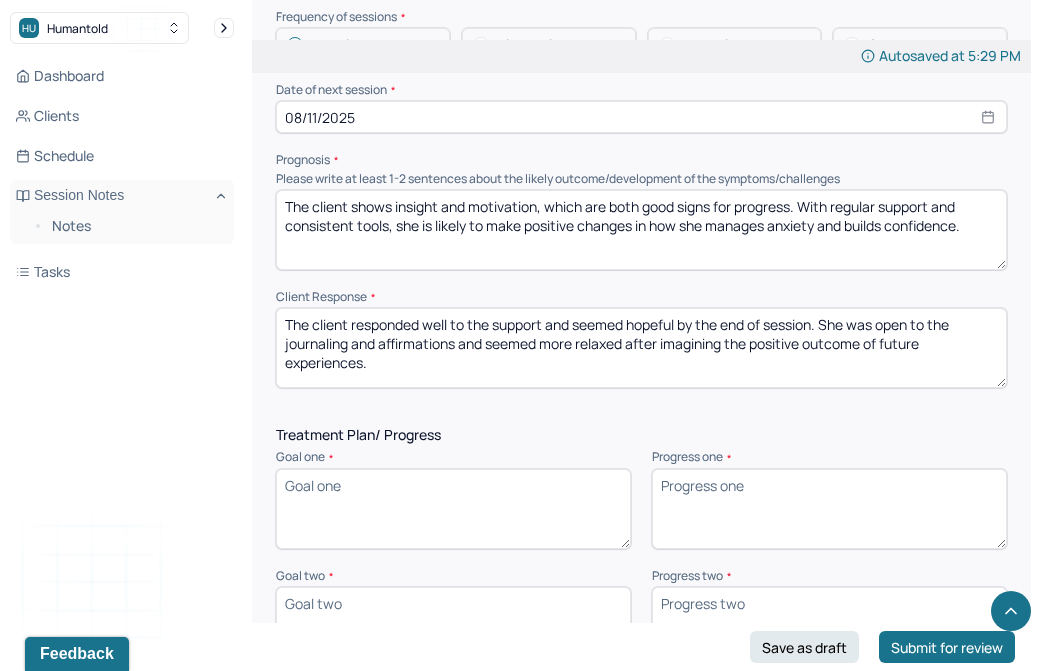 scroll, scrollTop: 2455, scrollLeft: 0, axis: vertical 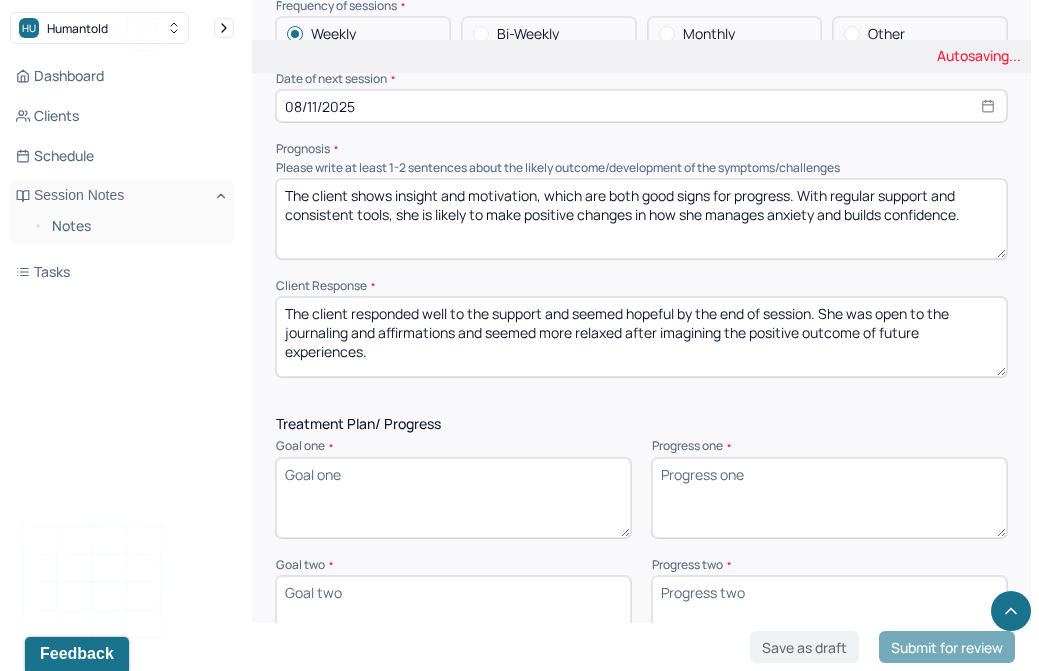 type on "The client responded well to the support and seemed hopeful by the end of session. She was open to the journaling and affirmations and seemed more relaxed after imagining the positive outcome of future experiences." 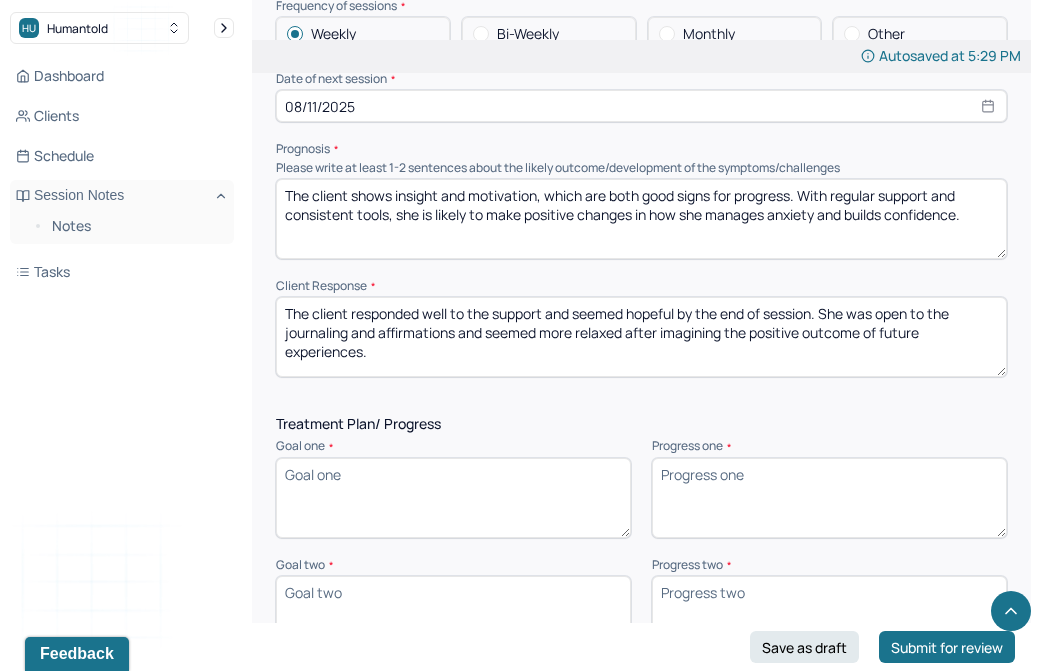 click on "Goal one *" at bounding box center [453, 498] 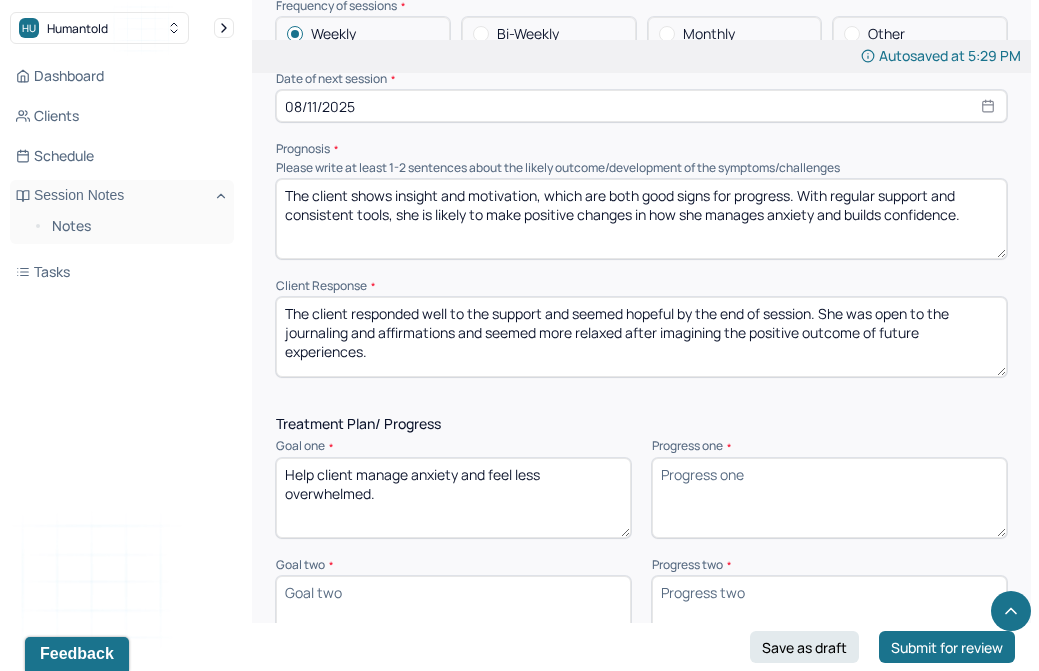 scroll, scrollTop: 0, scrollLeft: 0, axis: both 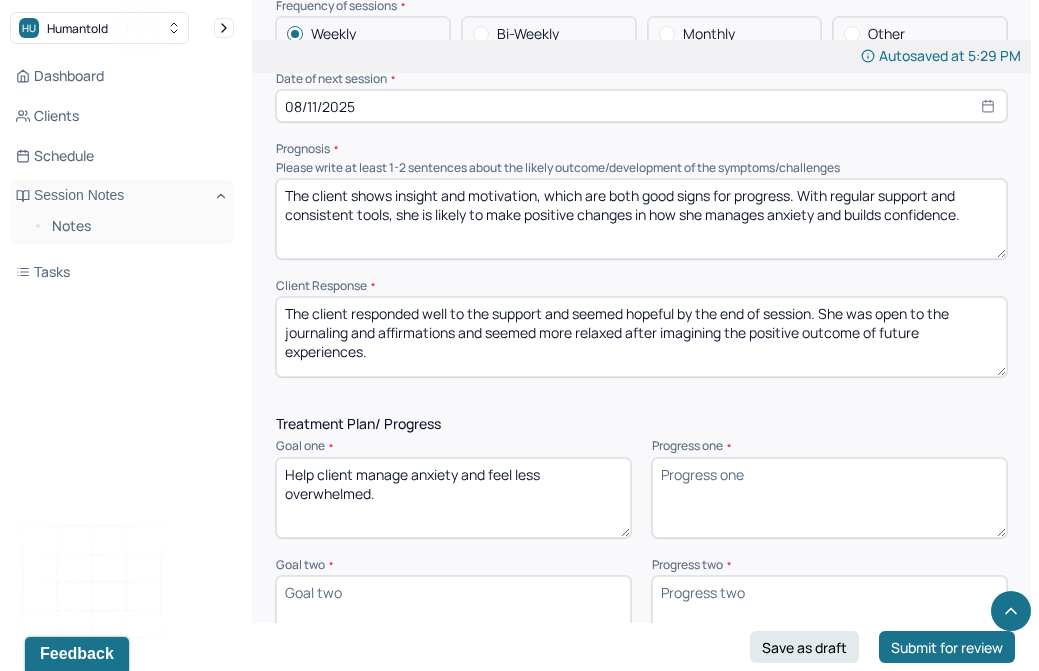 click on "Progress one *" at bounding box center [829, 498] 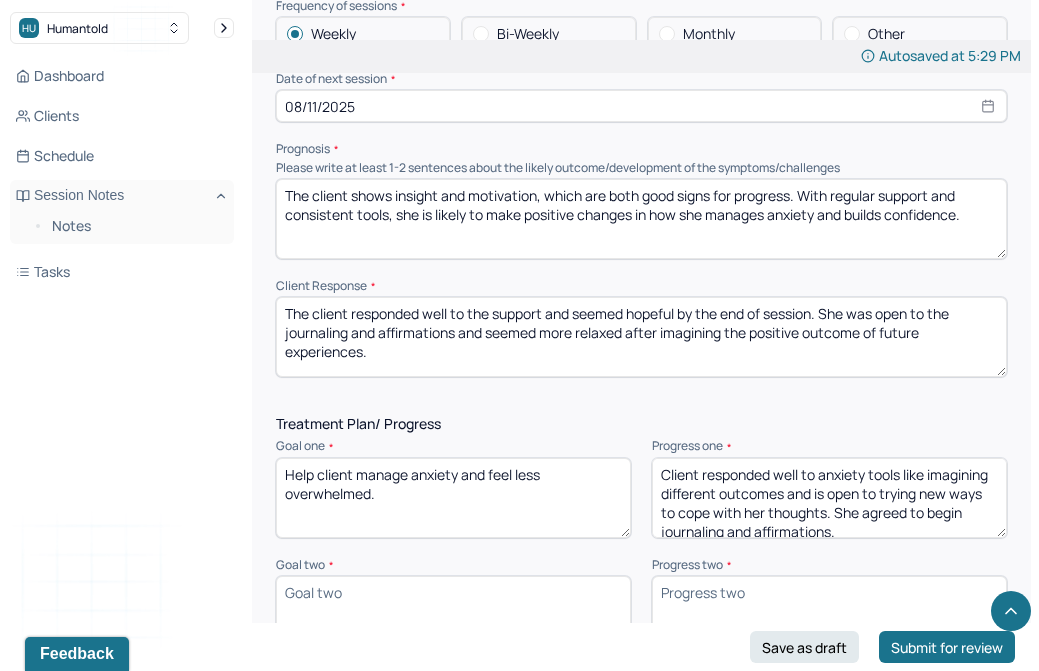 scroll, scrollTop: 3, scrollLeft: 0, axis: vertical 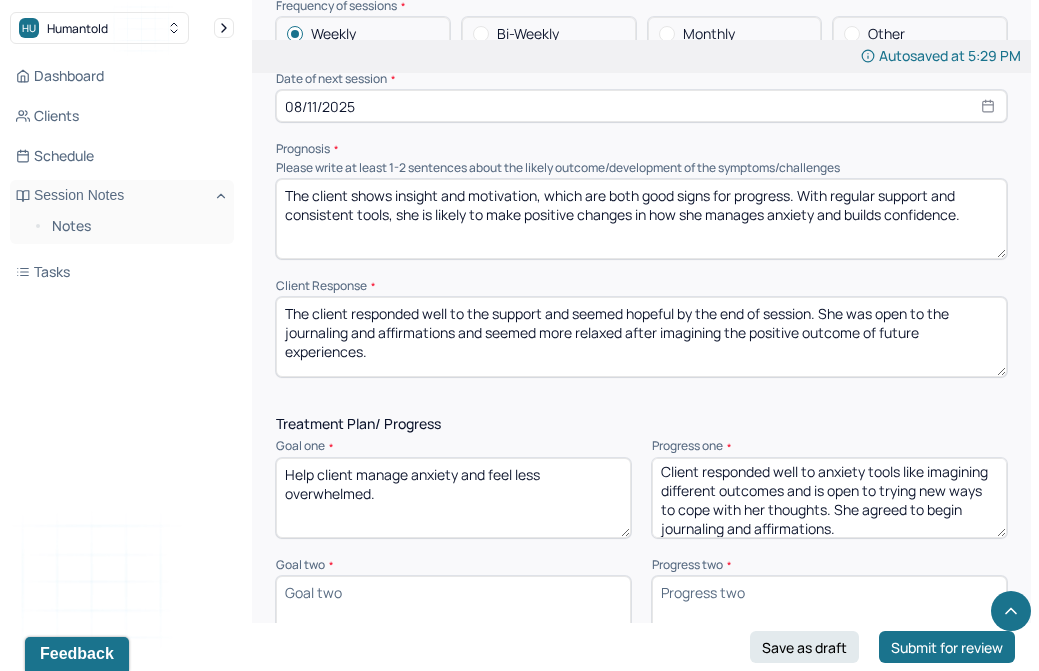 type on "Client responded well to anxiety tools like imagining different outcomes and is open to trying new ways to cope with her thoughts. She agreed to begin journaling and affirmations." 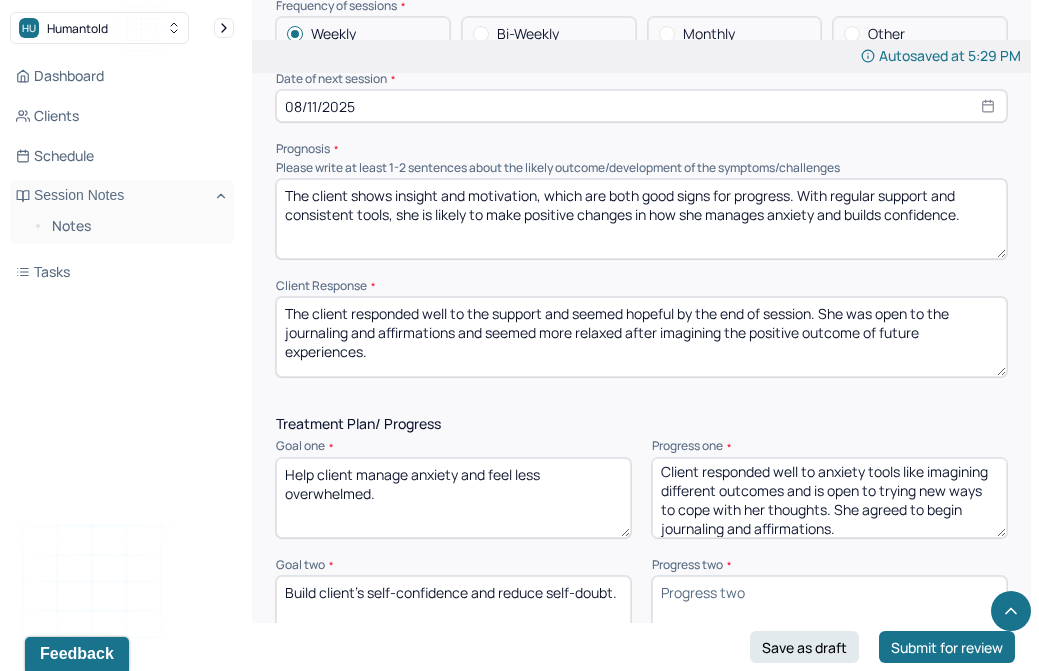 type on "Build client’s self-confidence and reduce self-doubt." 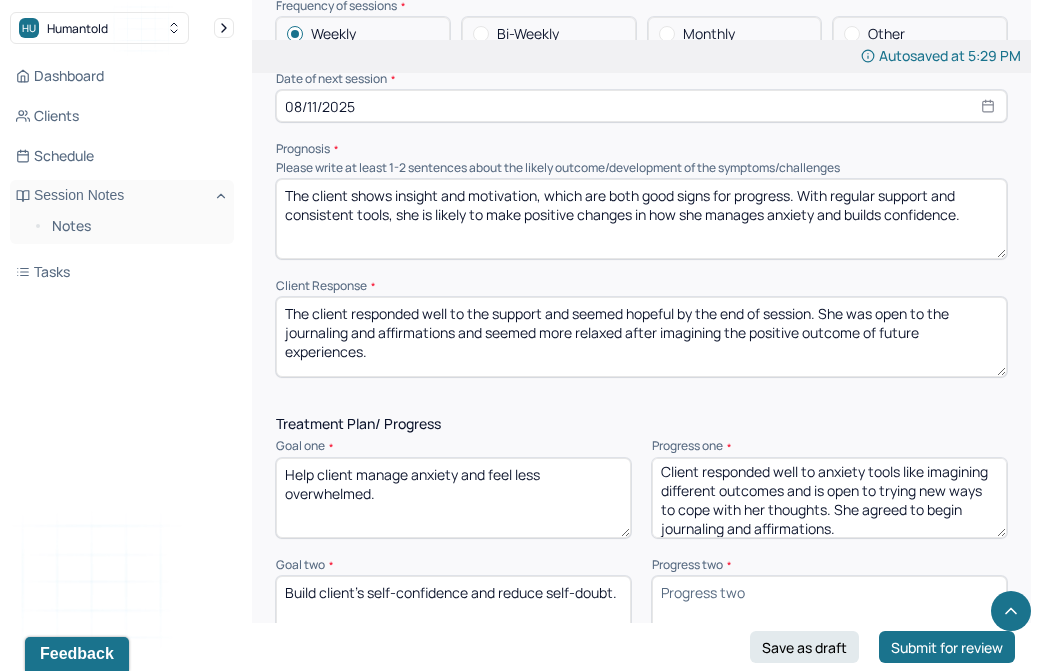 click on "Progress two *" at bounding box center (829, 616) 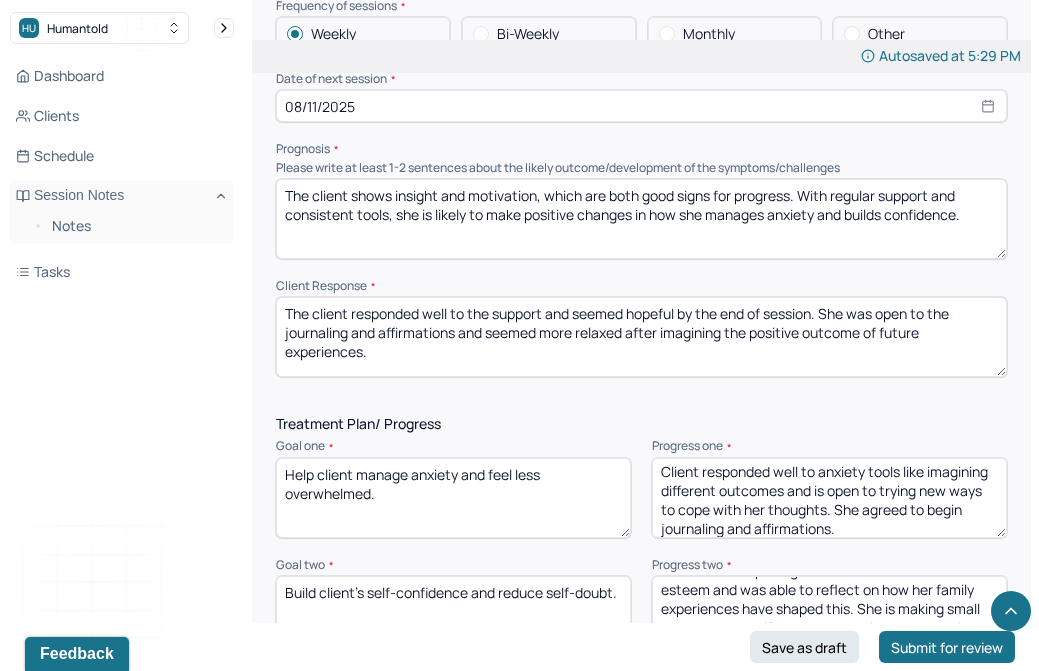 scroll, scrollTop: 0, scrollLeft: 0, axis: both 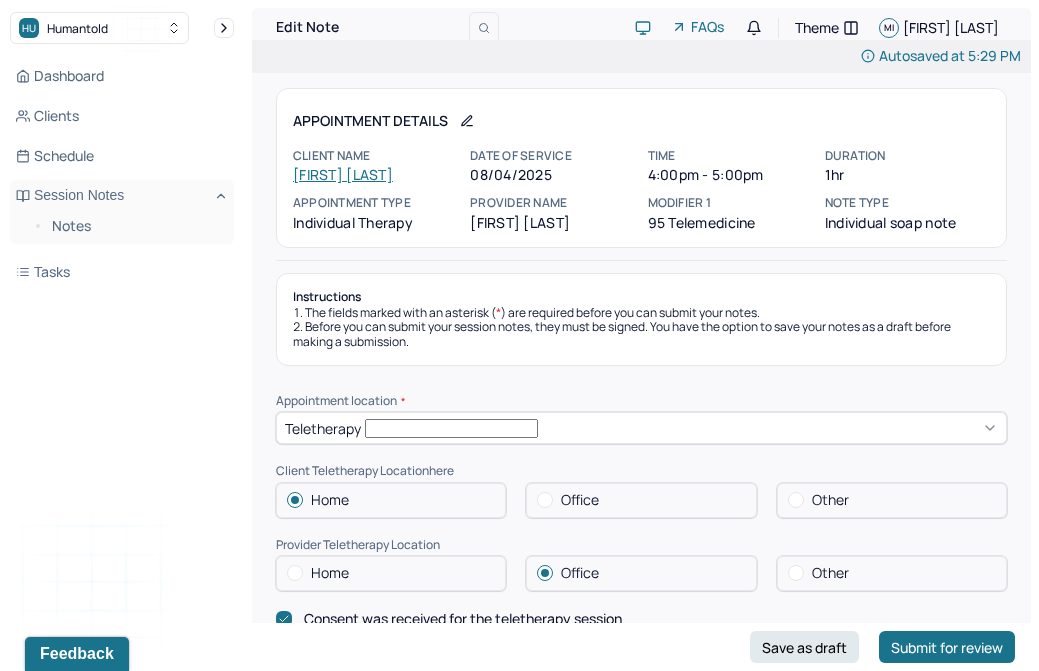 type on "The client is exploring the root of her low self-esteem and was able to reflect on how her family experiences have shaped this. She is making small steps toward self-growth and being more gentle with herself." 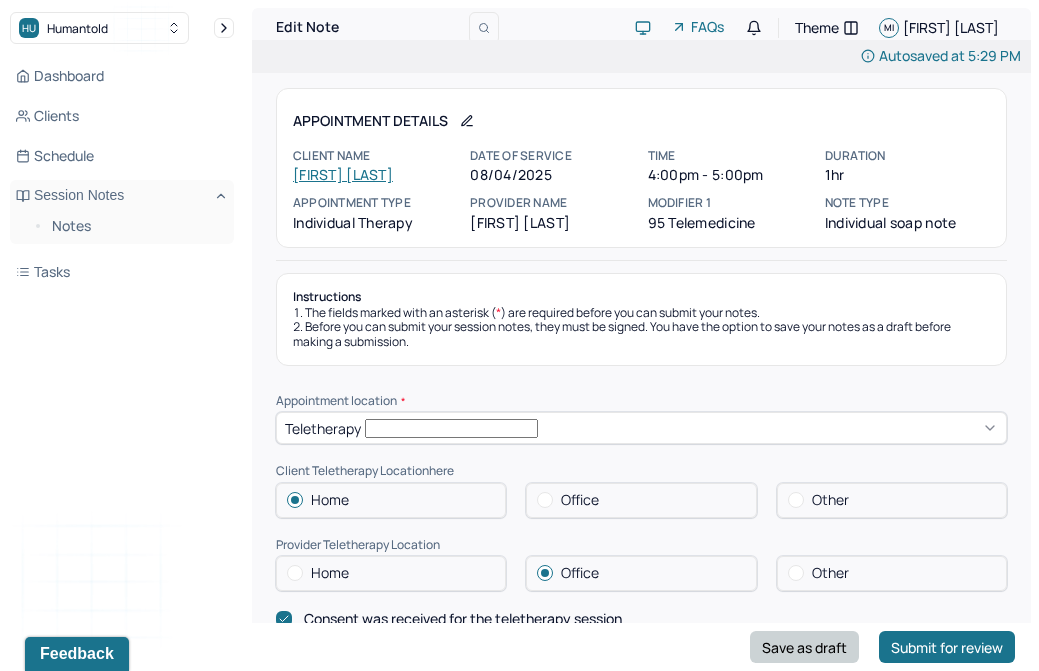 click on "Save as draft" at bounding box center [804, 647] 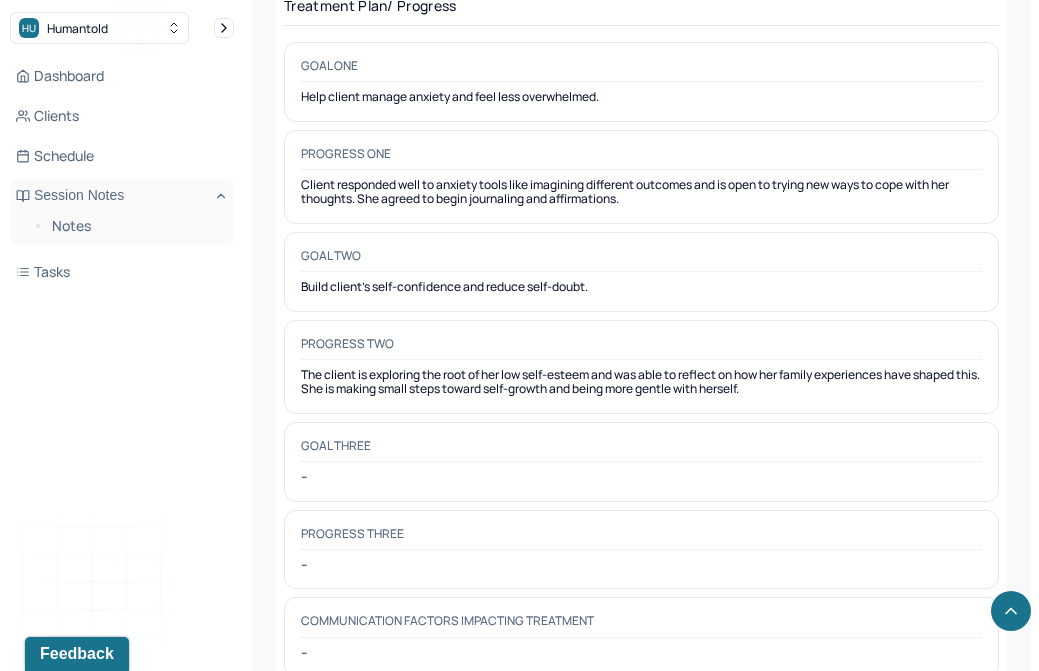 scroll, scrollTop: 3271, scrollLeft: 0, axis: vertical 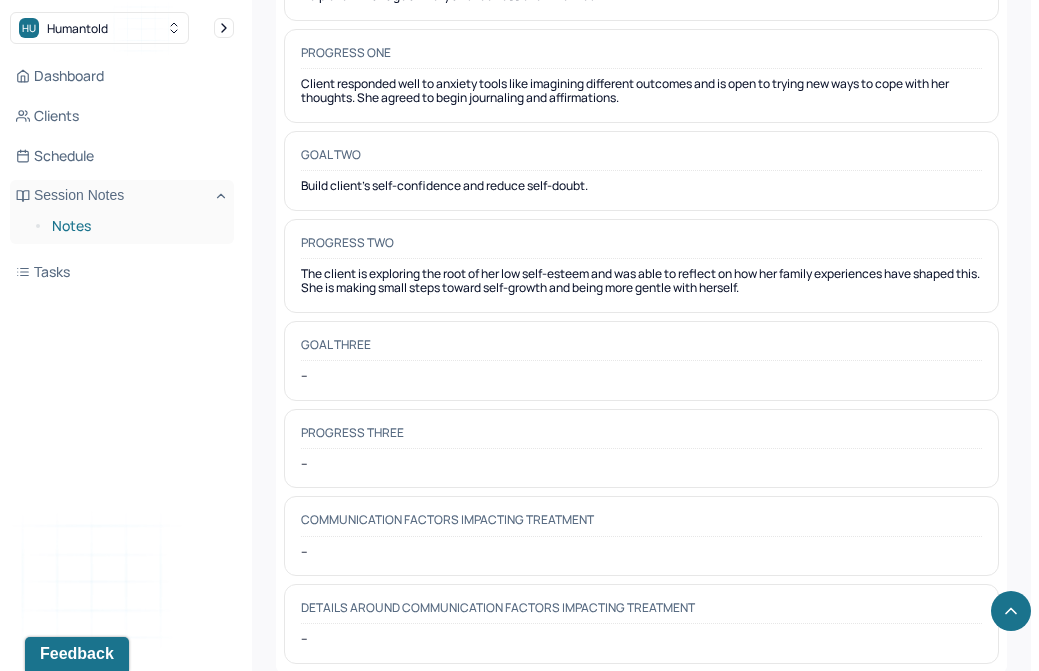 click on "Notes" at bounding box center (135, 226) 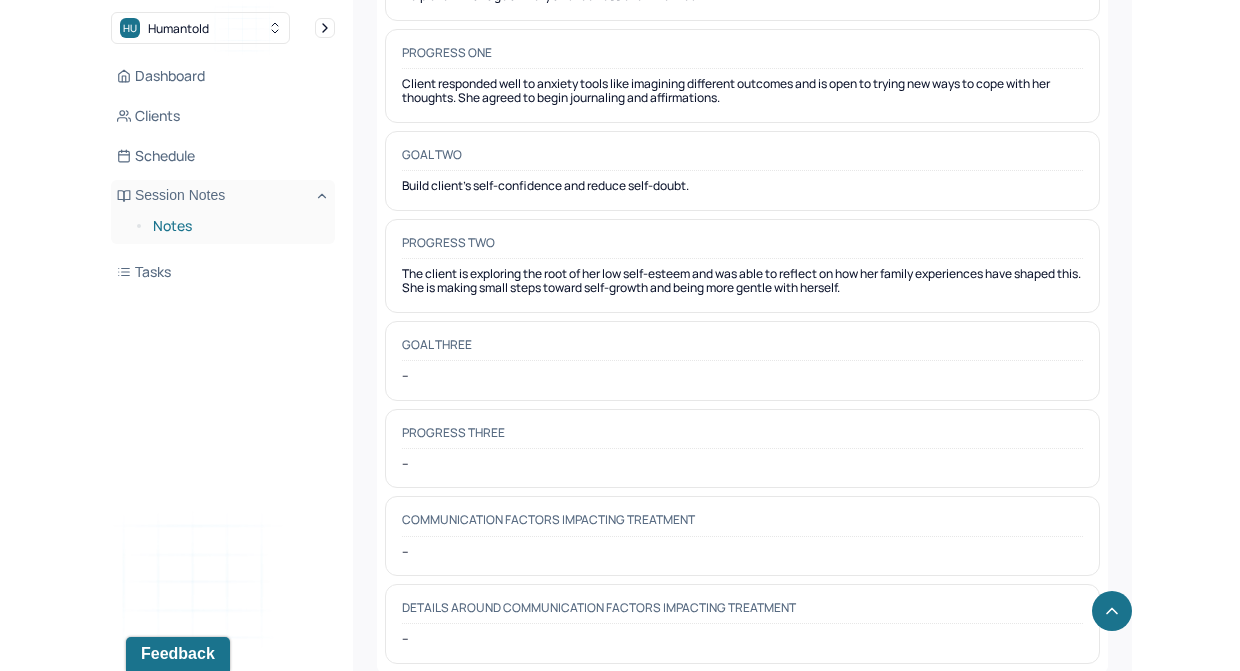 scroll, scrollTop: 0, scrollLeft: 0, axis: both 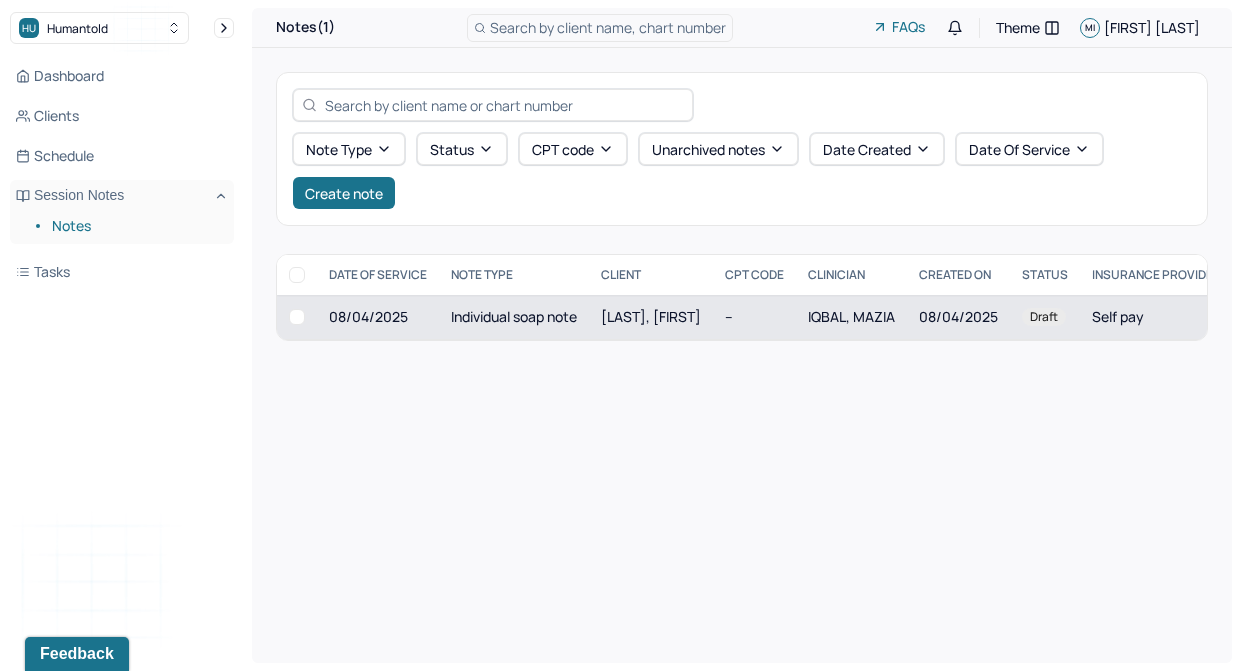 click on "08/04/2025" at bounding box center (958, 317) 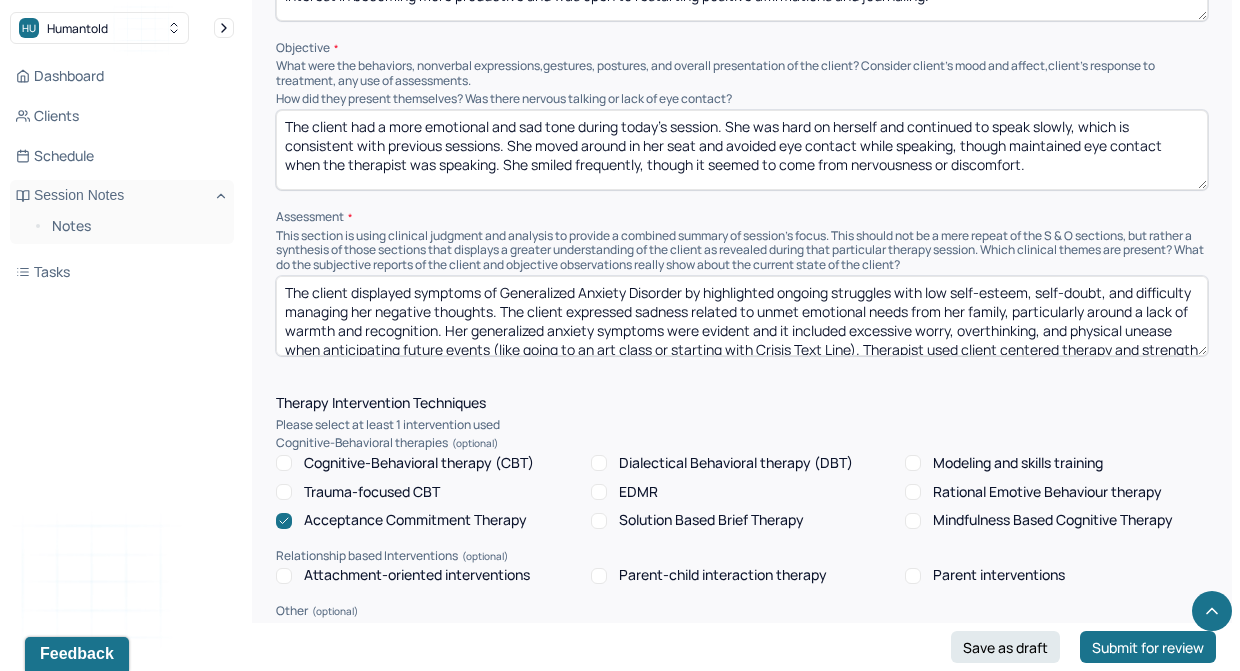 scroll, scrollTop: 1352, scrollLeft: 0, axis: vertical 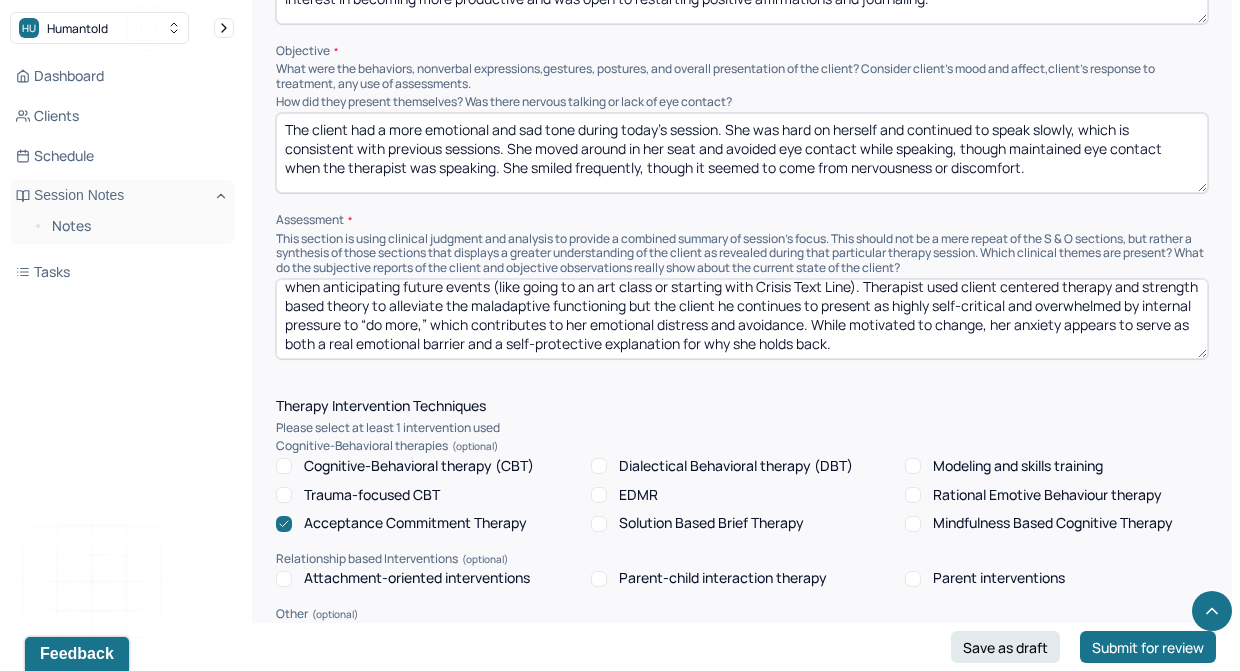 click on "The client displayed symptoms of Generalized Anxiety Disorder by highlighted ongoing struggles with low self-esteem, self-doubt, and difficulty managing her negative thoughts. The client expressed sadness related to unmet emotional needs from her family, particularly around a lack of warmth and recognition. Her generalized anxiety symptoms were evident and it included excessive worry, overthinking, and physical unease when anticipating future events (like going to an art class or starting with Crisis Text Line). Therapist used client centered therapy and strength based theory to alleviate the maladaptive functioning but the client he continues to present as highly self-critical and overwhelmed by internal pressure to “do more,” which contributes to her emotional distress and avoidance. While motivated to change, her anxiety appears to serve as both a real emotional barrier and a self-protective explanation for why she holds back." at bounding box center (742, 319) 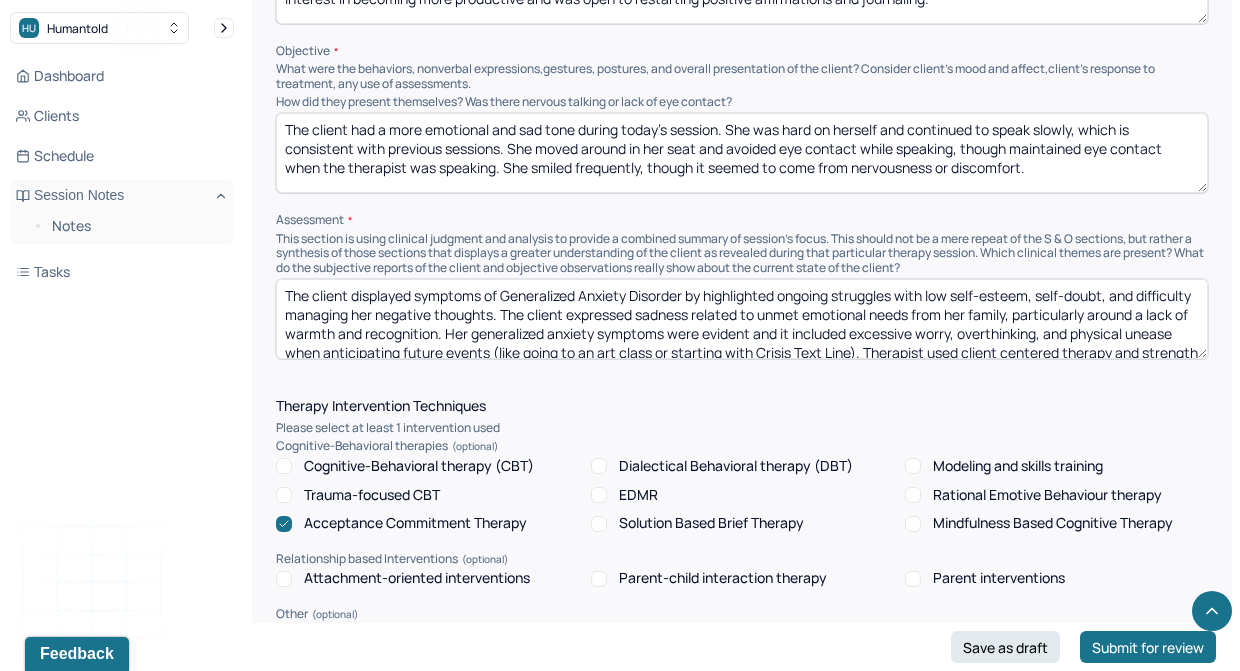 scroll, scrollTop: 66, scrollLeft: 0, axis: vertical 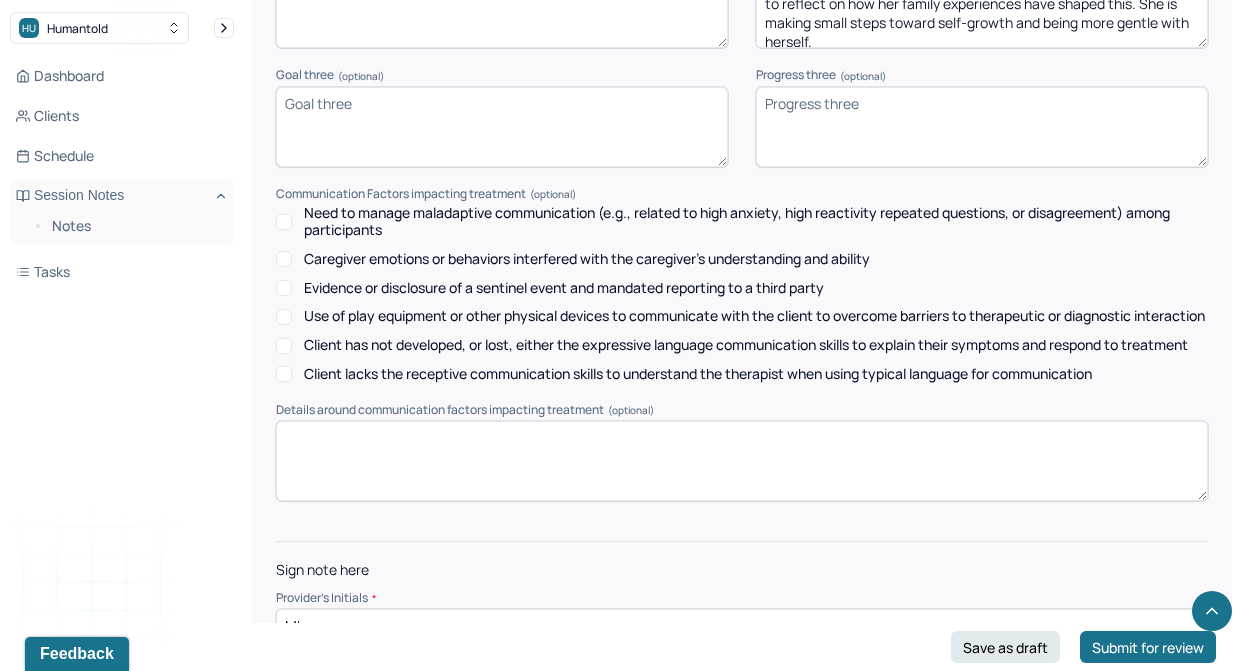 click on "Instructions The fields marked with an asterisk ( * ) are required before you can submit your notes. Before you can submit your session notes, they must be signed. You have the option to save your notes as a draft before making a submission. Appointment location * Teletherapy Client Teletherapy Location here Home Office Other Provider Teletherapy Location Home Office Other Consent was received for the teletherapy session The teletherapy session was conducted via video Primary diagnosis * F41.1 GENERALIZED ANXIETY DISORDER Secondary diagnosis (optional) Secondary diagnosis Tertiary diagnosis (optional) Tertiary diagnosis Emotional / Behavioural symptoms demonstrated * The client continues to struggle with low self-esteem, frequent self-doubt, and anxiety about social situations and her future. She shared feeling overwhelmed by everything she has to do and often gets stuck in negative thoughts. She also talked about feeling sad about the way her family shows (or doesn’t show) love and support. Causing * * * *" at bounding box center [742, -988] 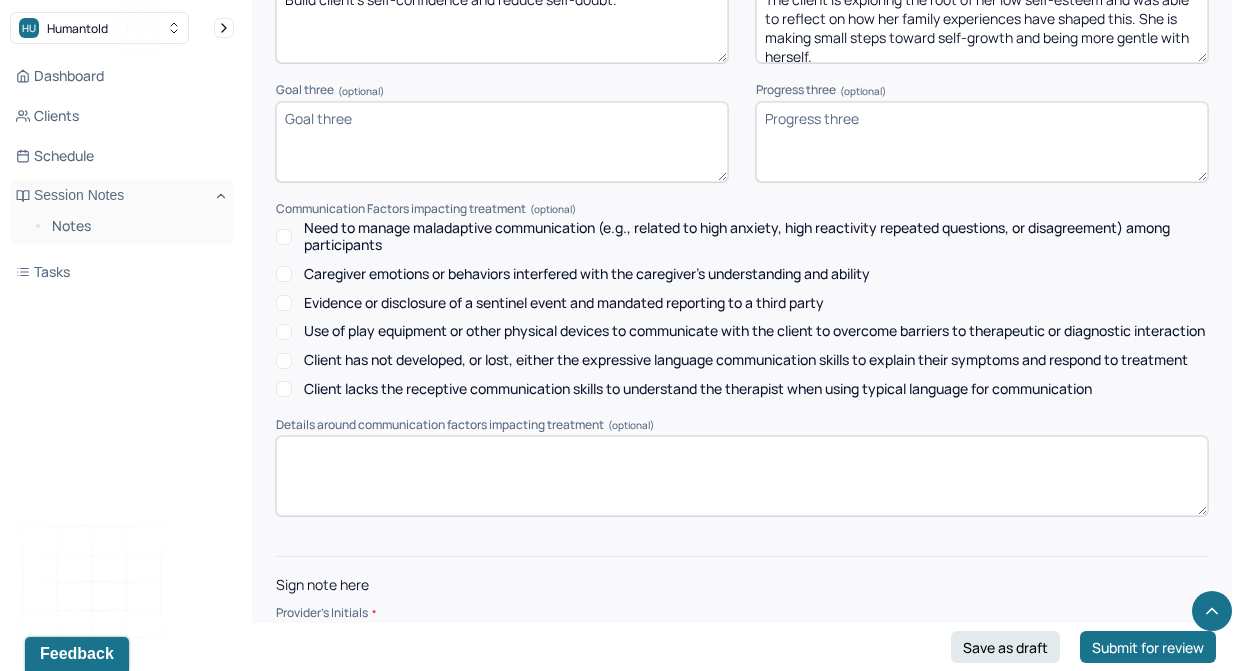 scroll, scrollTop: 2890, scrollLeft: 0, axis: vertical 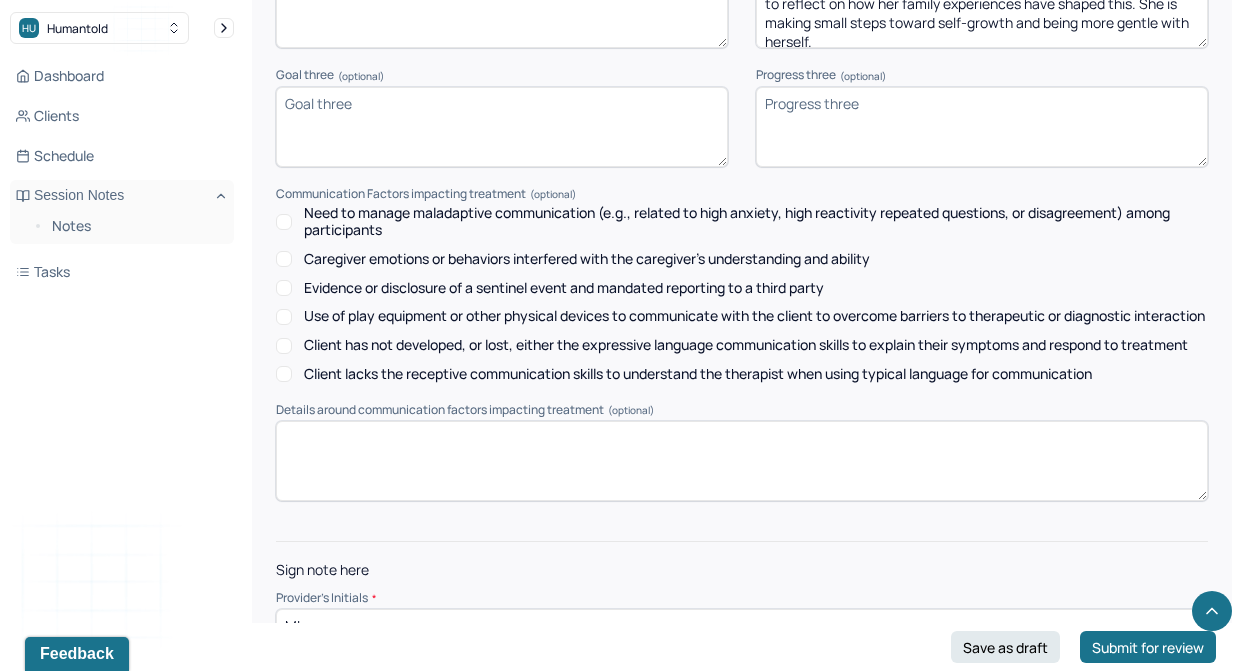 click on "Sign note here" at bounding box center (742, 570) 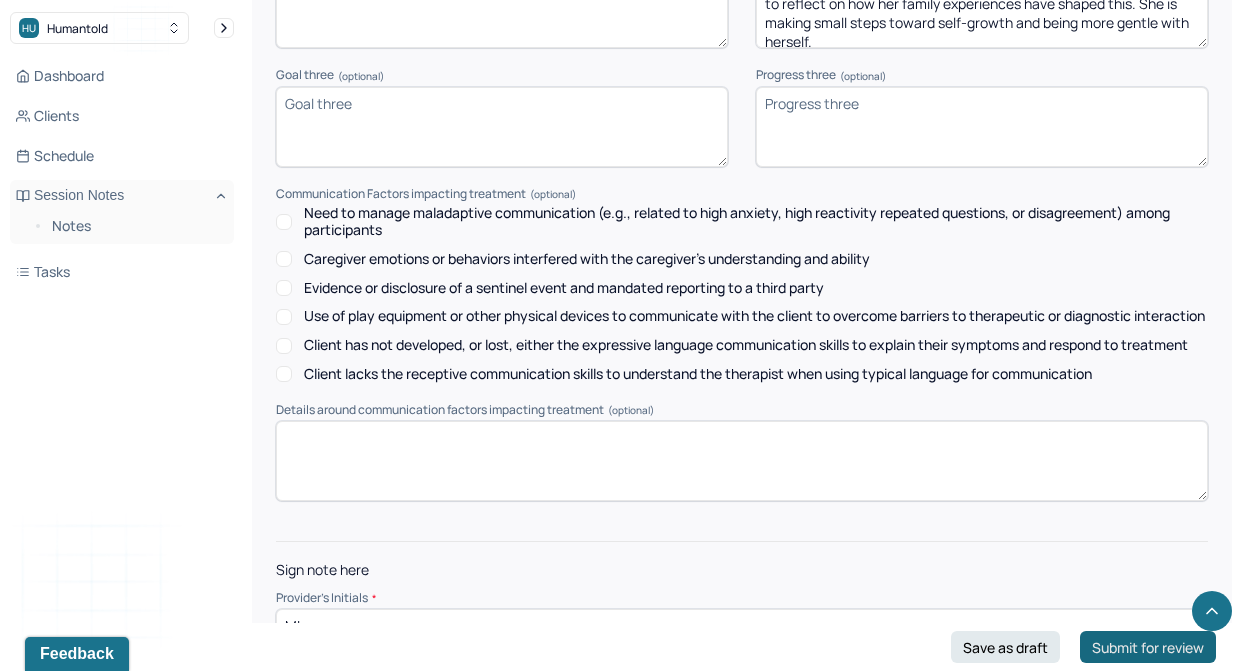 click on "Submit for review" at bounding box center (1148, 647) 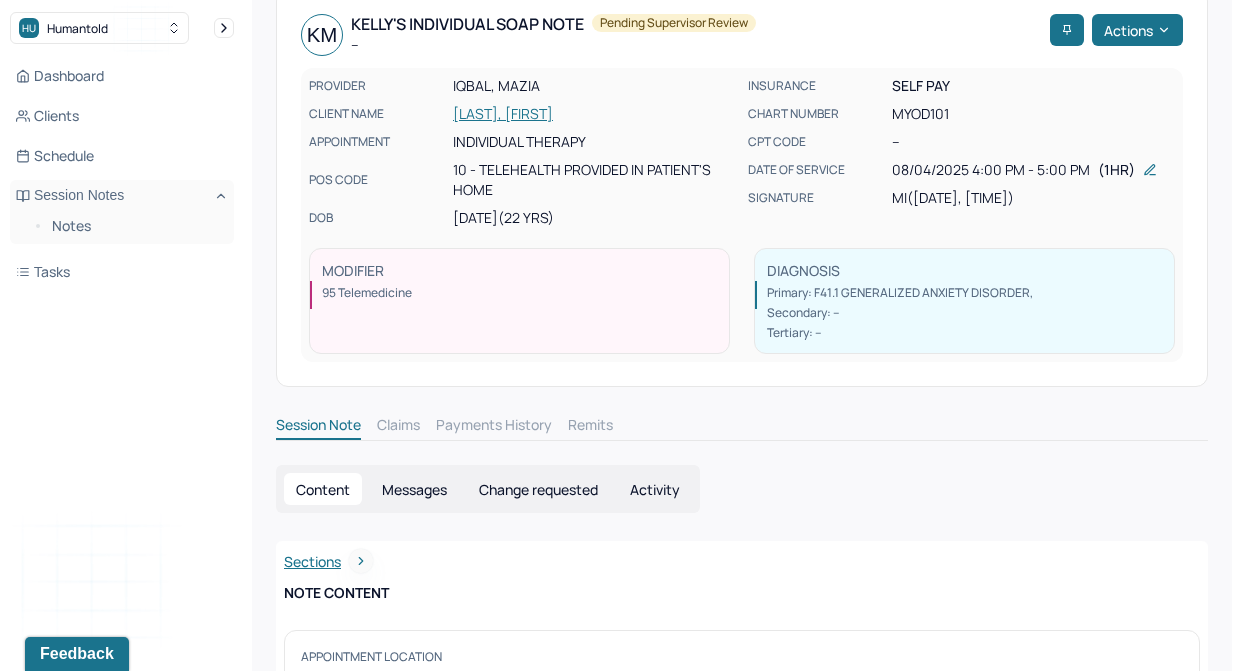scroll, scrollTop: 117, scrollLeft: 0, axis: vertical 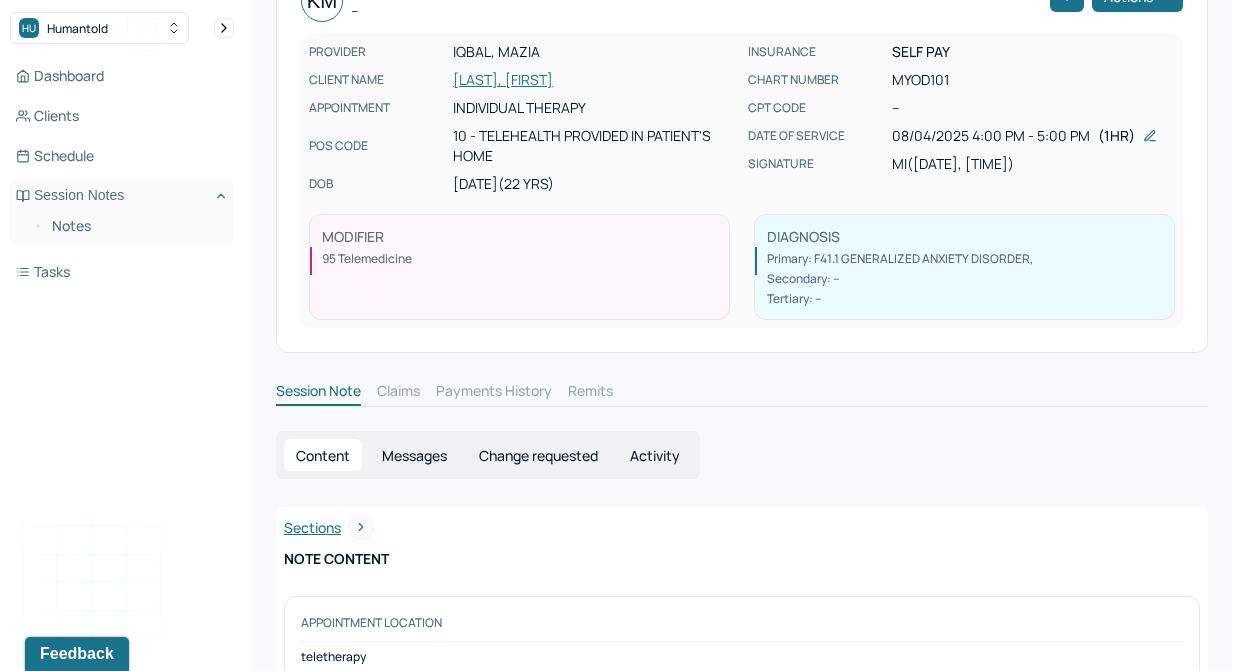 click on "Session Note" at bounding box center [318, 393] 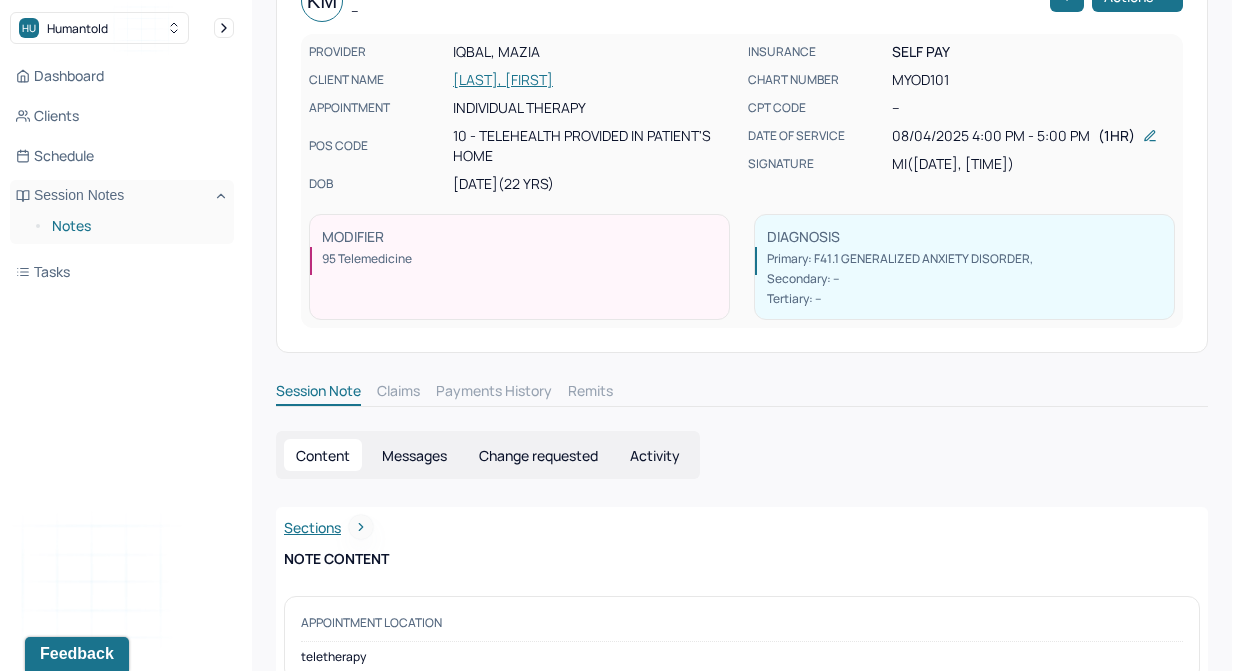 click on "Notes" at bounding box center [135, 226] 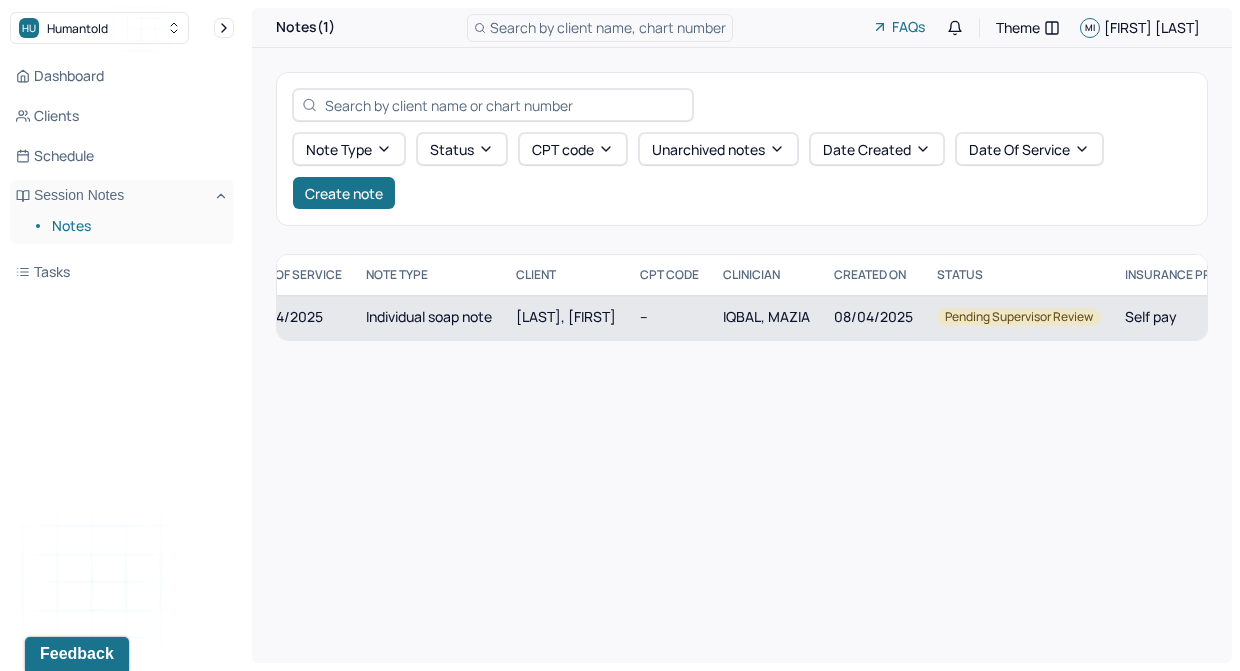 scroll, scrollTop: 0, scrollLeft: 0, axis: both 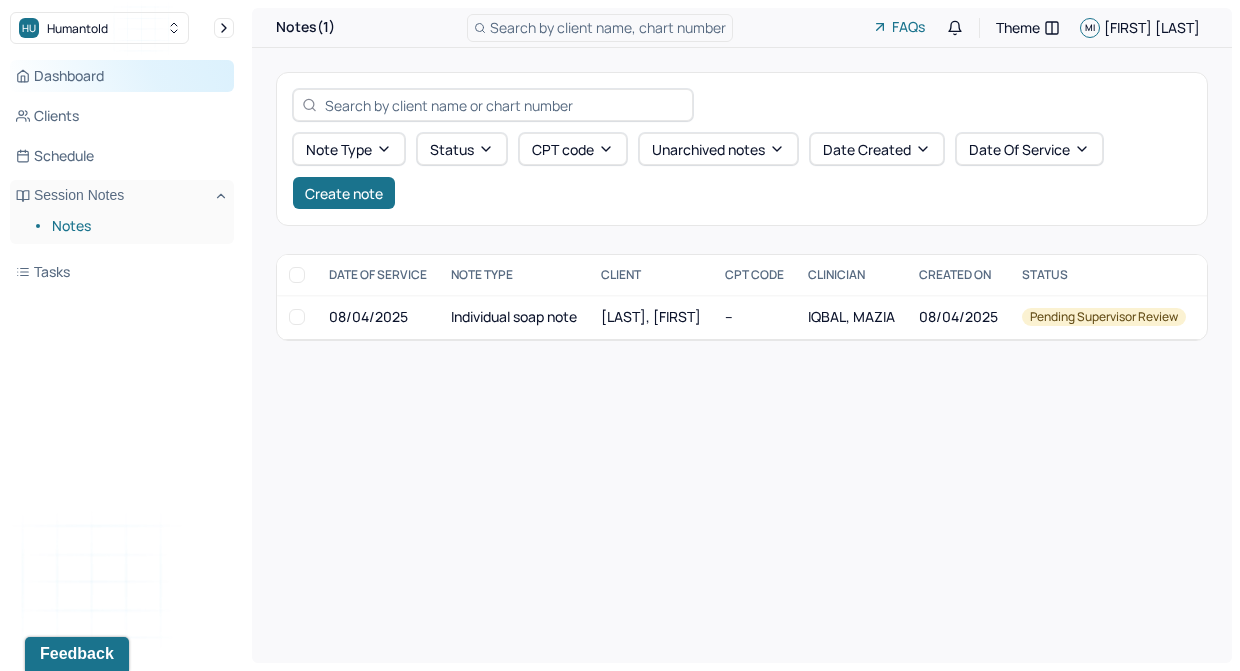 click on "Dashboard" at bounding box center [122, 76] 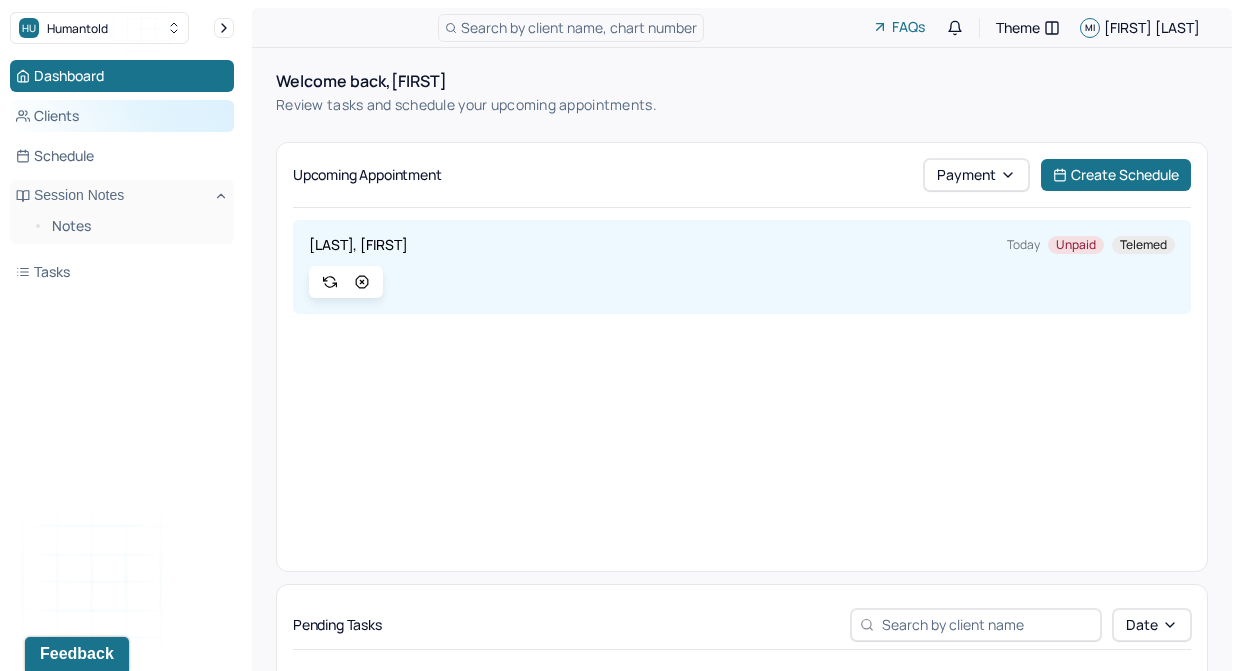 click on "Clients" at bounding box center [122, 116] 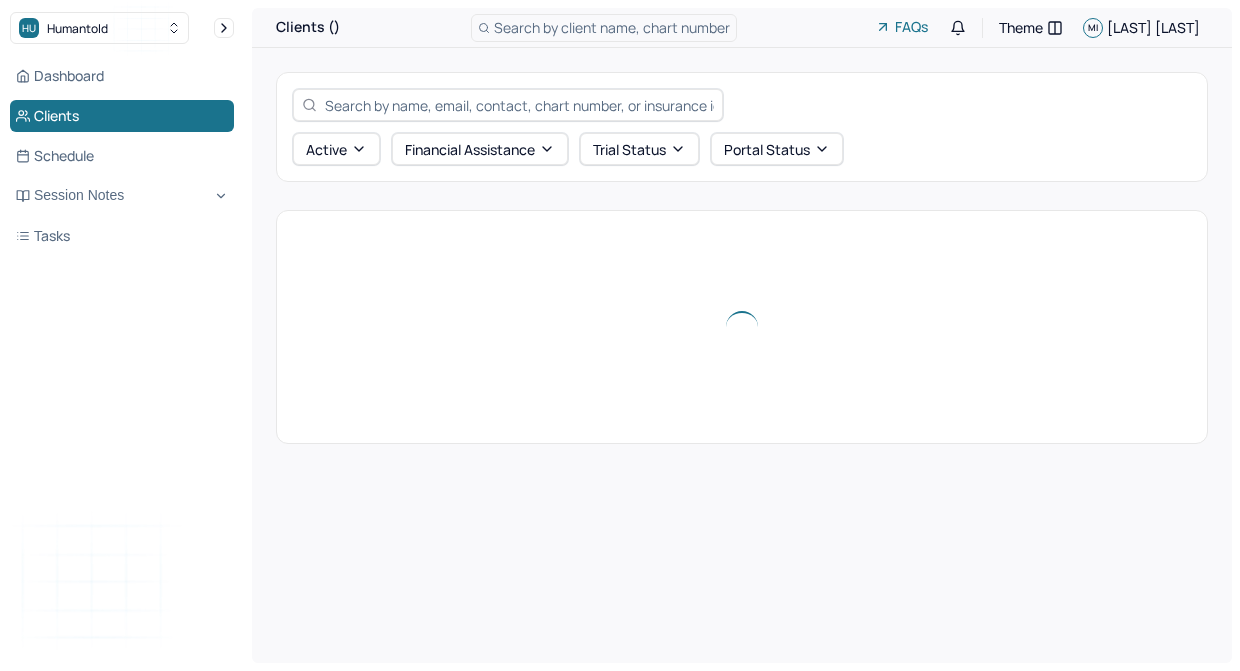 scroll, scrollTop: 0, scrollLeft: 0, axis: both 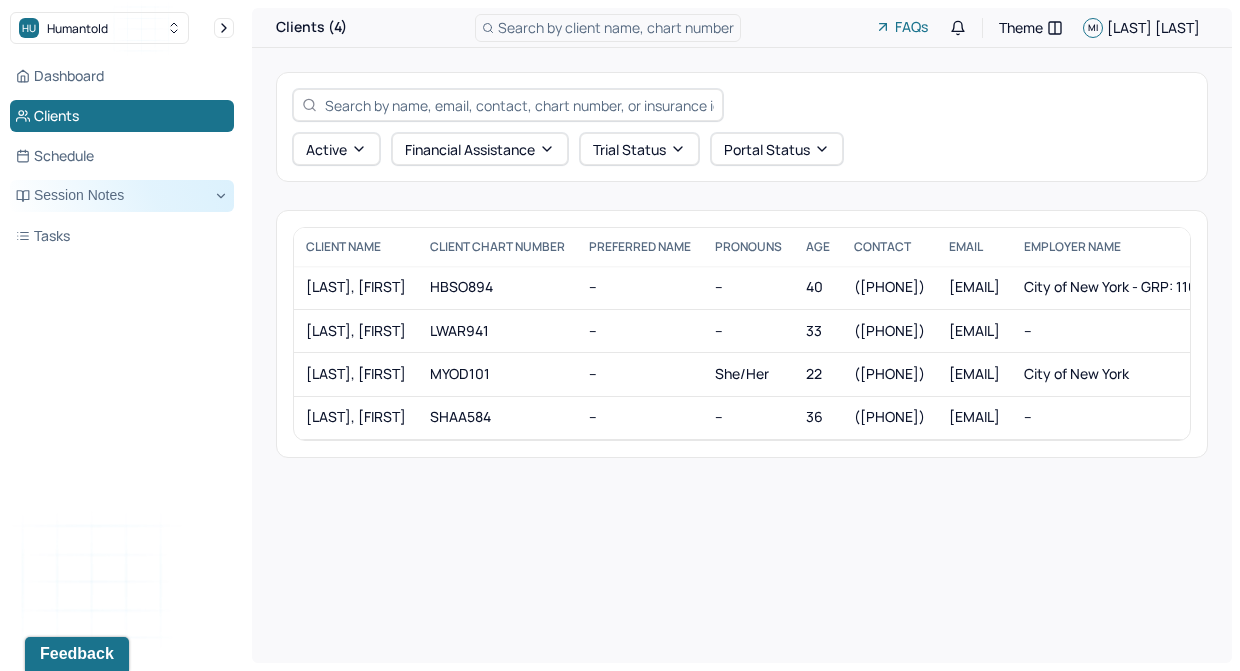 click on "Session Notes" at bounding box center (122, 196) 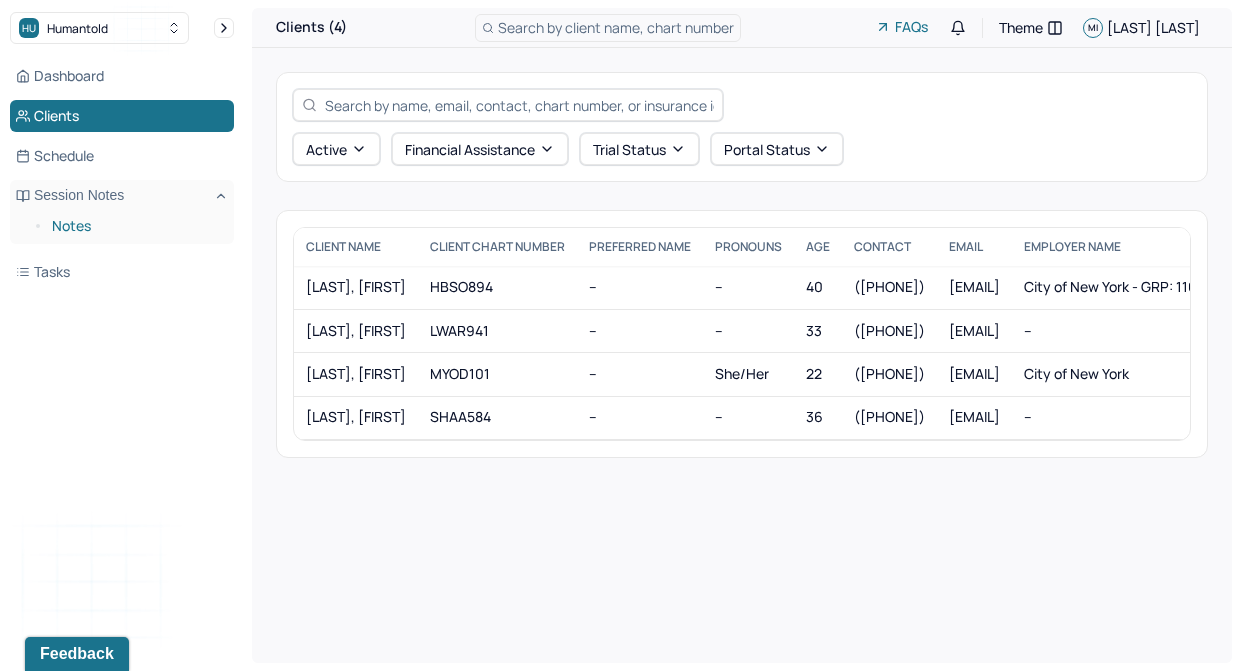 click on "Notes" at bounding box center (135, 226) 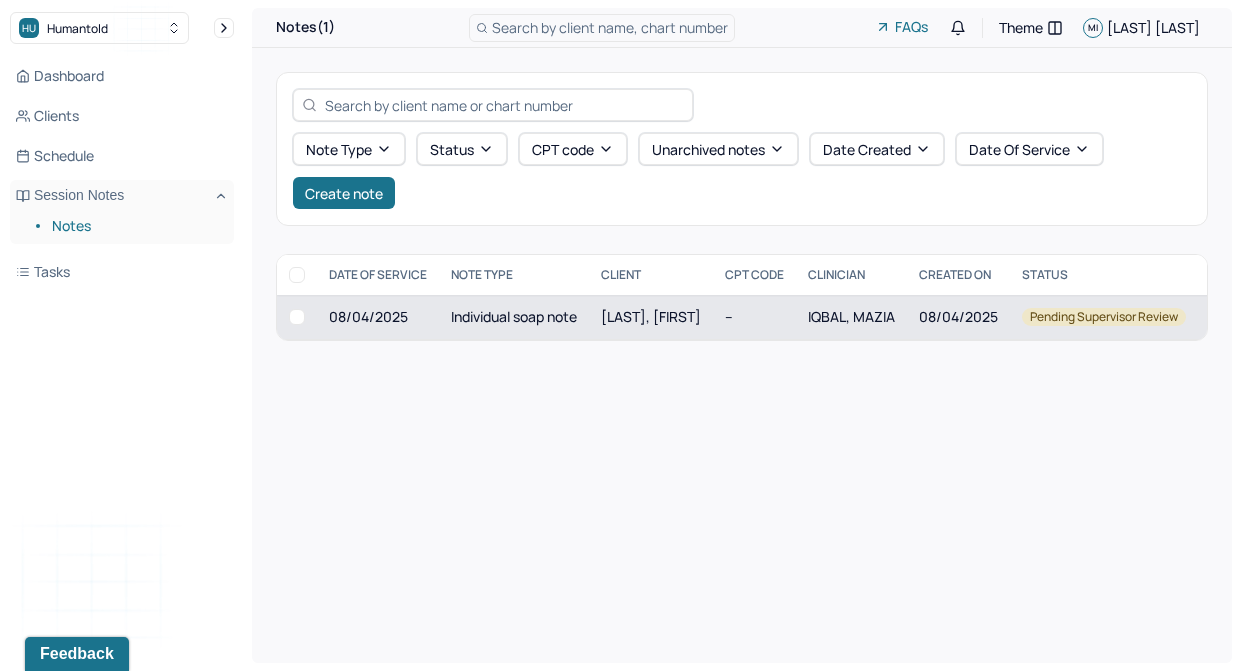 click on "Individual soap note" at bounding box center (514, 317) 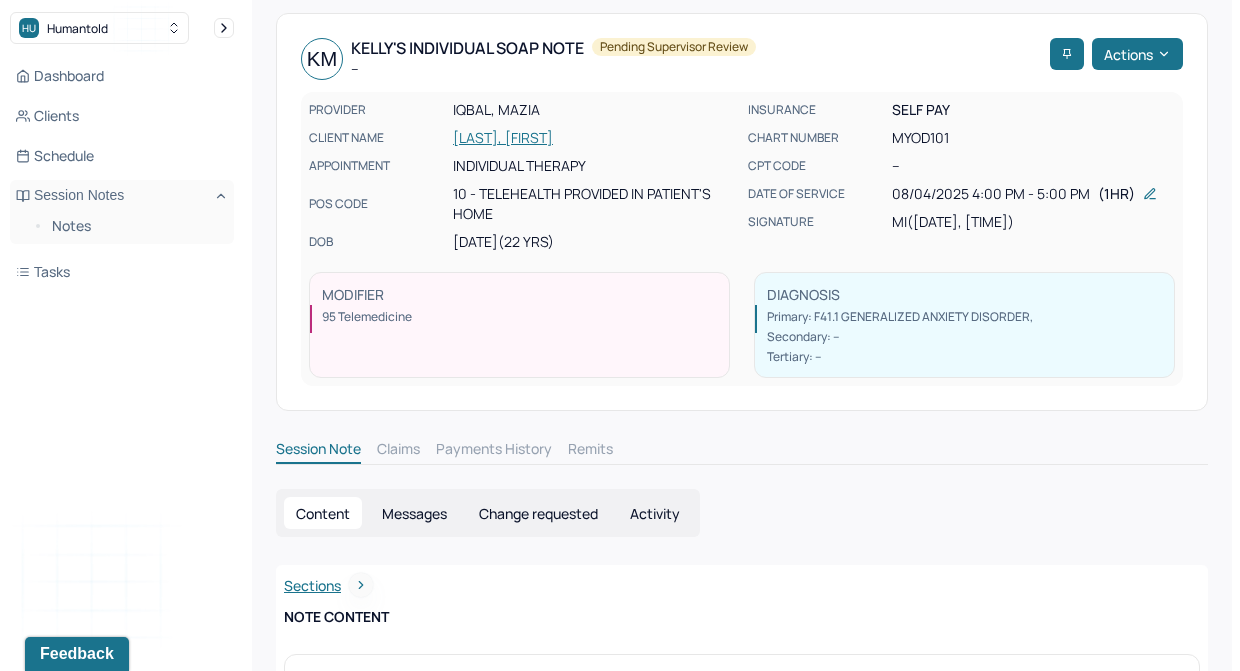 scroll, scrollTop: 60, scrollLeft: 0, axis: vertical 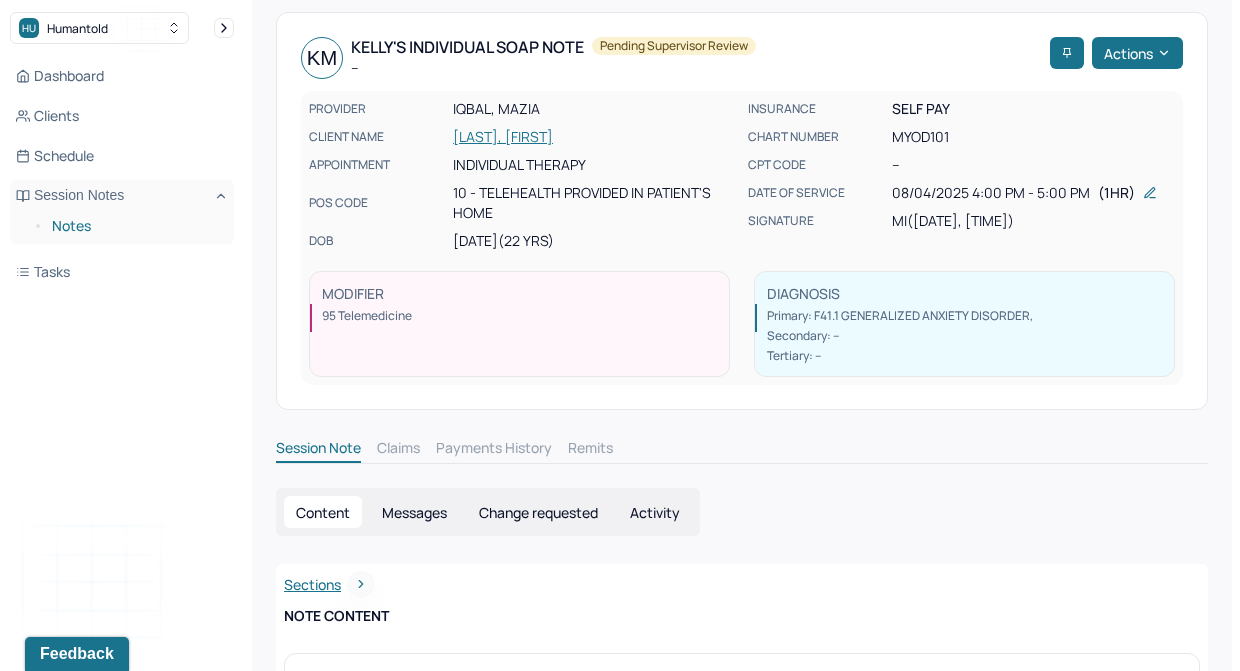click on "Notes" at bounding box center [135, 226] 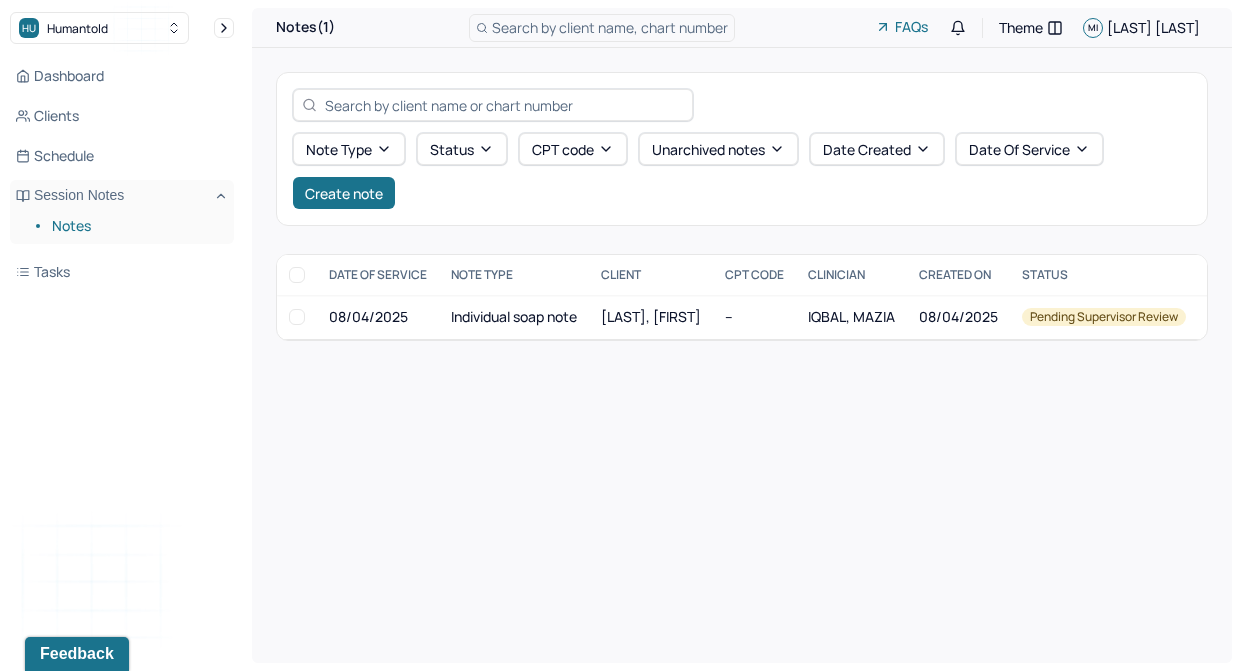 scroll, scrollTop: 0, scrollLeft: 0, axis: both 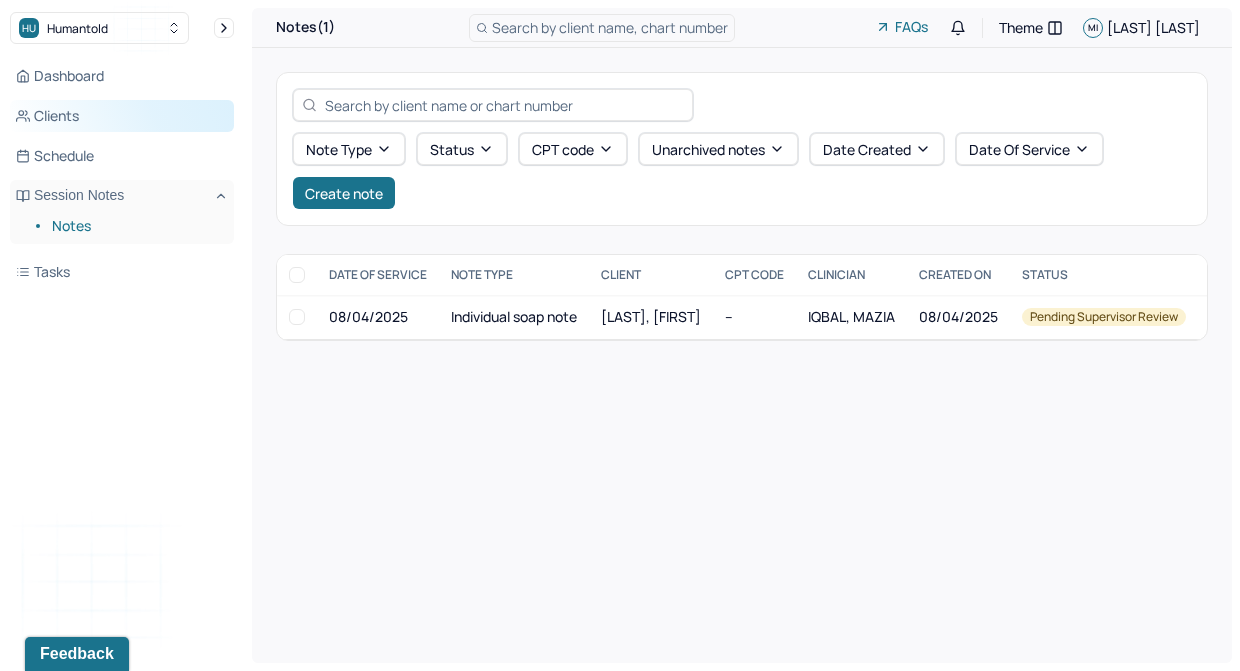 click on "Clients" at bounding box center [122, 116] 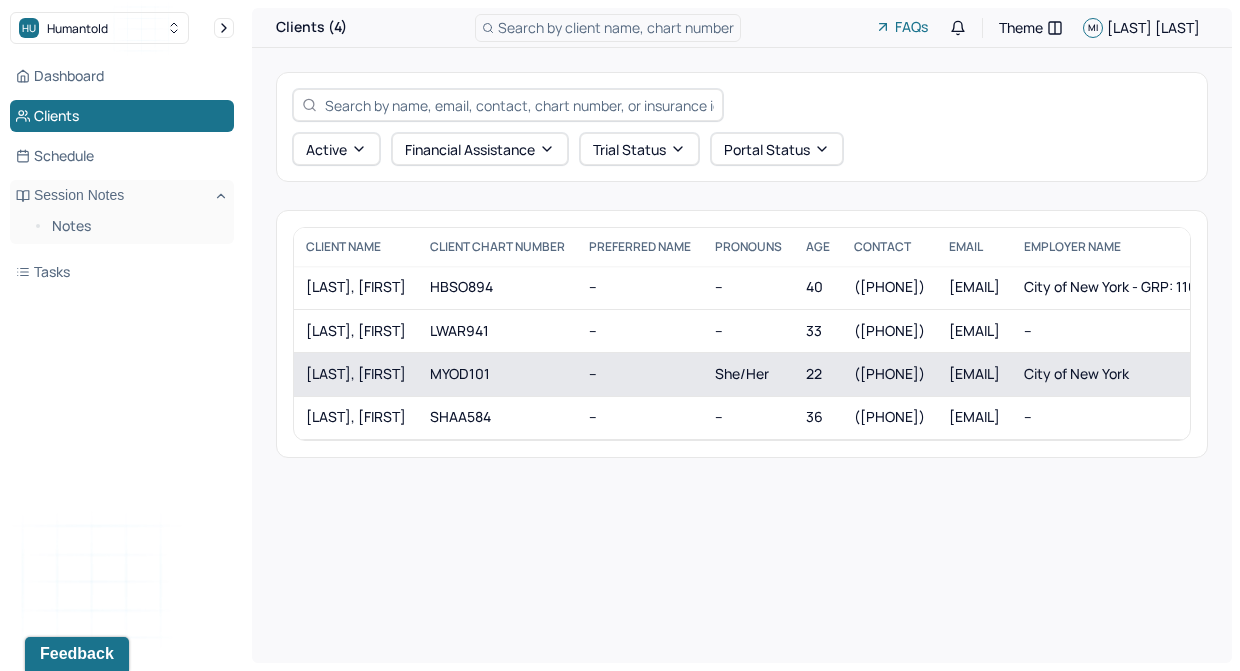 click on "[LAST], [FIRST]" at bounding box center (356, 374) 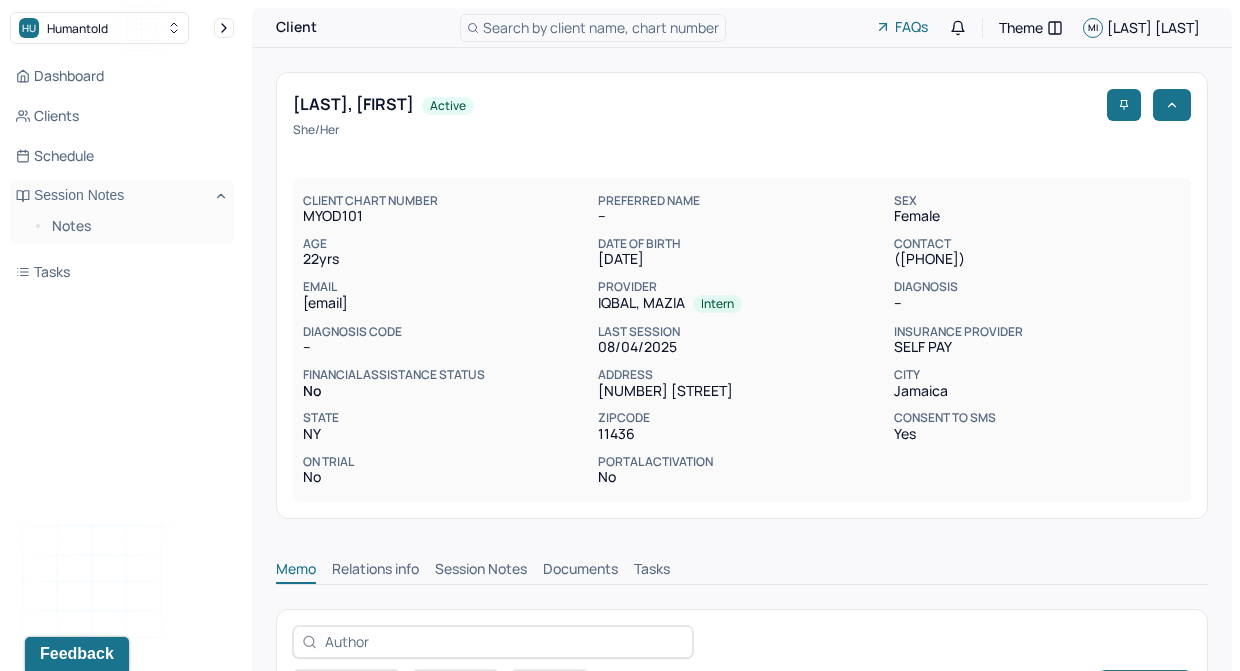 scroll, scrollTop: 0, scrollLeft: 0, axis: both 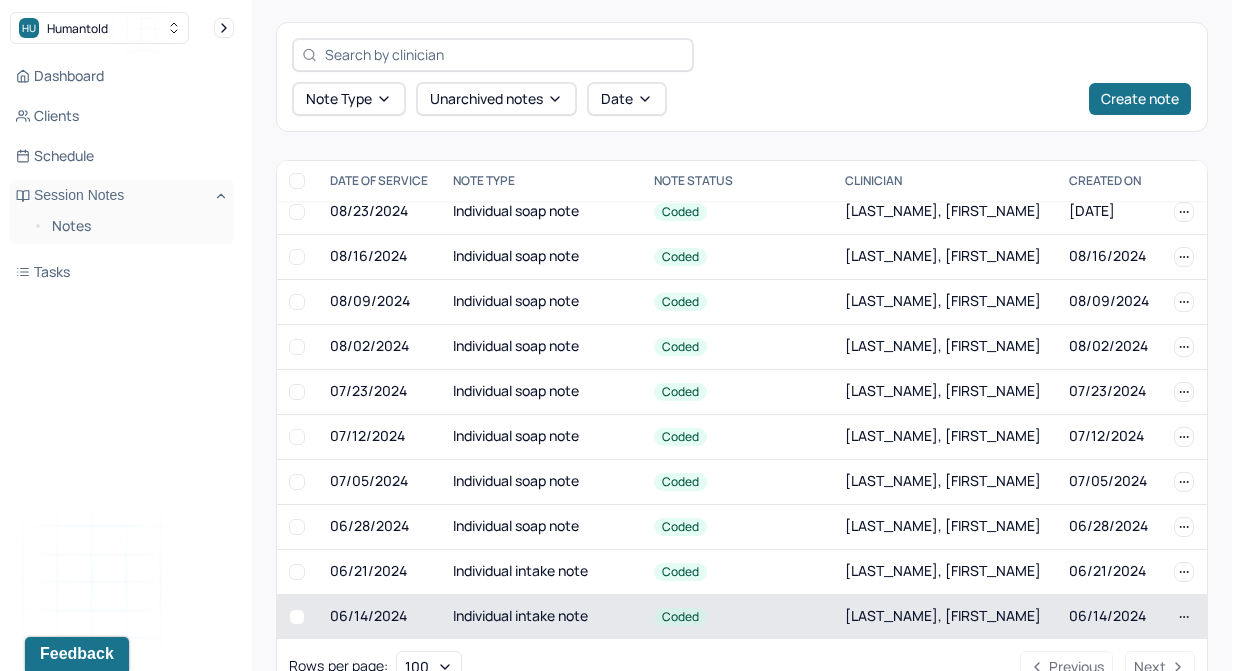 click on "Individual intake note" at bounding box center [541, 616] 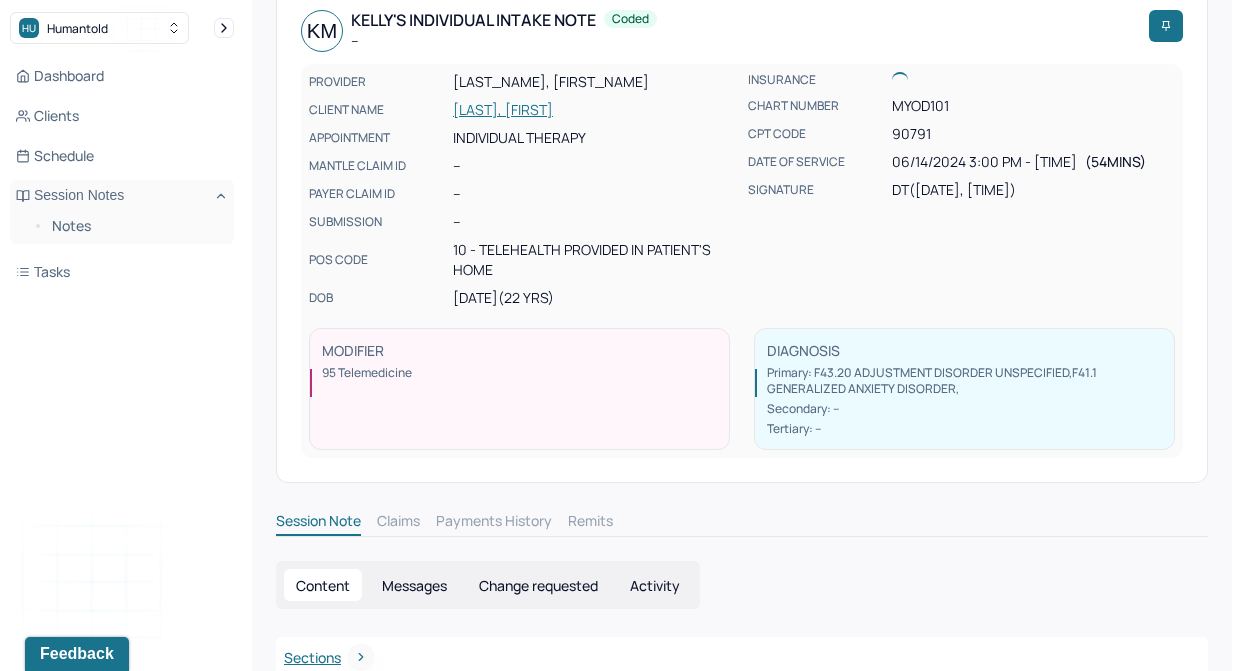 scroll, scrollTop: 587, scrollLeft: 0, axis: vertical 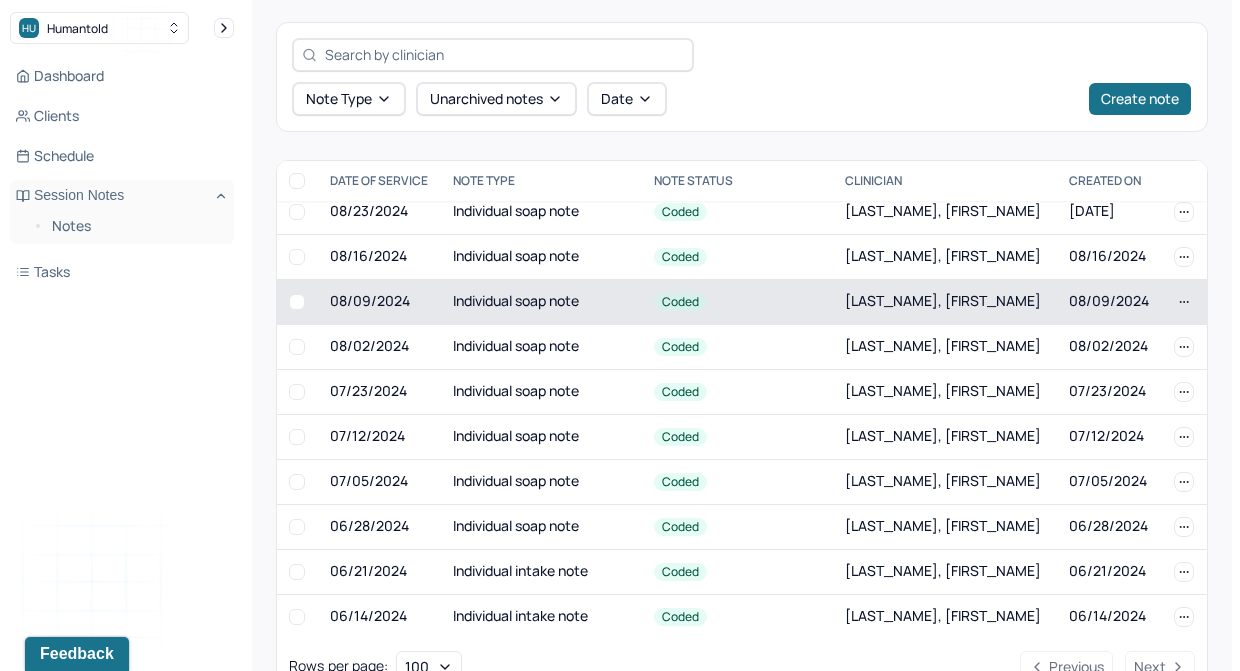 click on "Individual soap note" at bounding box center [541, 301] 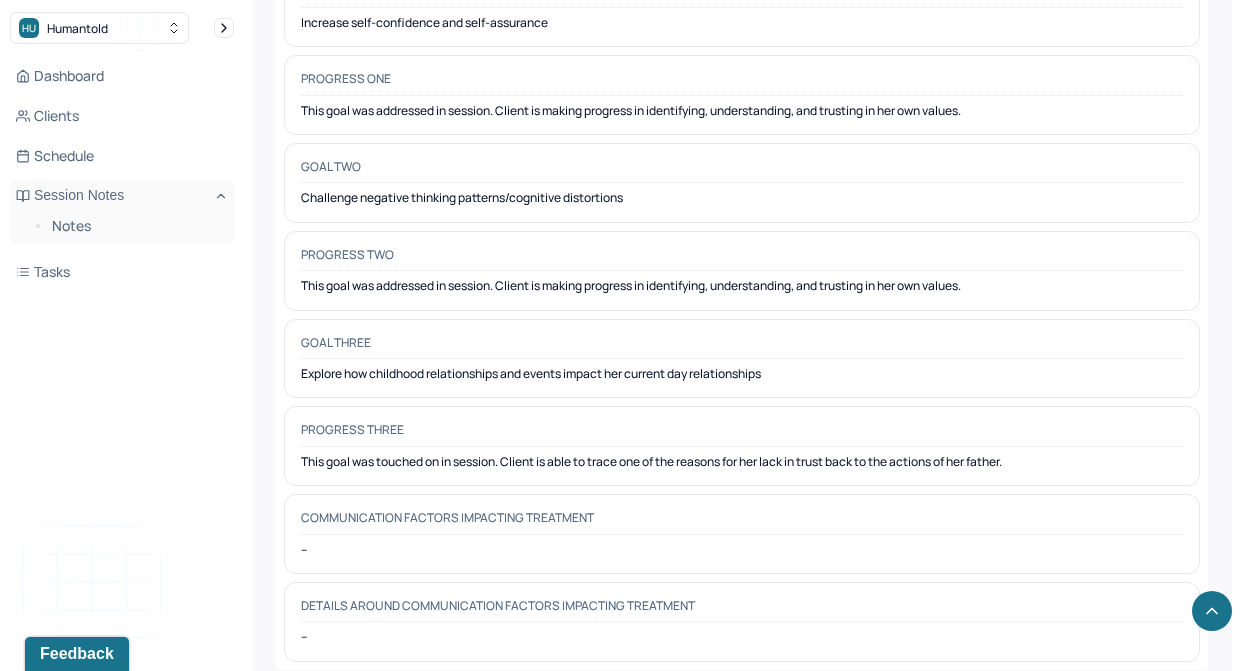 scroll, scrollTop: 3254, scrollLeft: 0, axis: vertical 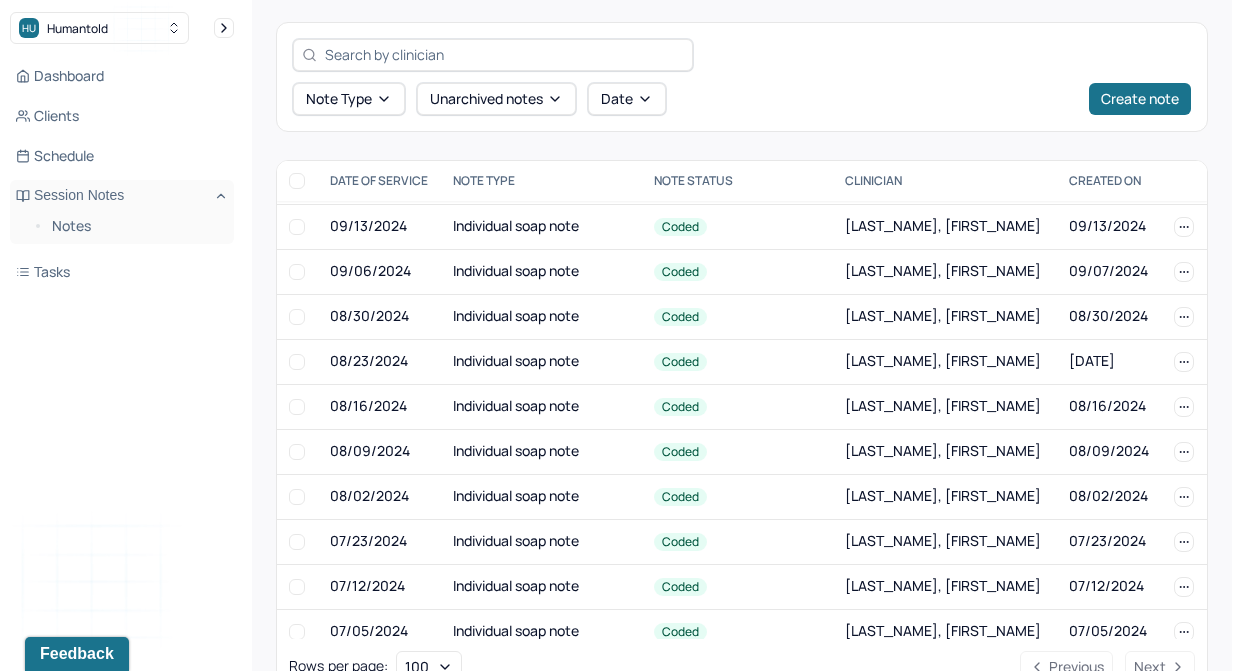 click on "Individual soap note" at bounding box center [541, 271] 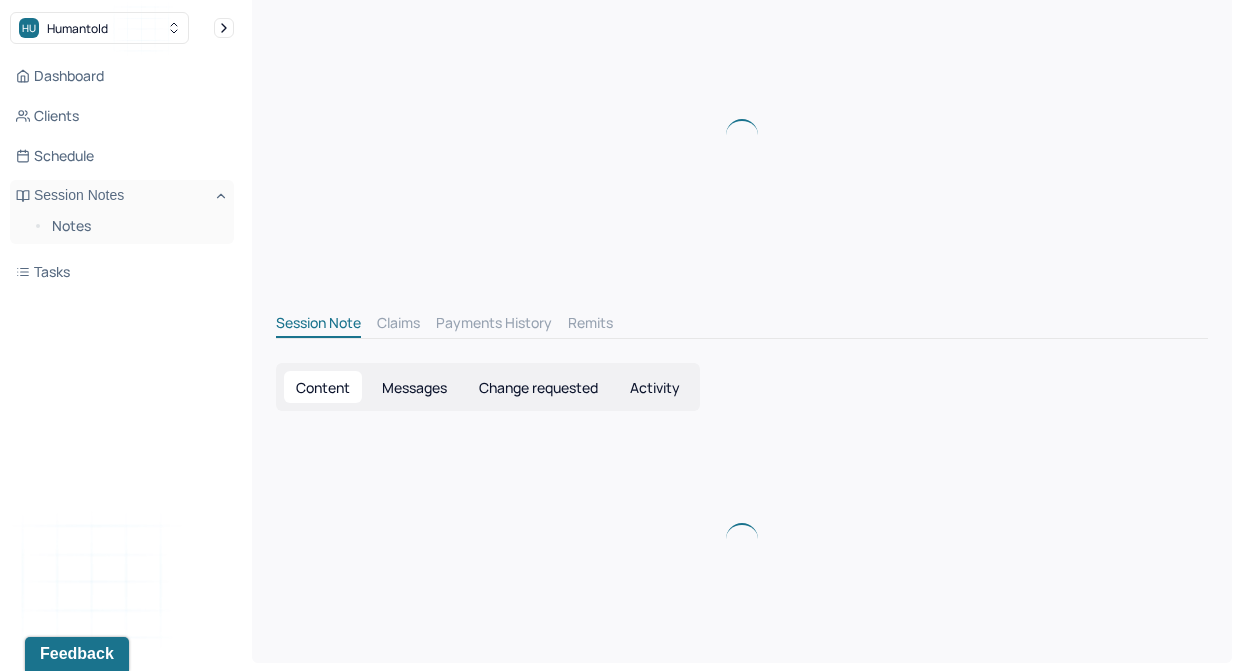 scroll, scrollTop: 587, scrollLeft: 0, axis: vertical 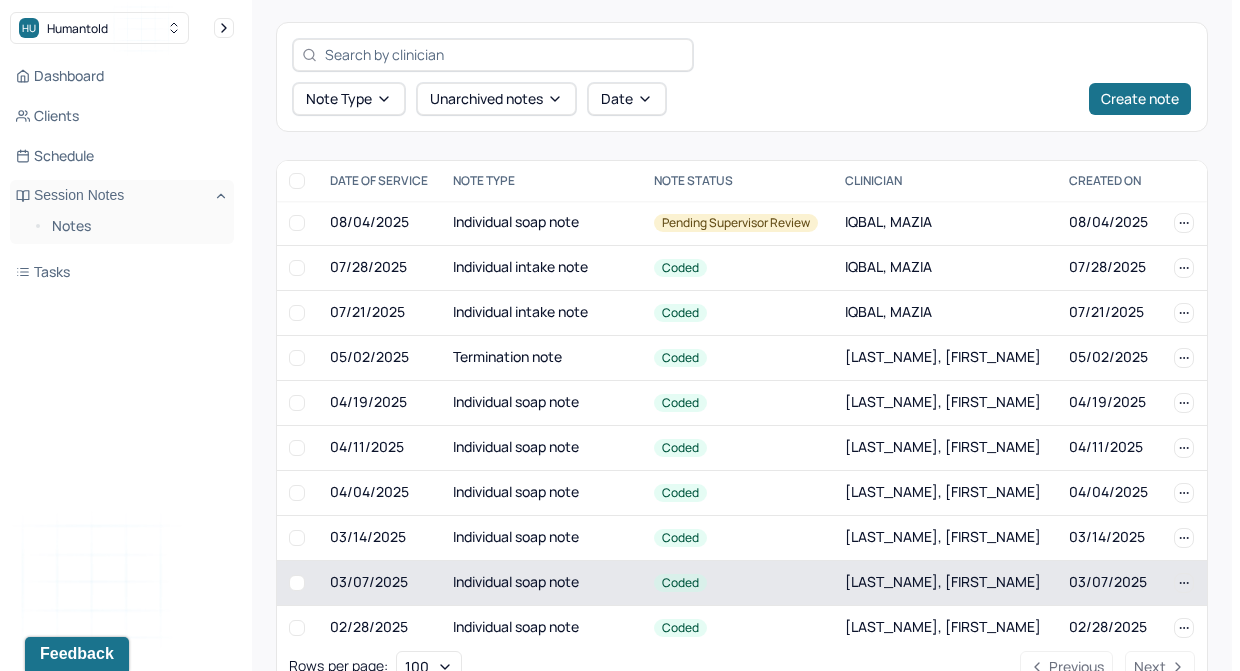click on "Individual soap note" at bounding box center [541, 582] 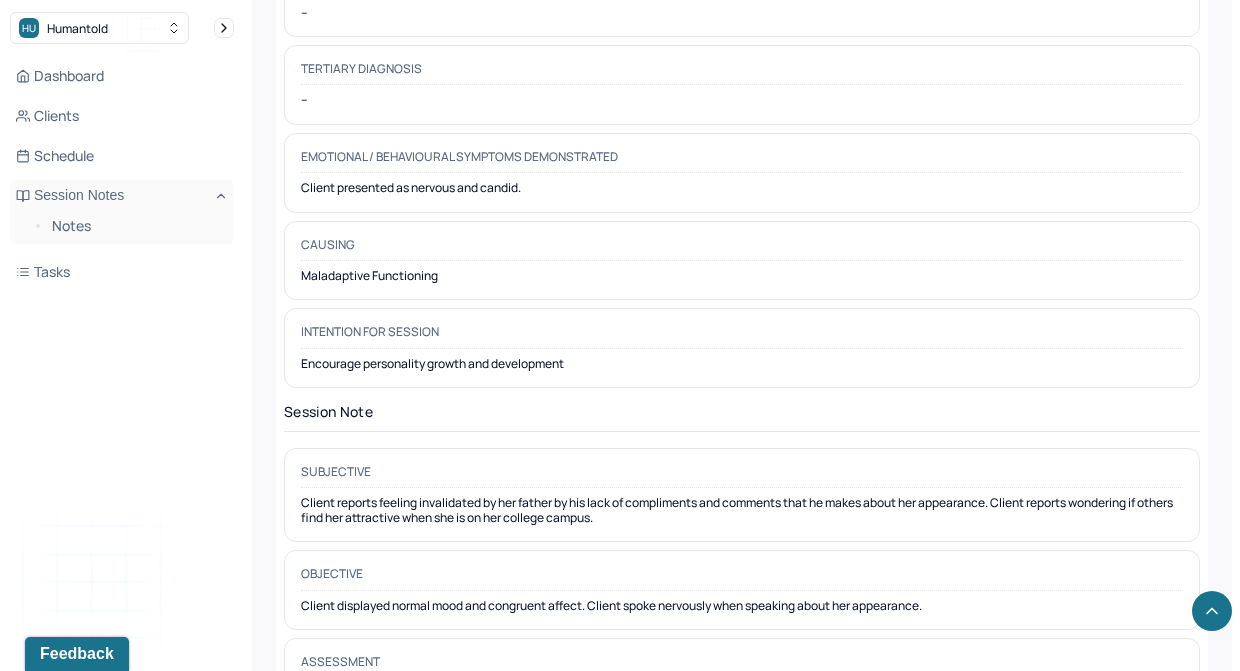 scroll, scrollTop: 1374, scrollLeft: 0, axis: vertical 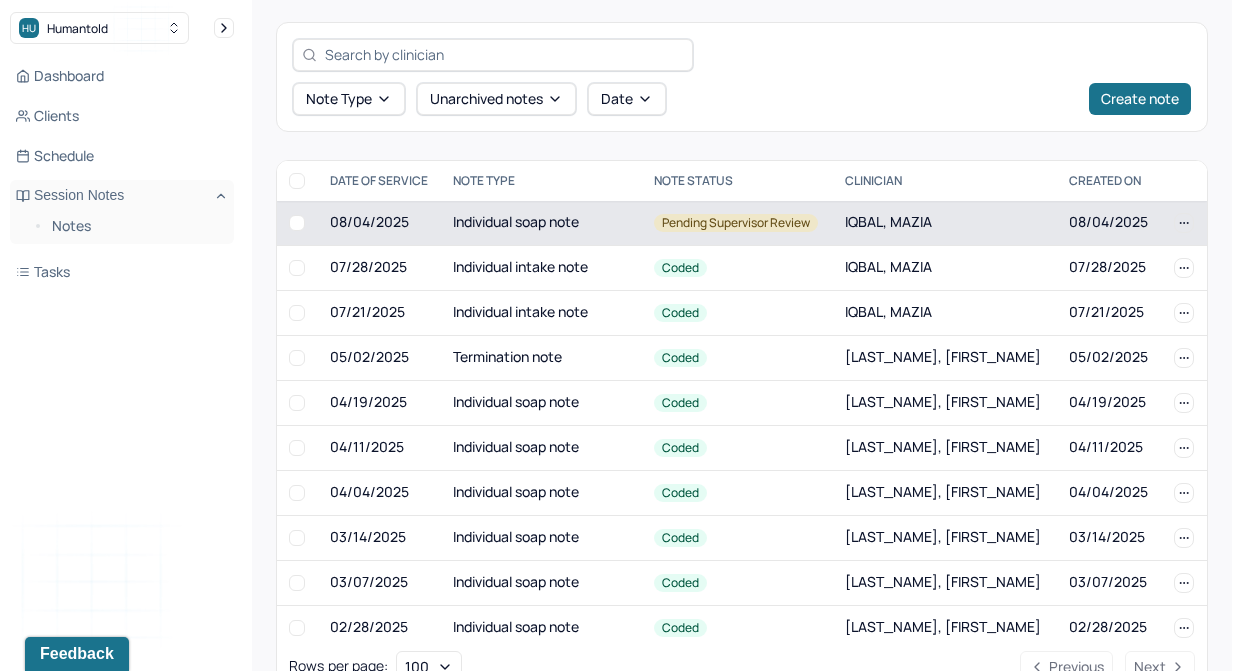 click on "Individual soap note" at bounding box center (541, 223) 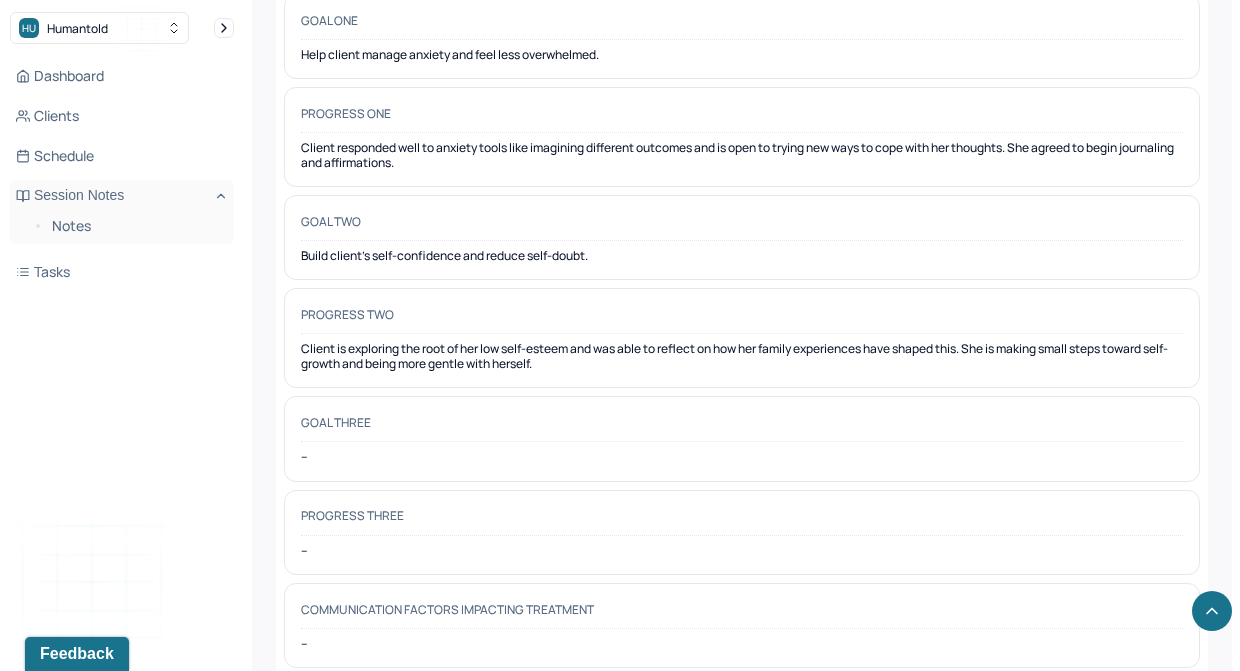 scroll, scrollTop: 3457, scrollLeft: 0, axis: vertical 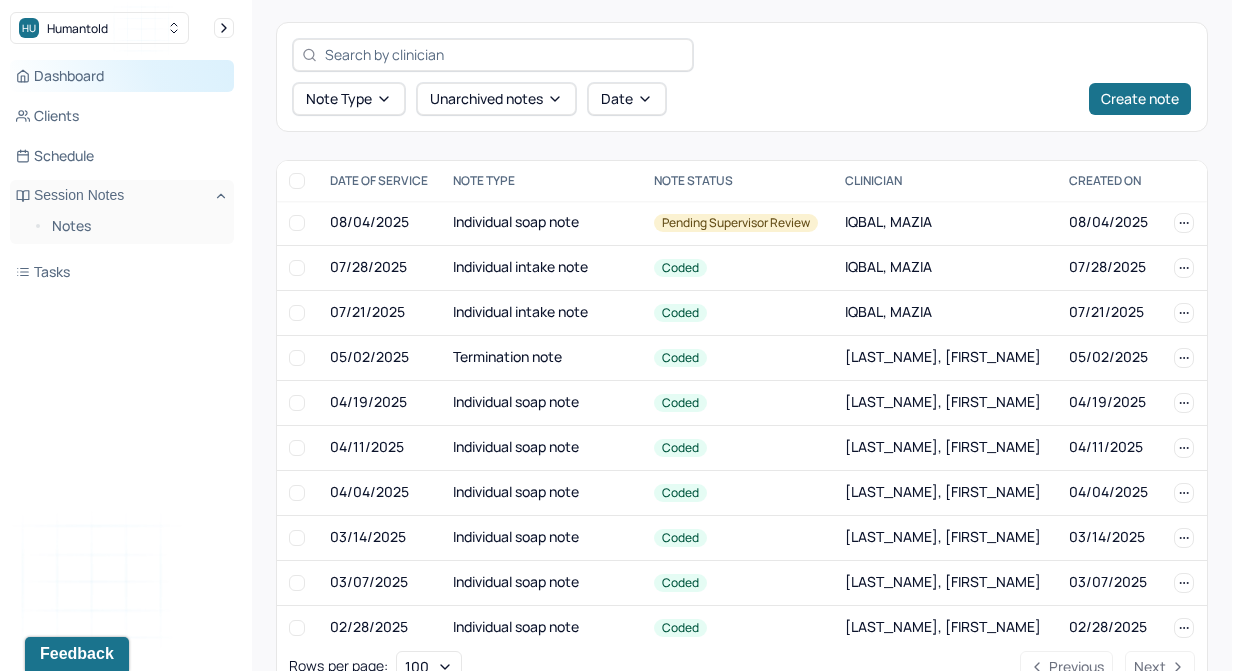 click on "Dashboard" at bounding box center (122, 76) 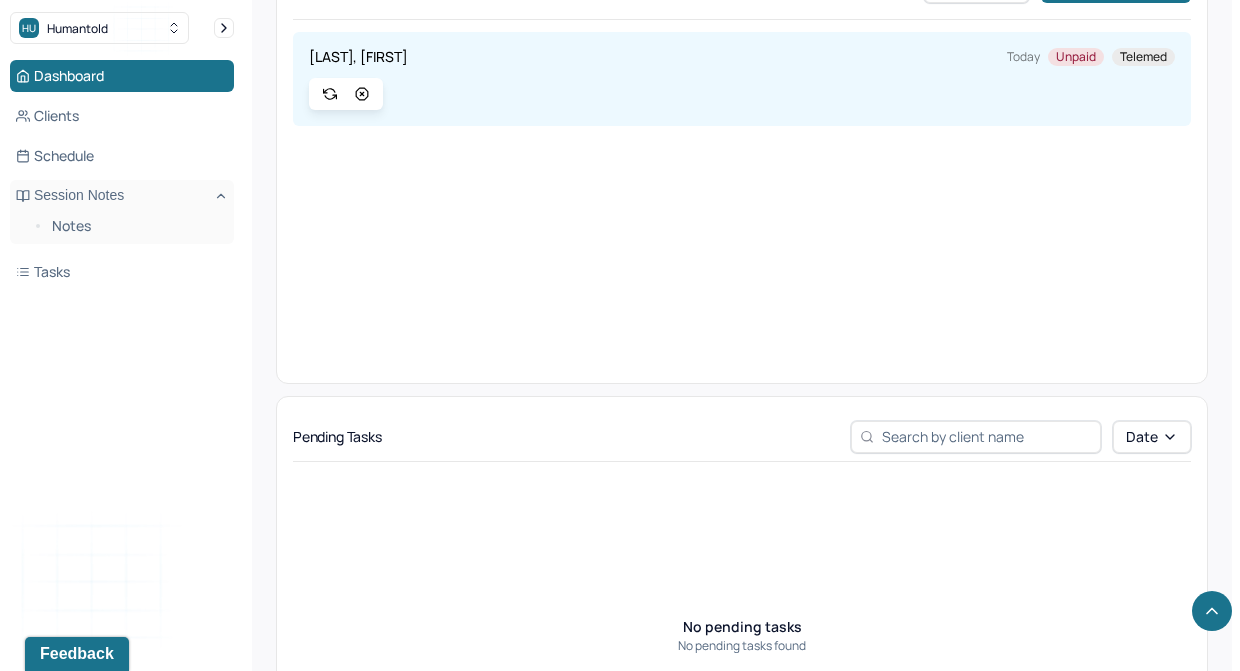 scroll, scrollTop: 0, scrollLeft: 0, axis: both 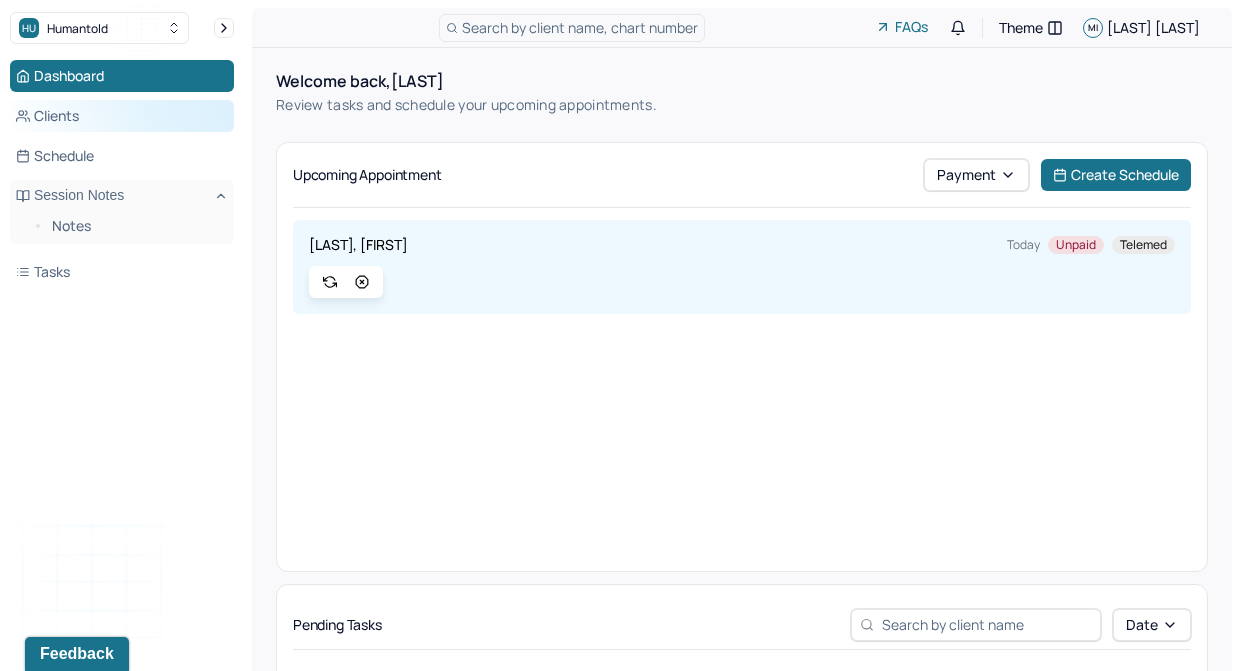 click on "Clients" at bounding box center (122, 116) 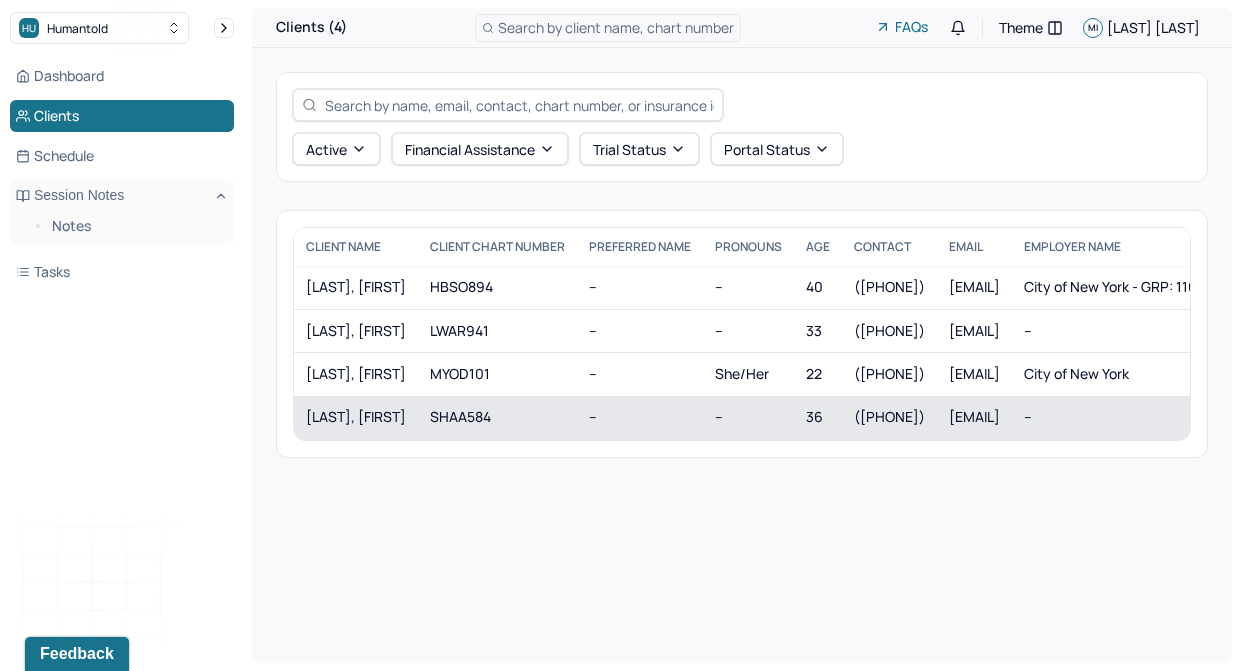 click on "[LAST], [FIRST]" at bounding box center [356, 417] 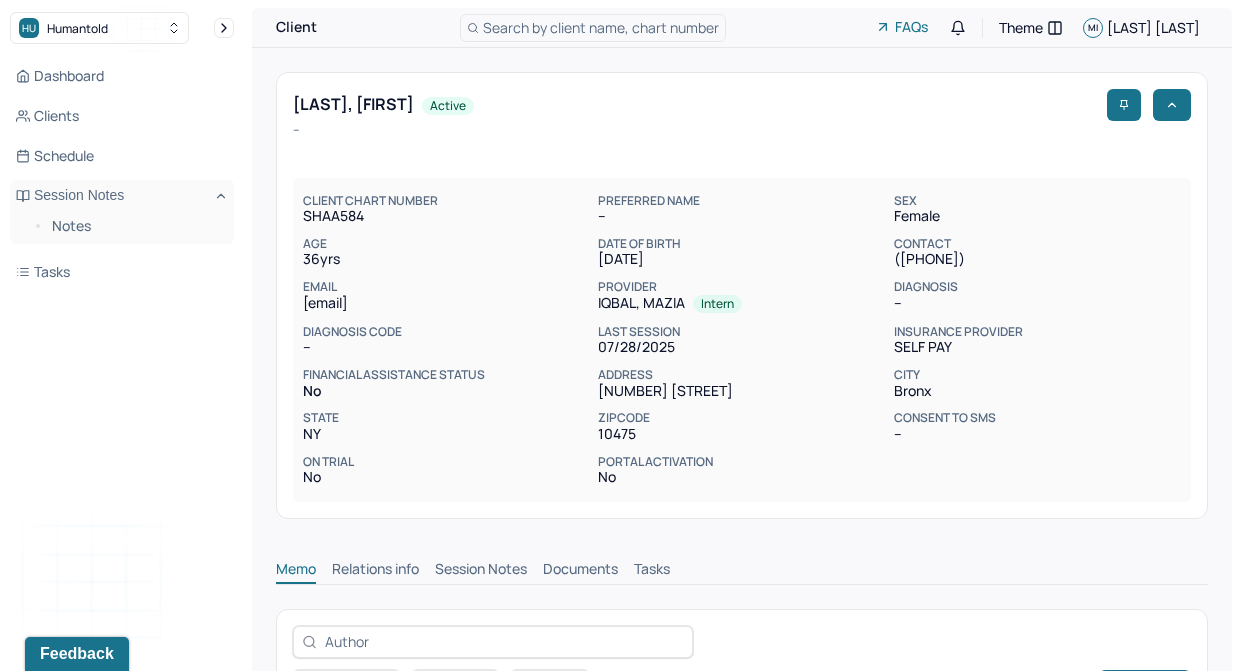 click on "Session Notes" at bounding box center (481, 571) 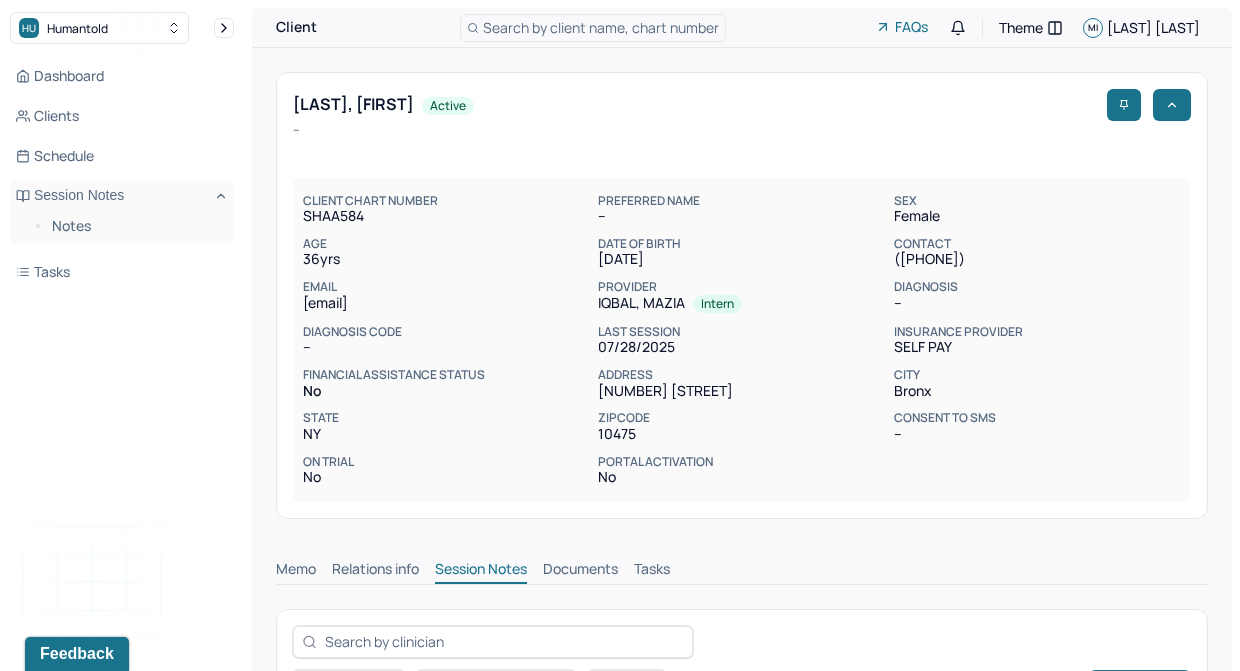 scroll, scrollTop: 521, scrollLeft: 0, axis: vertical 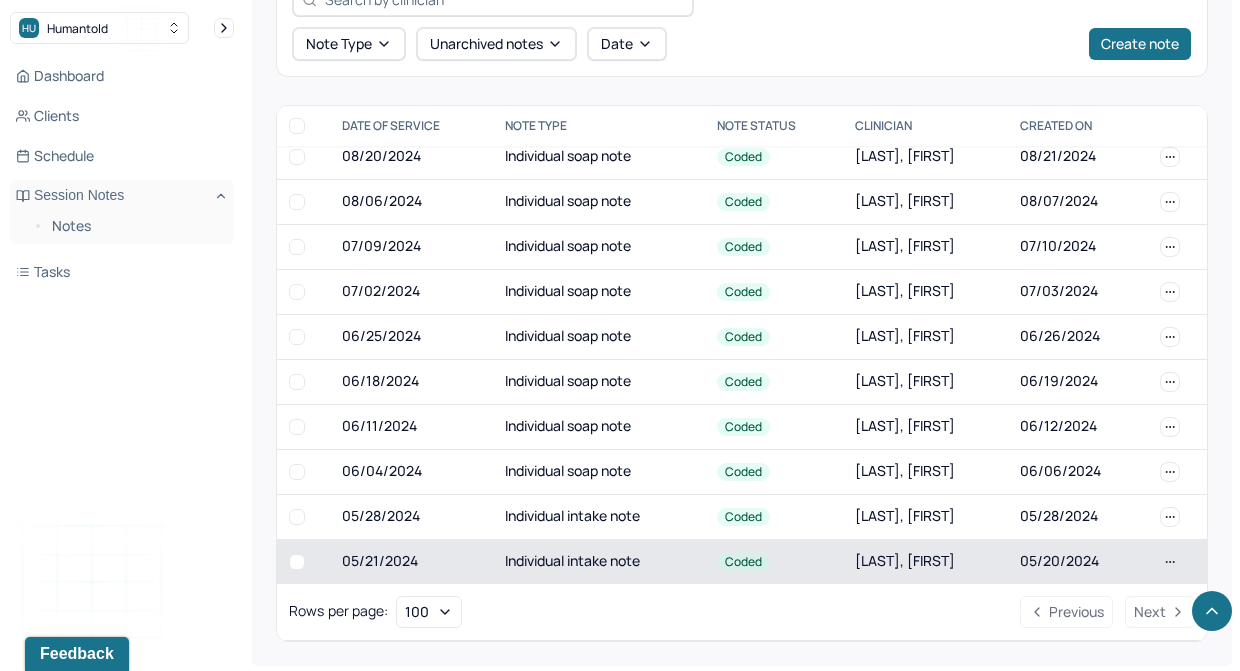 click on "Individual intake note" at bounding box center (599, 561) 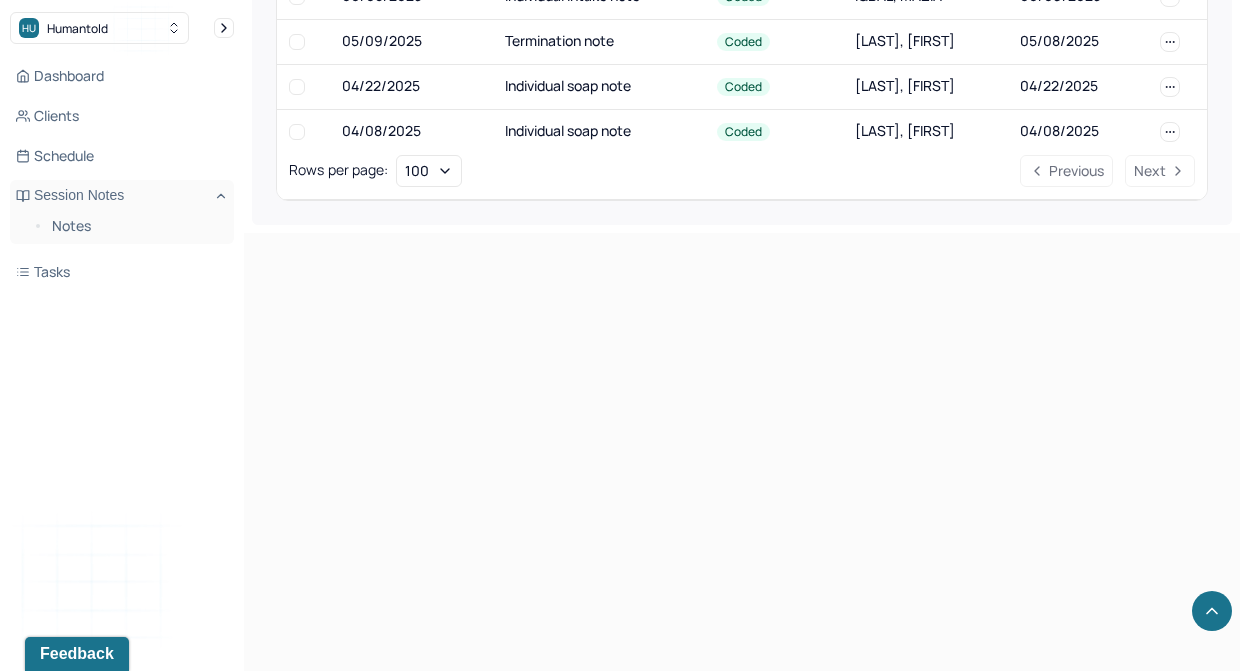 scroll, scrollTop: 642, scrollLeft: 0, axis: vertical 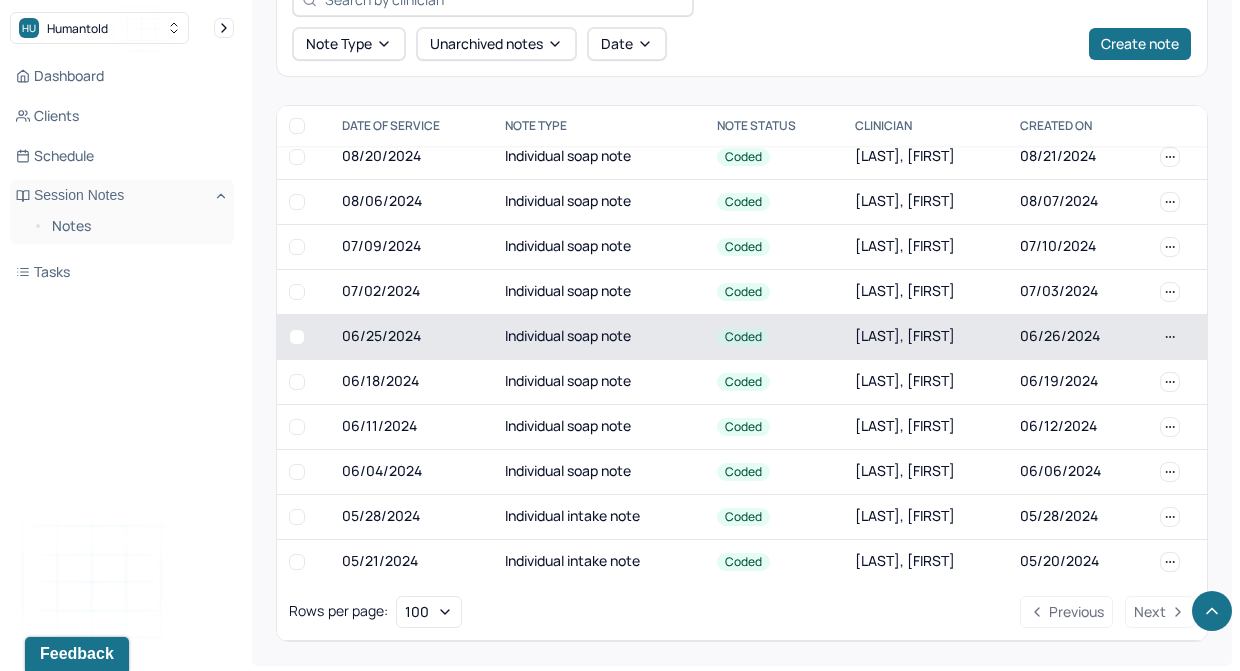 click on "Individual soap note" at bounding box center [599, 336] 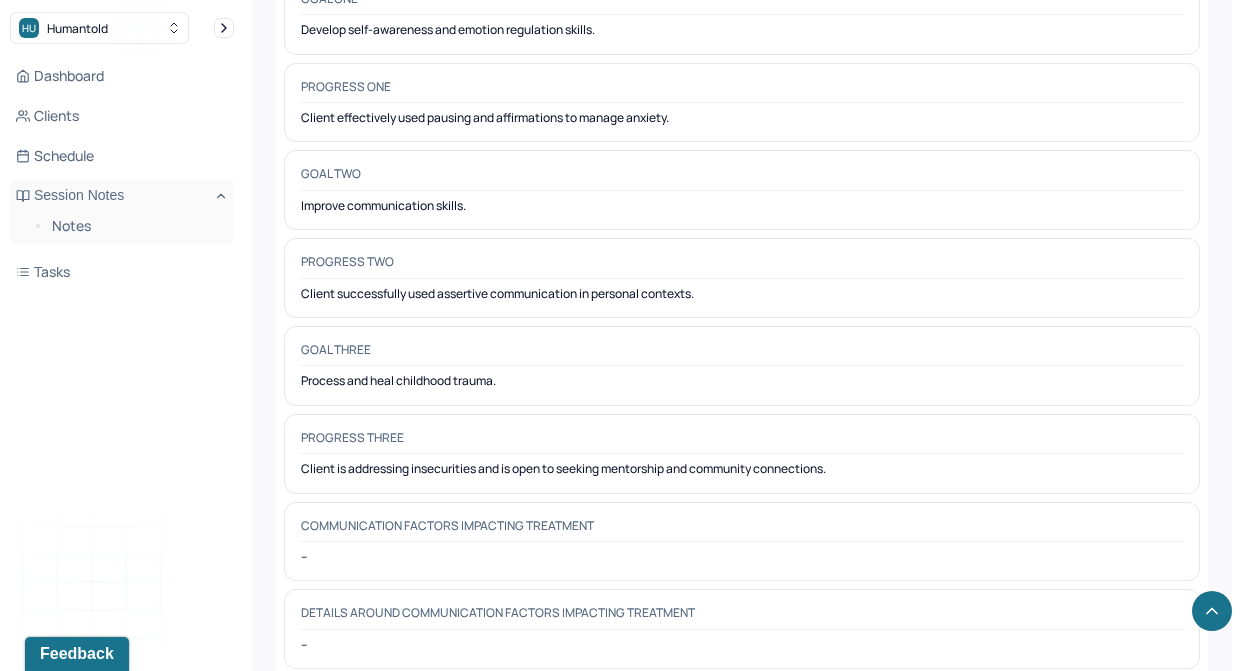 scroll, scrollTop: 3182, scrollLeft: 0, axis: vertical 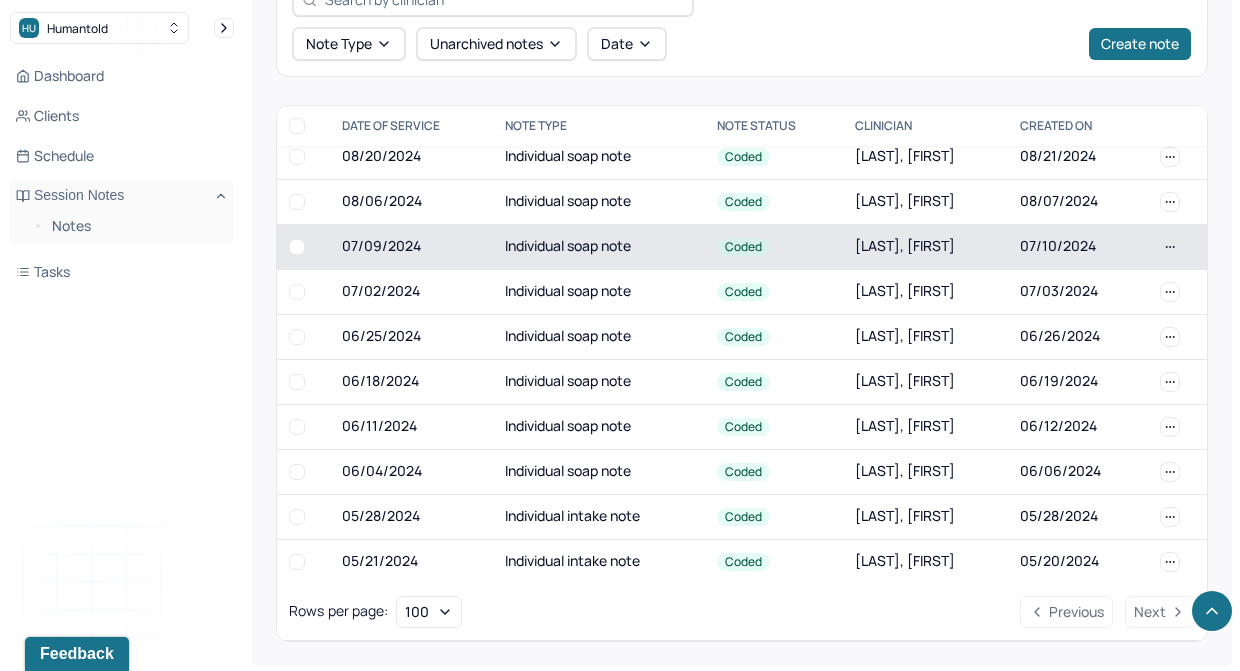 click on "Individual soap note" at bounding box center [599, 246] 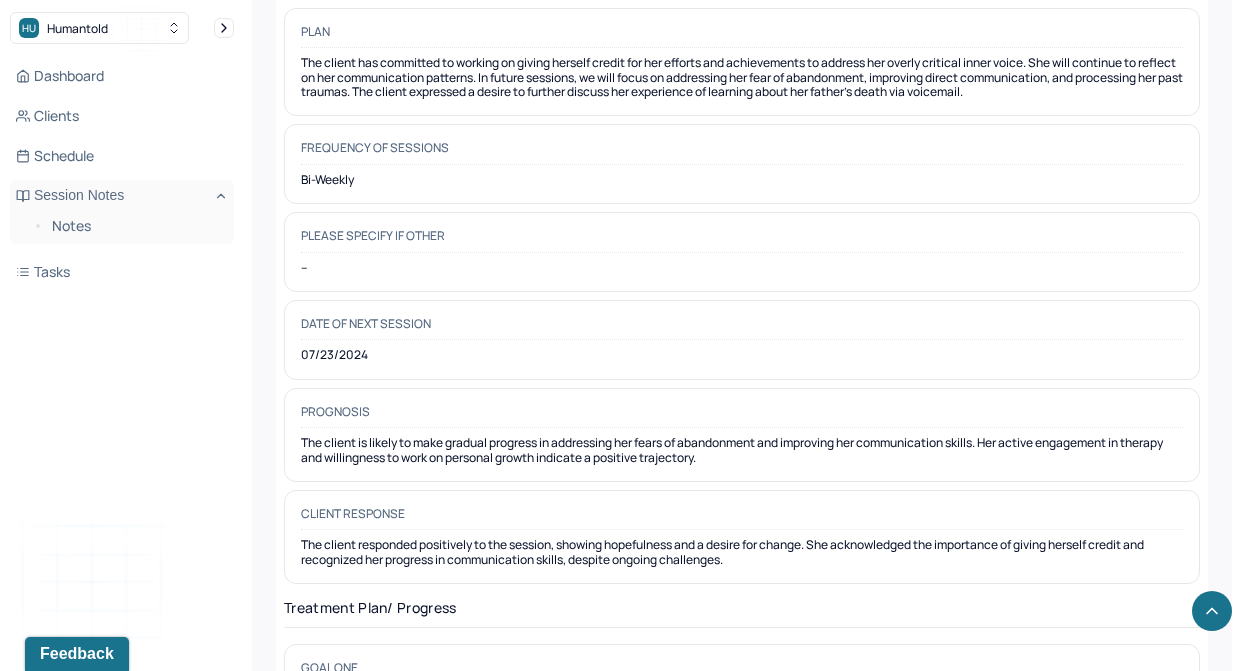 scroll, scrollTop: 2587, scrollLeft: 0, axis: vertical 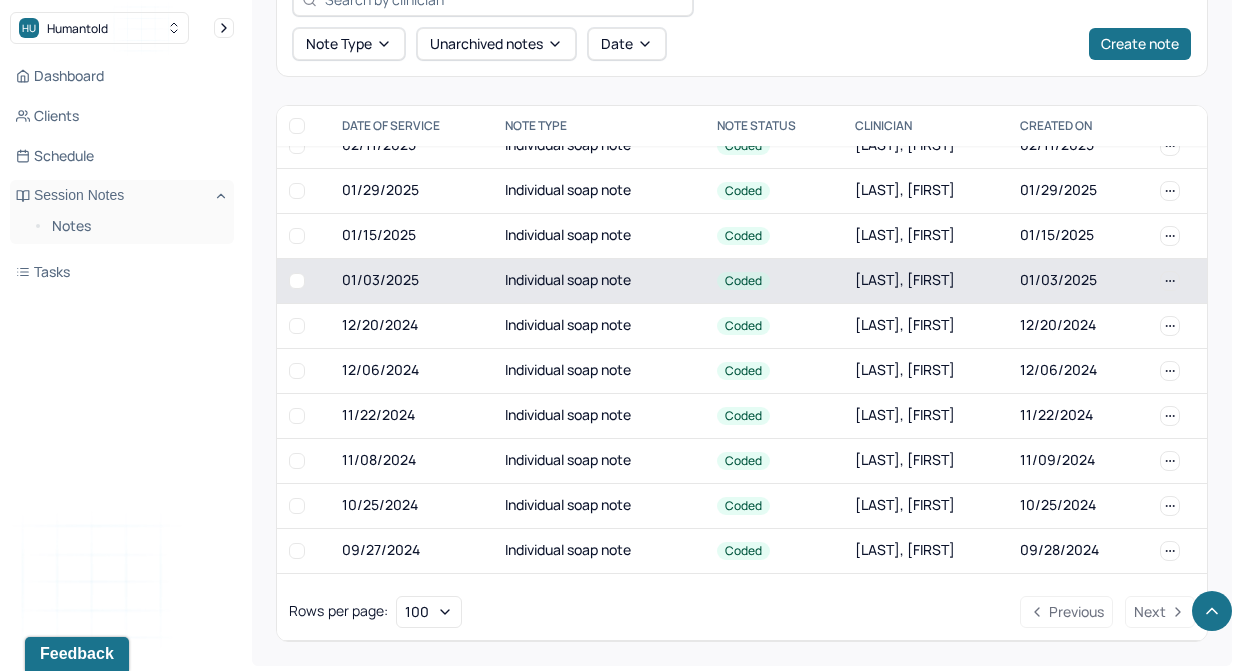 click on "Individual soap note" at bounding box center (599, 280) 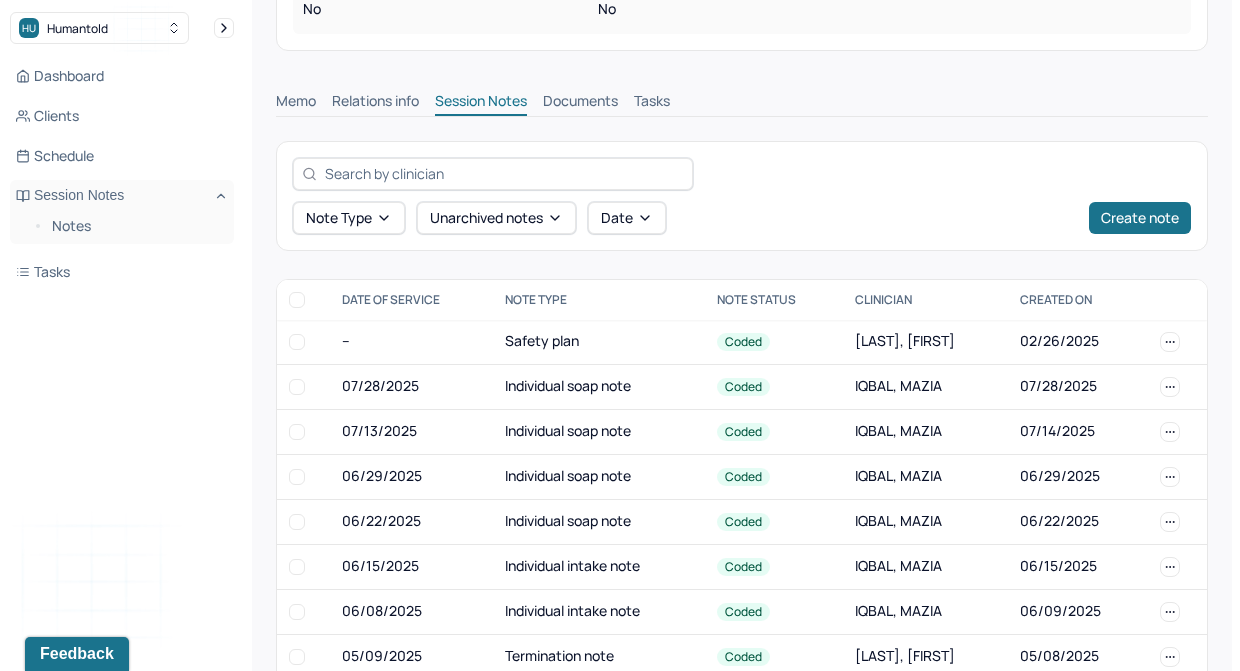 scroll, scrollTop: 490, scrollLeft: 0, axis: vertical 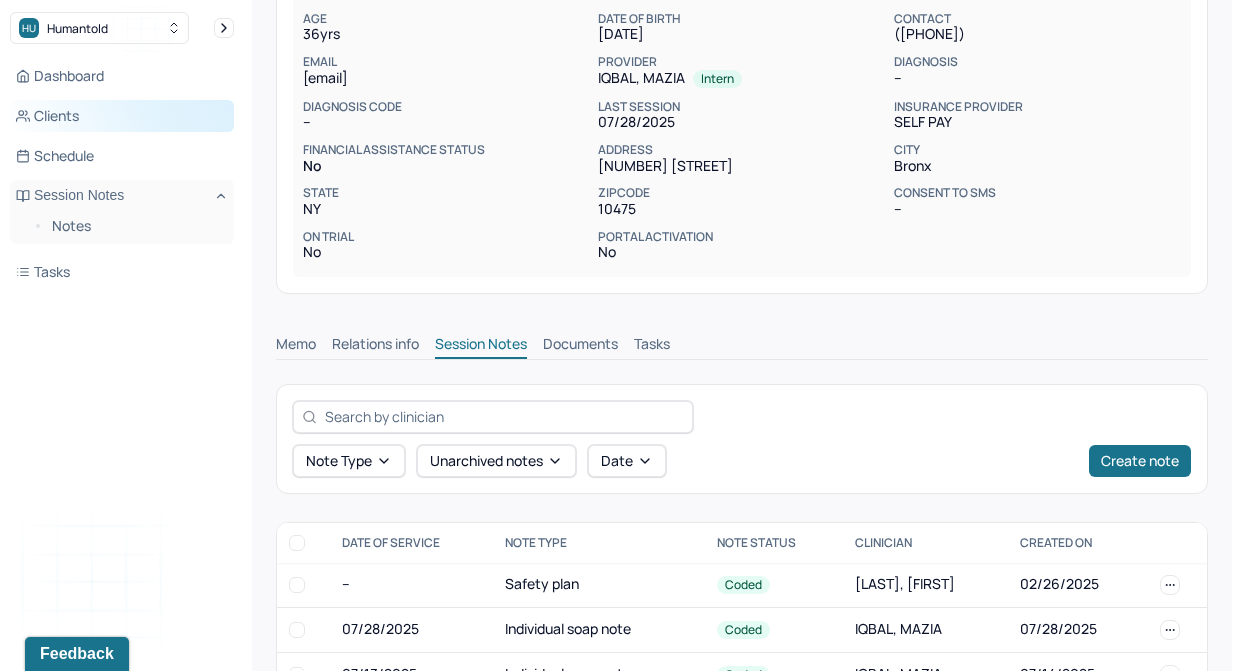 click on "Clients" at bounding box center [122, 116] 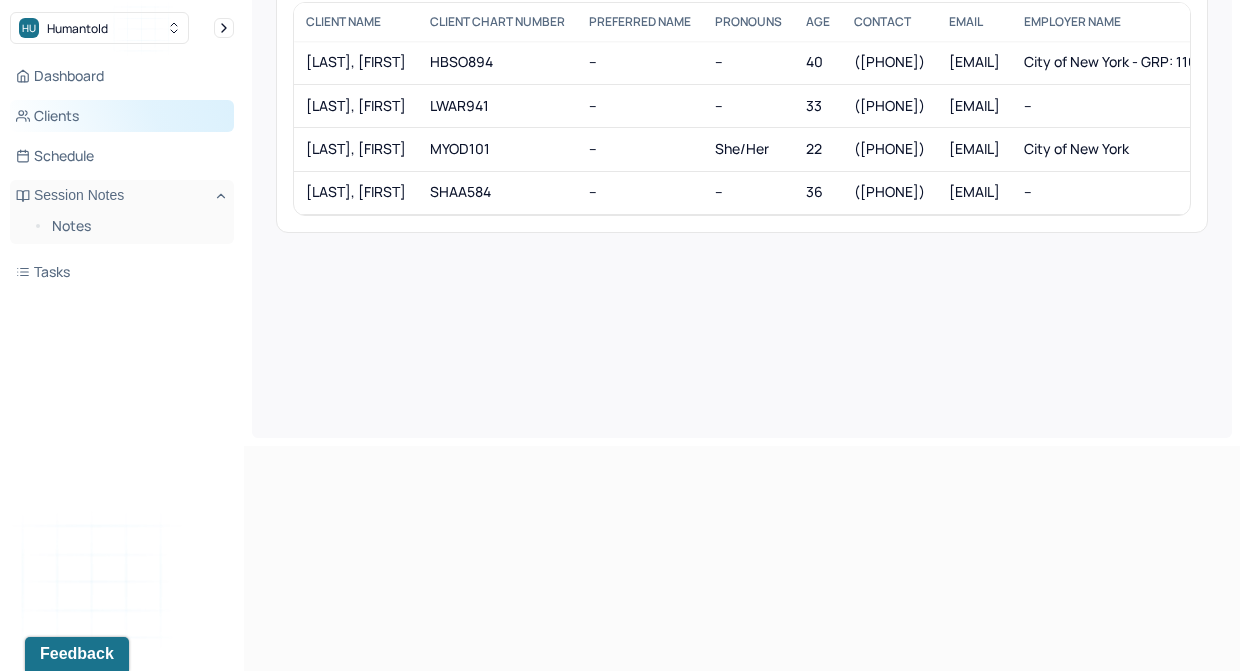 scroll, scrollTop: 0, scrollLeft: 0, axis: both 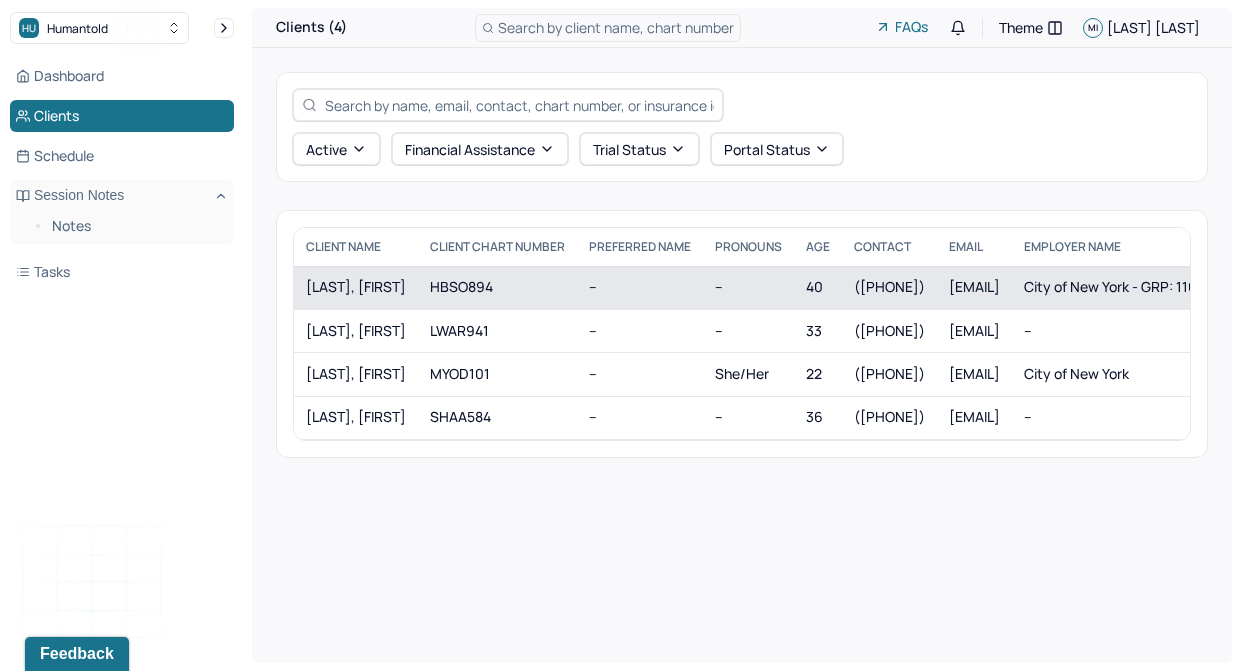 click on "[LAST], [FIRST]" at bounding box center (356, 287) 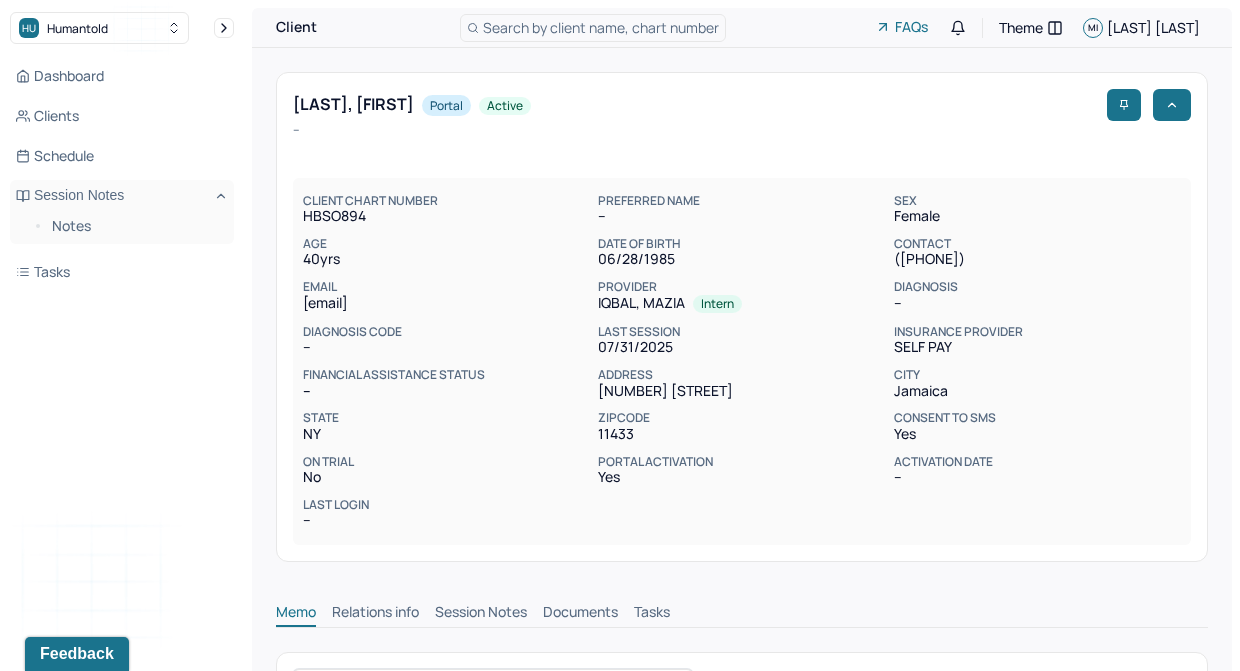 scroll, scrollTop: 0, scrollLeft: 0, axis: both 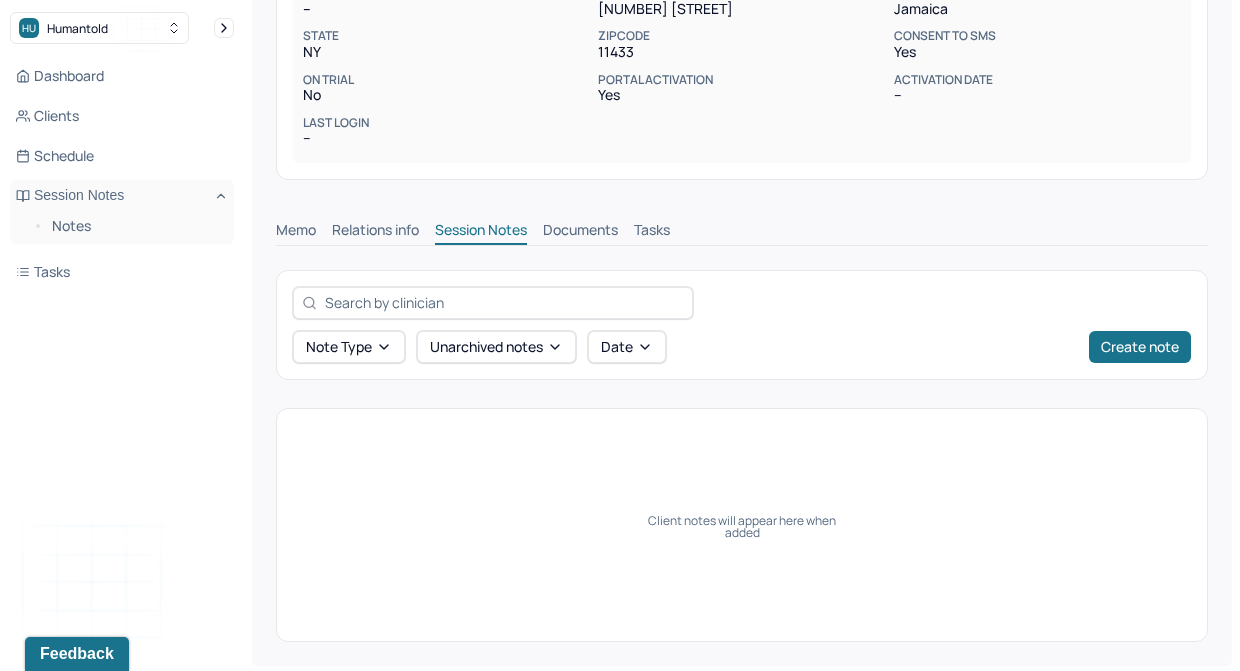 click on "Session Notes" at bounding box center [481, 232] 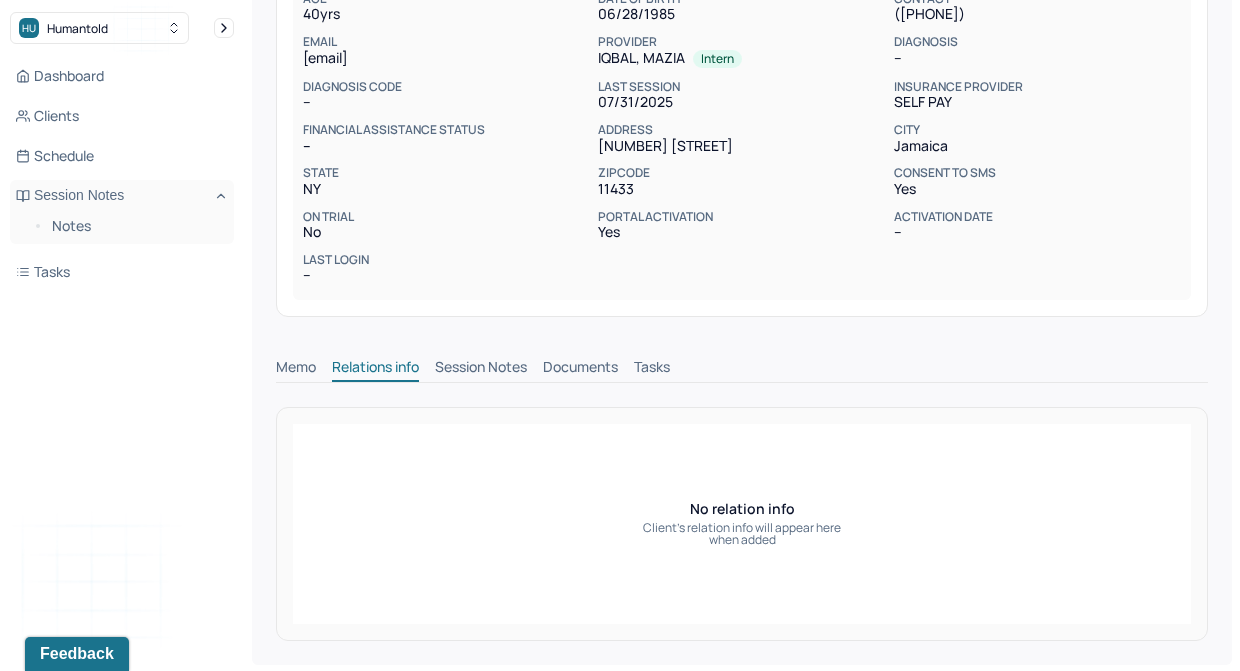 click on "Memo" at bounding box center (296, 369) 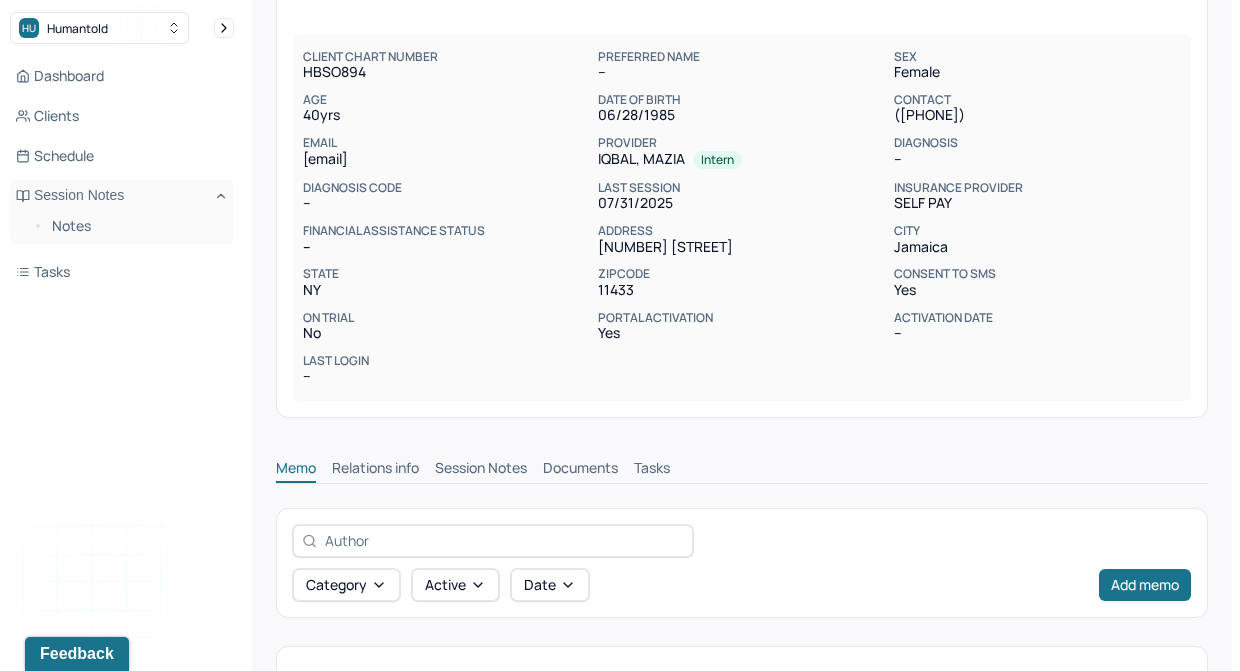 scroll, scrollTop: 141, scrollLeft: 0, axis: vertical 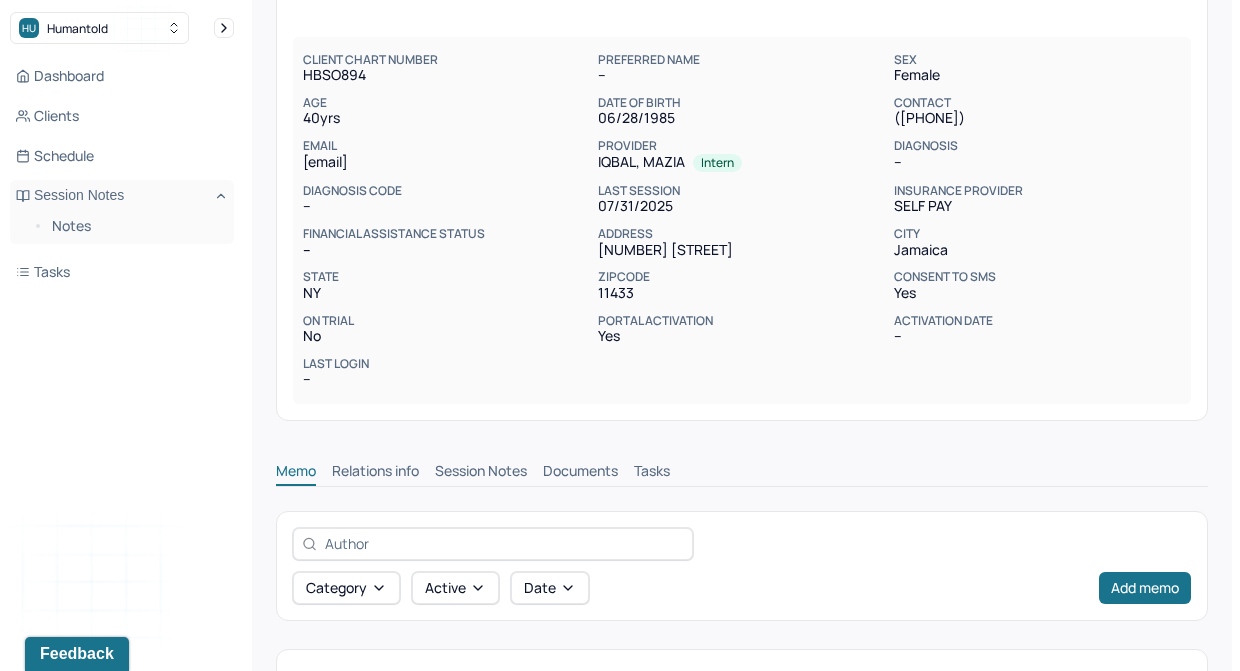 drag, startPoint x: 596, startPoint y: 250, endPoint x: 774, endPoint y: 252, distance: 178.01123 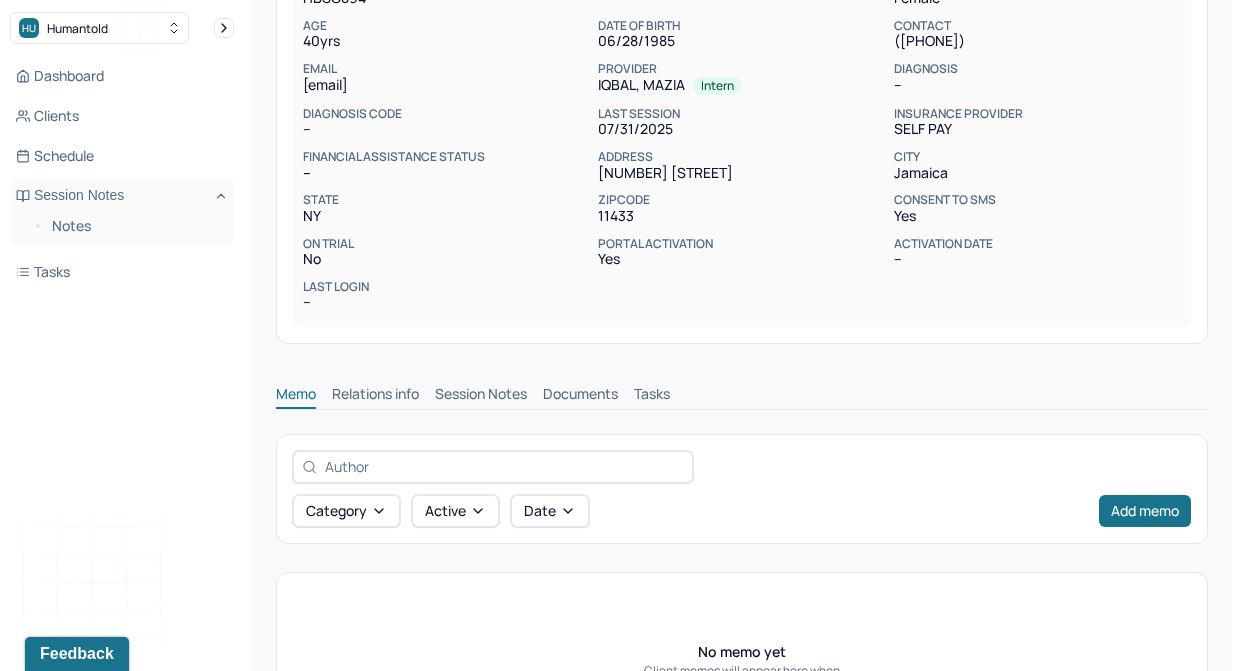 scroll, scrollTop: 0, scrollLeft: 0, axis: both 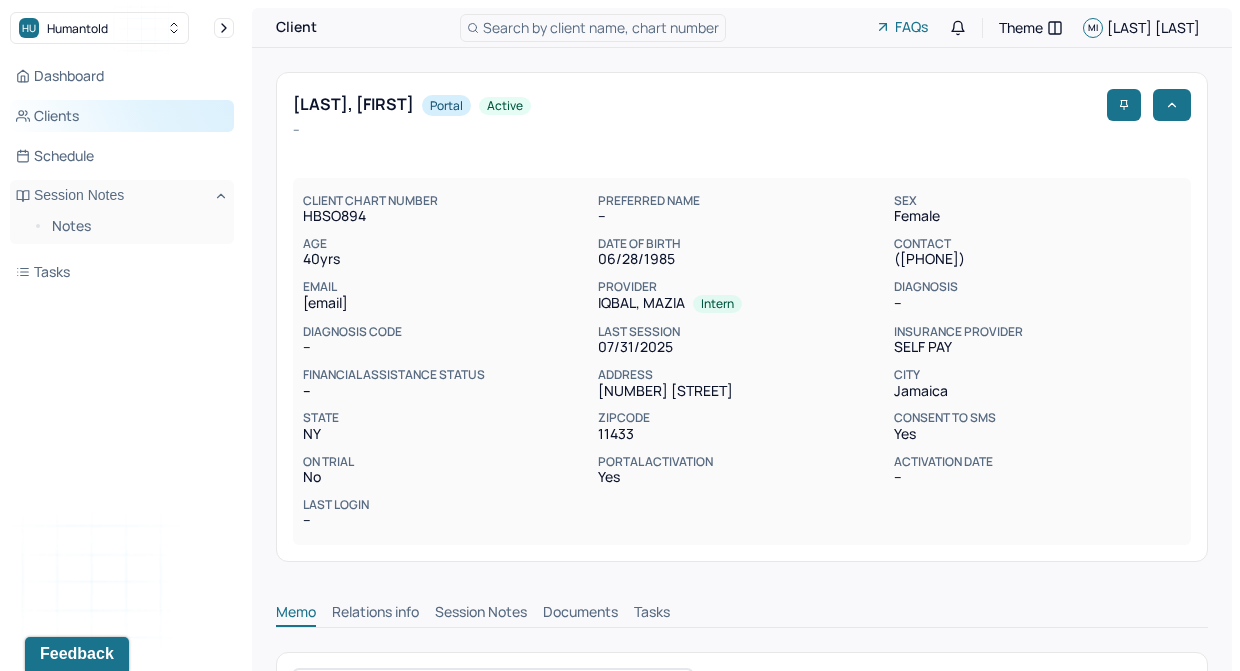 click on "Clients" at bounding box center [122, 116] 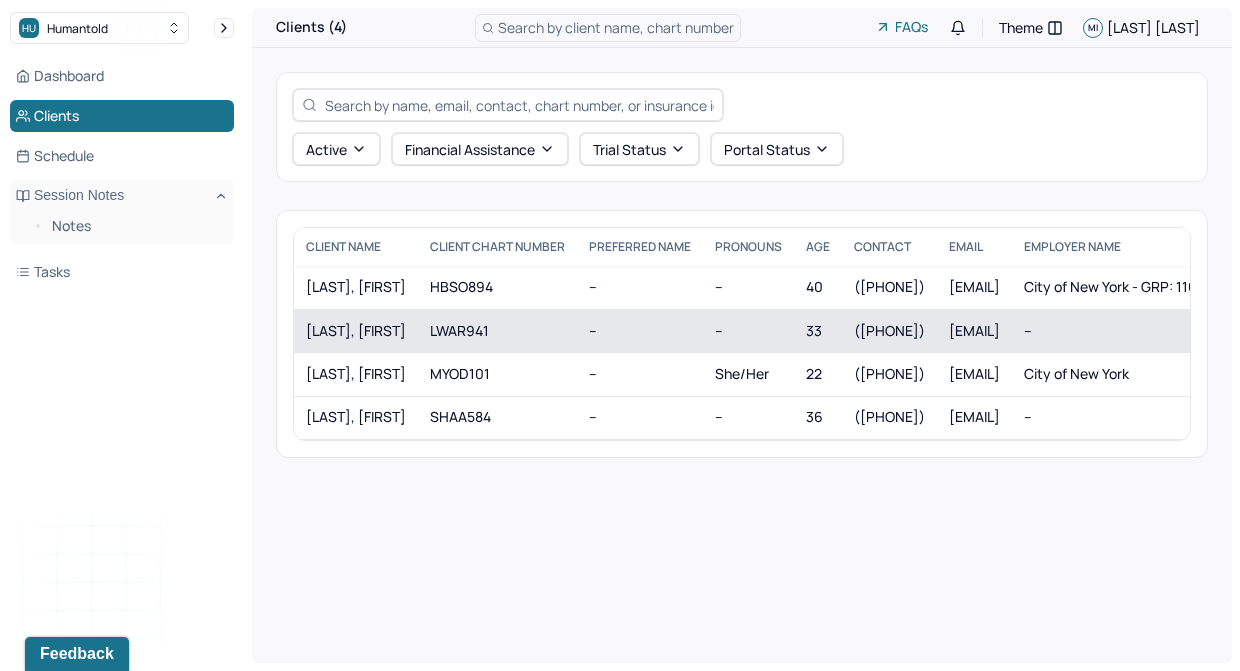 click on "[LAST], [FIRST]" at bounding box center (356, 331) 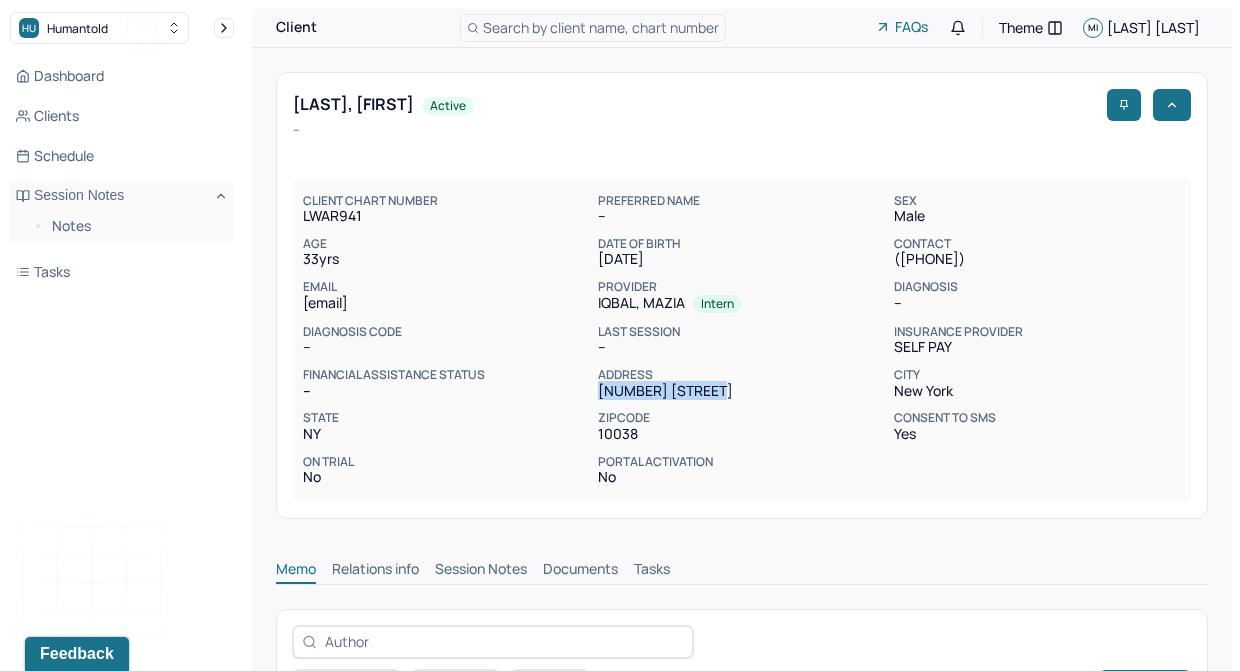 drag, startPoint x: 613, startPoint y: 391, endPoint x: 761, endPoint y: 390, distance: 148.00337 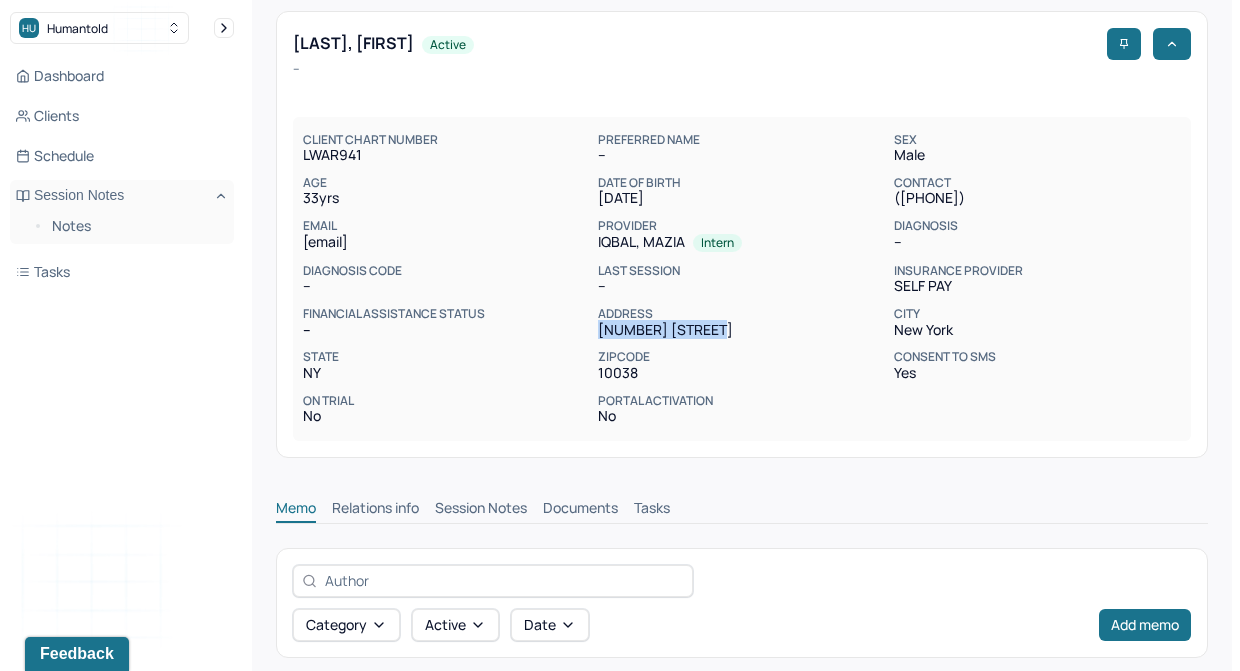 scroll, scrollTop: 339, scrollLeft: 0, axis: vertical 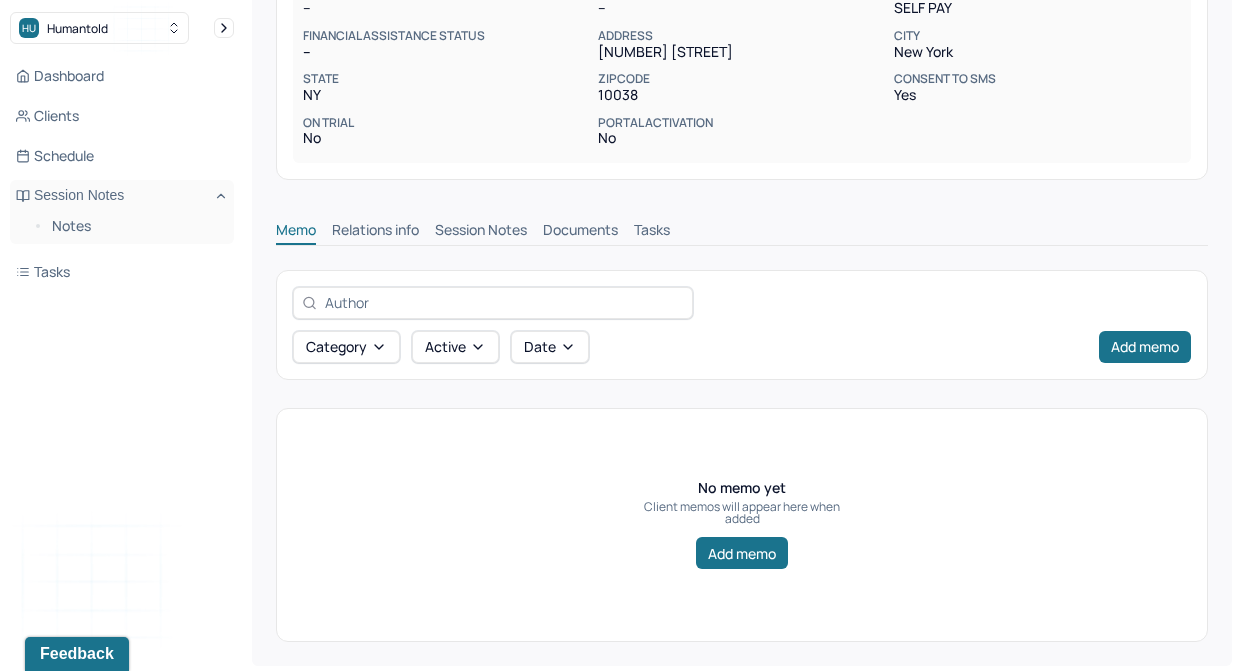 click on "Memo Relations info Session Notes Documents Tasks" at bounding box center [742, 233] 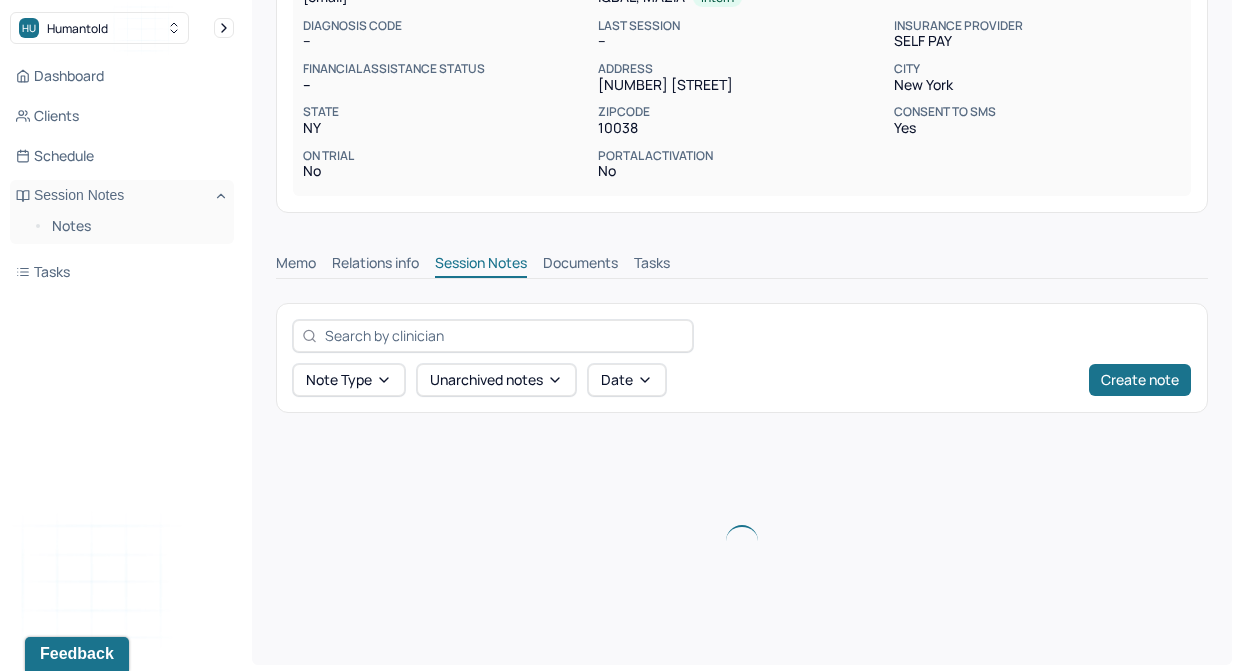 scroll, scrollTop: 339, scrollLeft: 0, axis: vertical 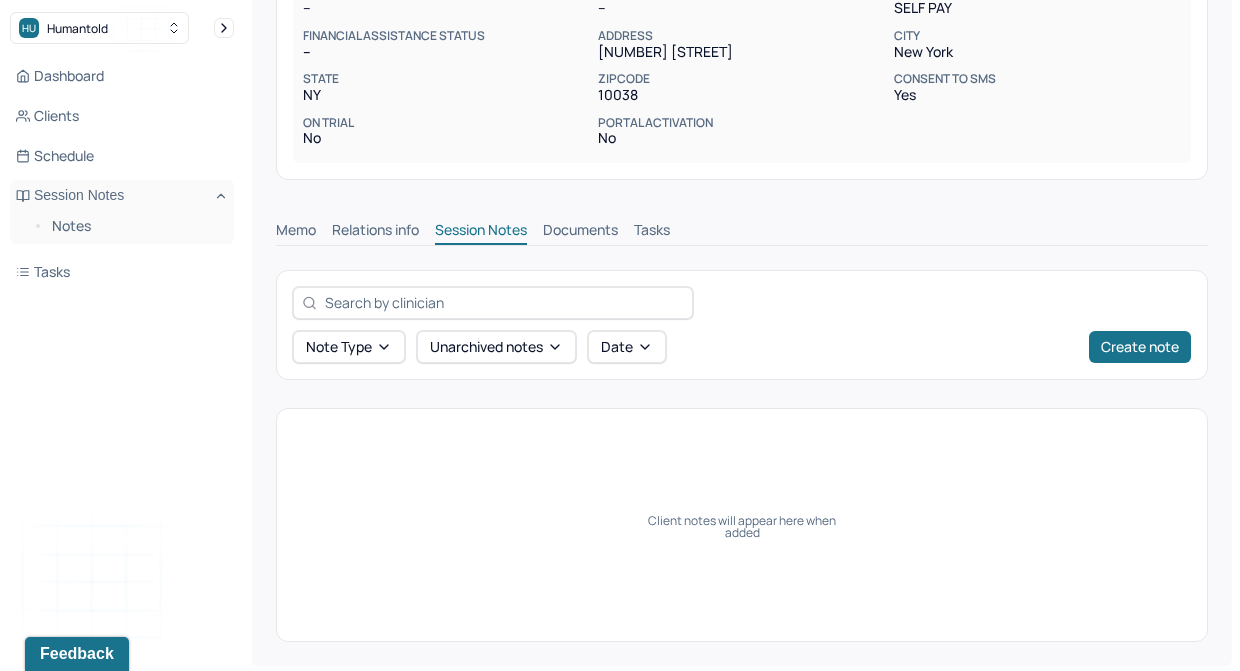 click on "Documents" at bounding box center (580, 232) 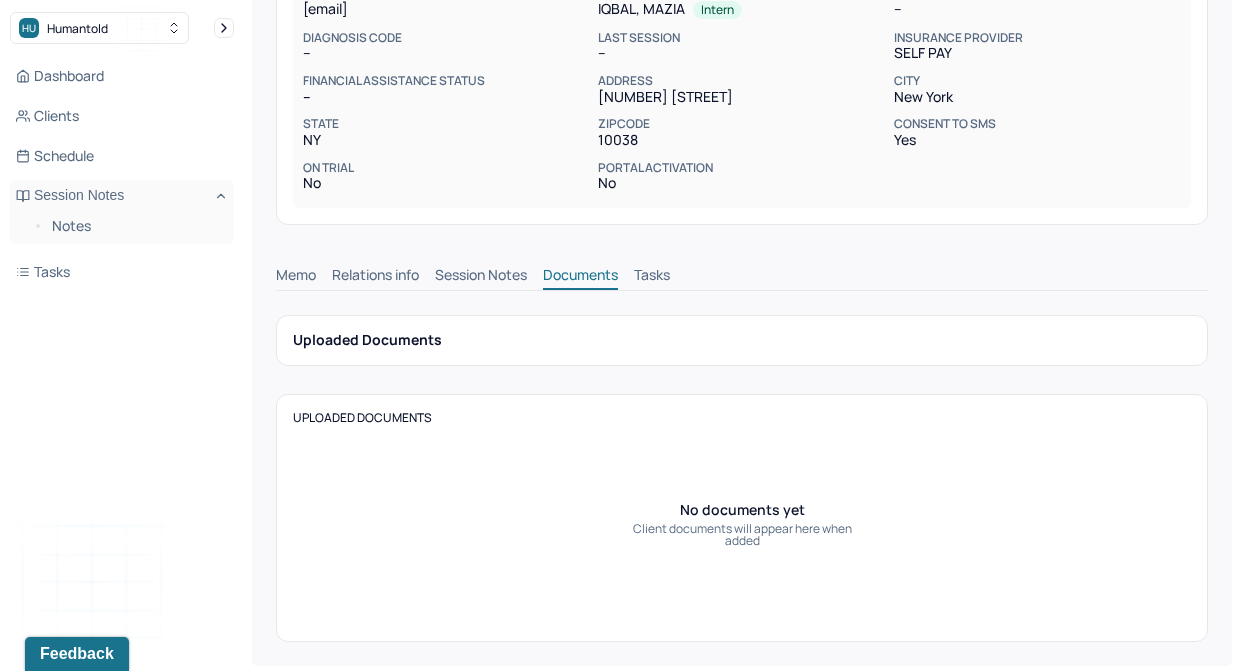 click on "Relations info" at bounding box center [375, 277] 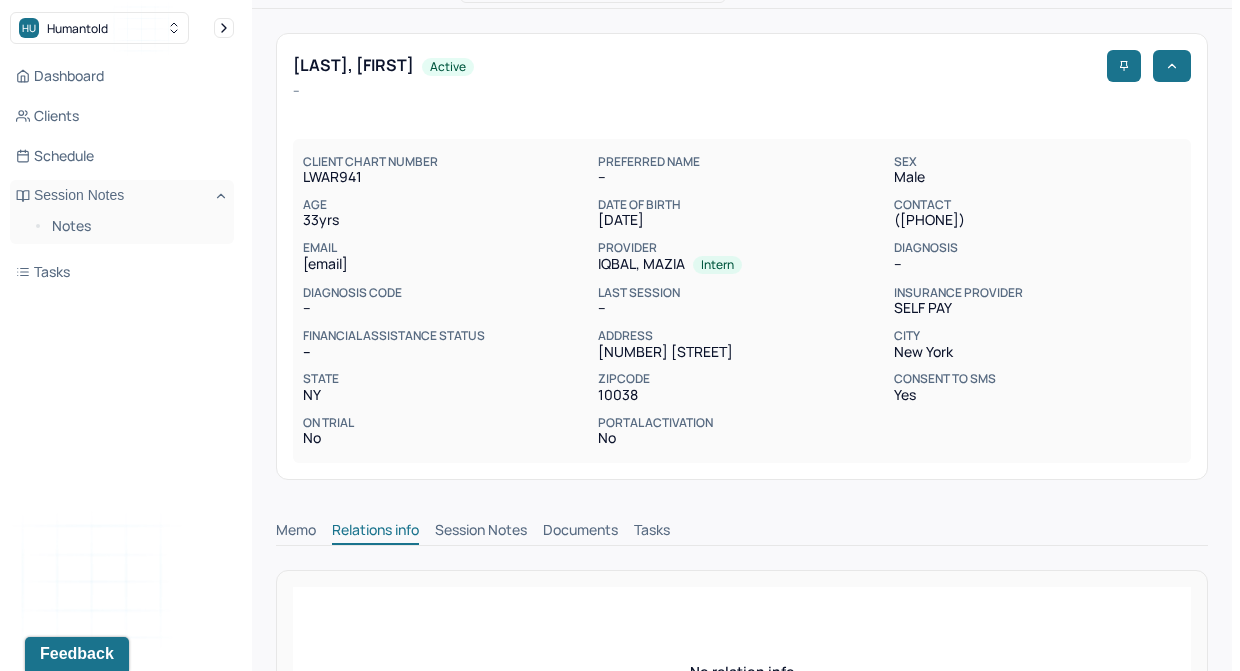 scroll, scrollTop: 0, scrollLeft: 0, axis: both 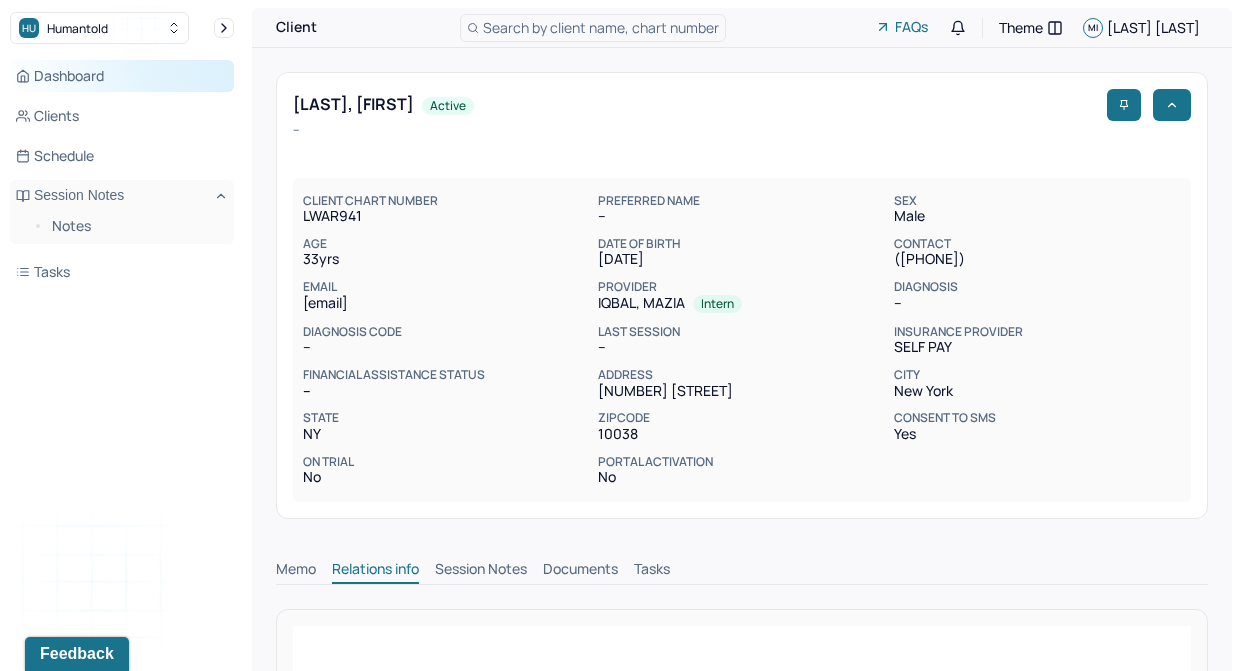 click on "Dashboard" at bounding box center [122, 76] 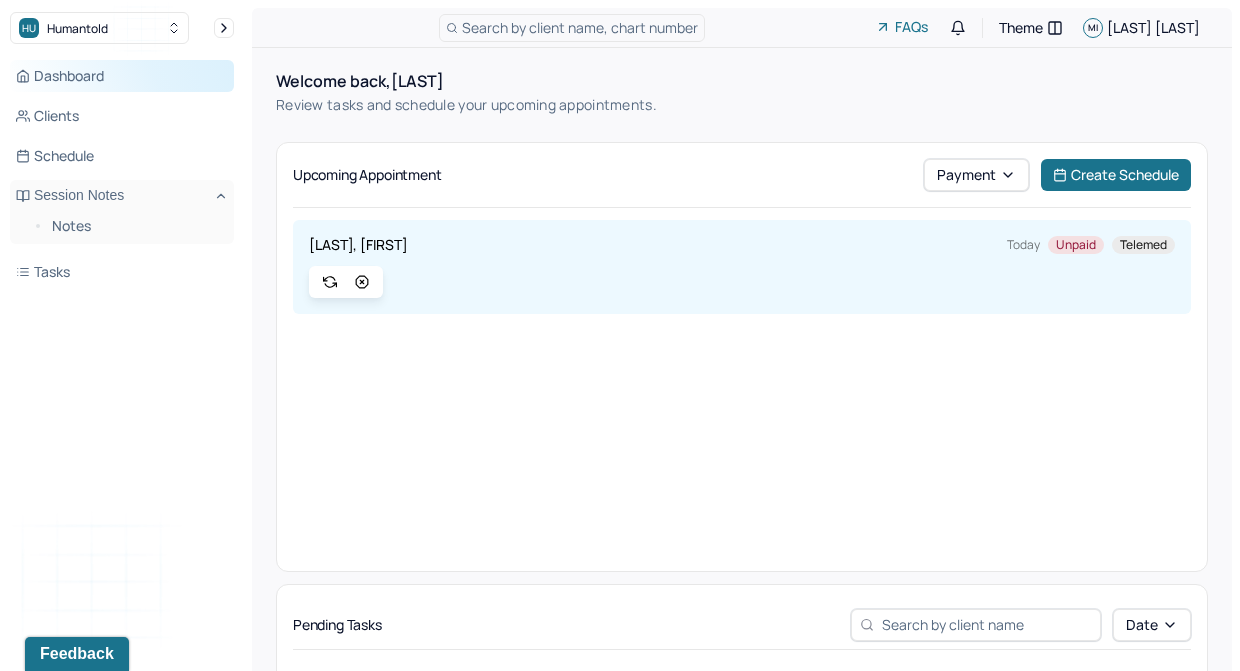 click on "Dashboard" at bounding box center (122, 76) 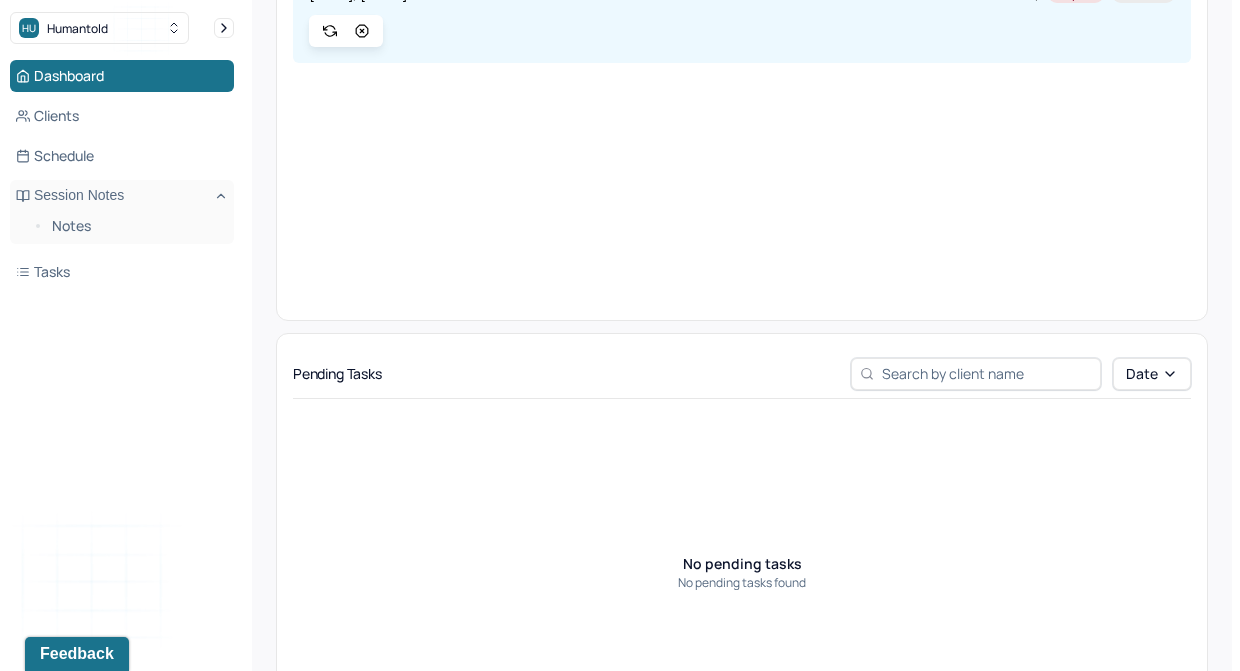 scroll, scrollTop: 0, scrollLeft: 0, axis: both 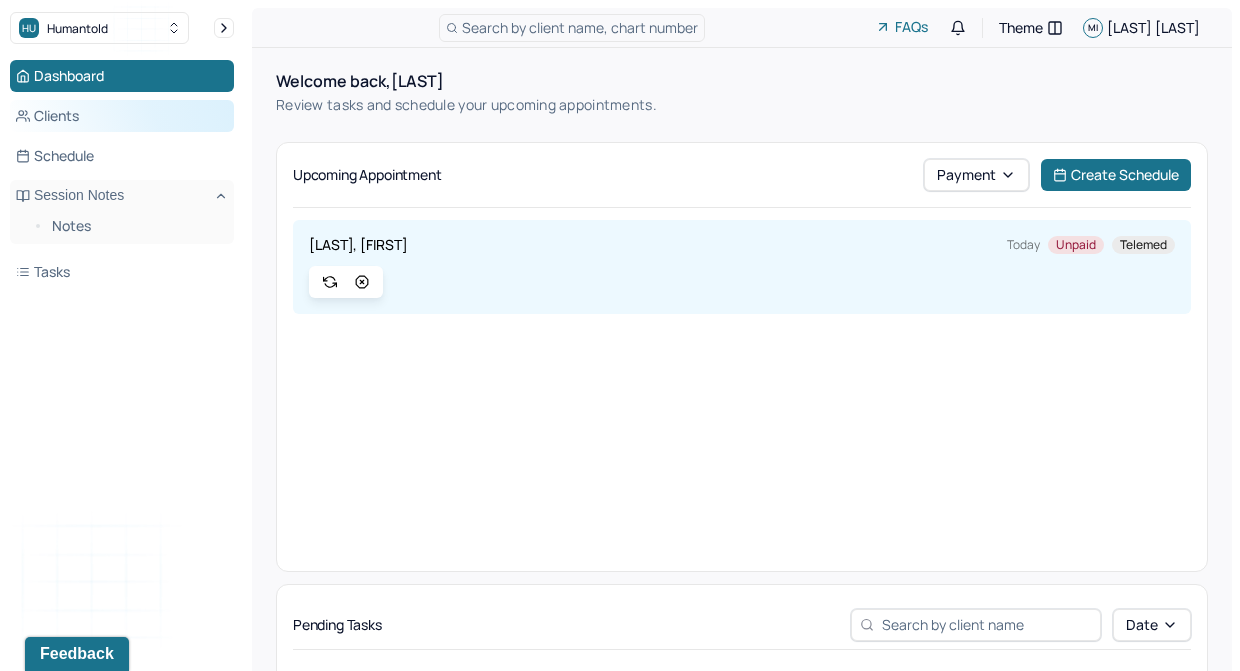 click on "Clients" at bounding box center (122, 116) 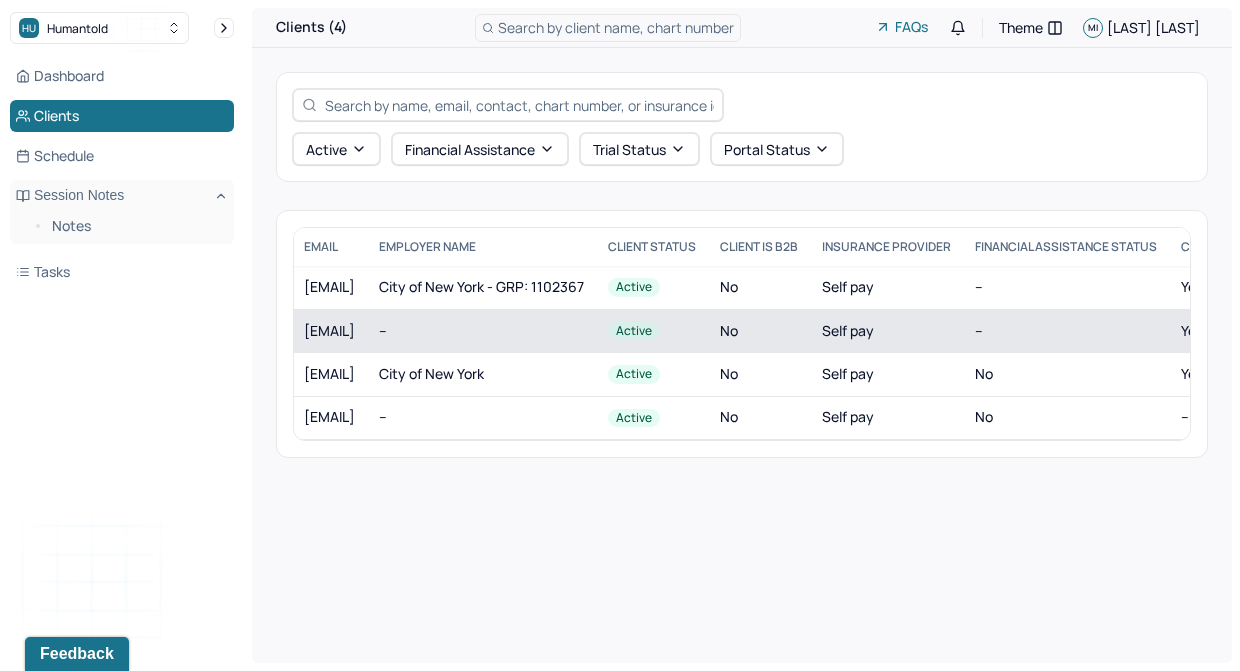 scroll, scrollTop: 0, scrollLeft: 0, axis: both 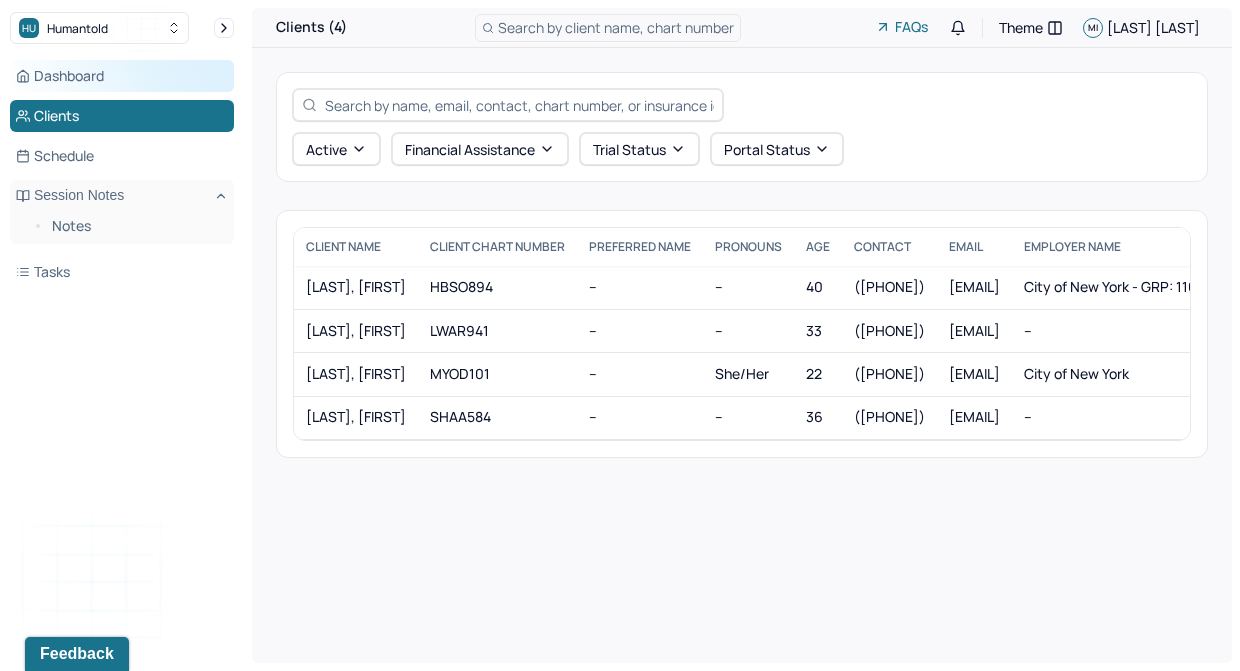 click on "Dashboard" at bounding box center (122, 76) 